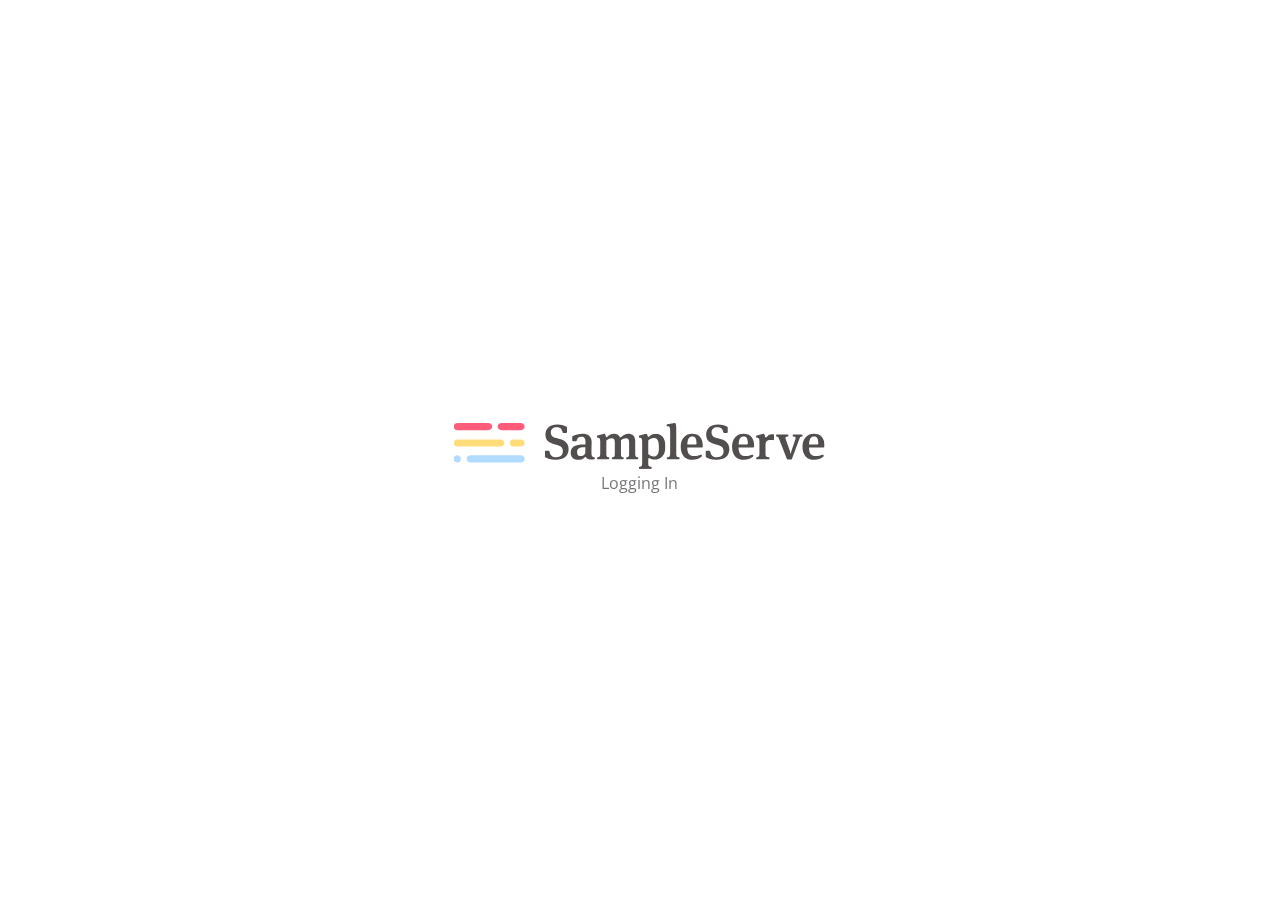scroll, scrollTop: 0, scrollLeft: 0, axis: both 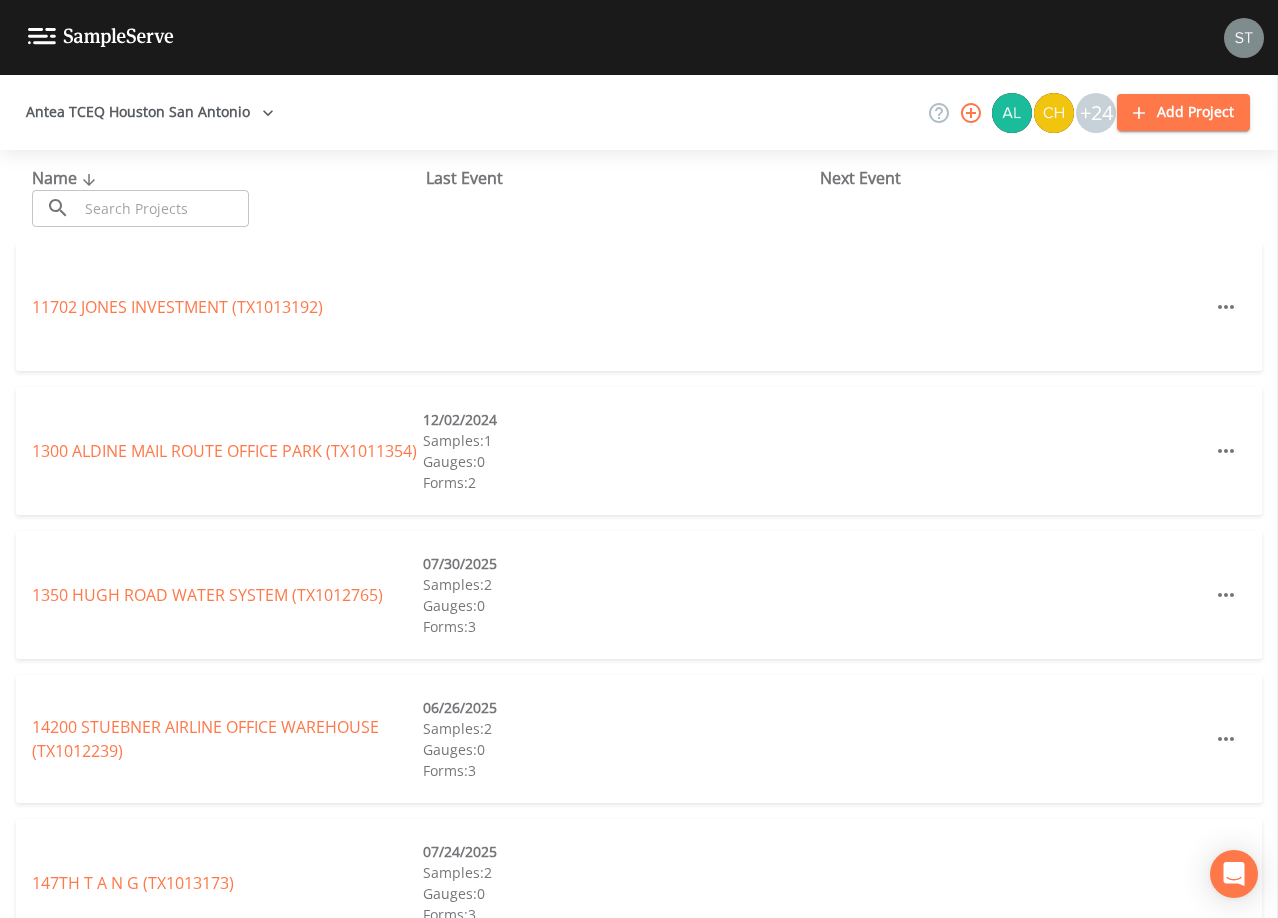 click at bounding box center [163, 208] 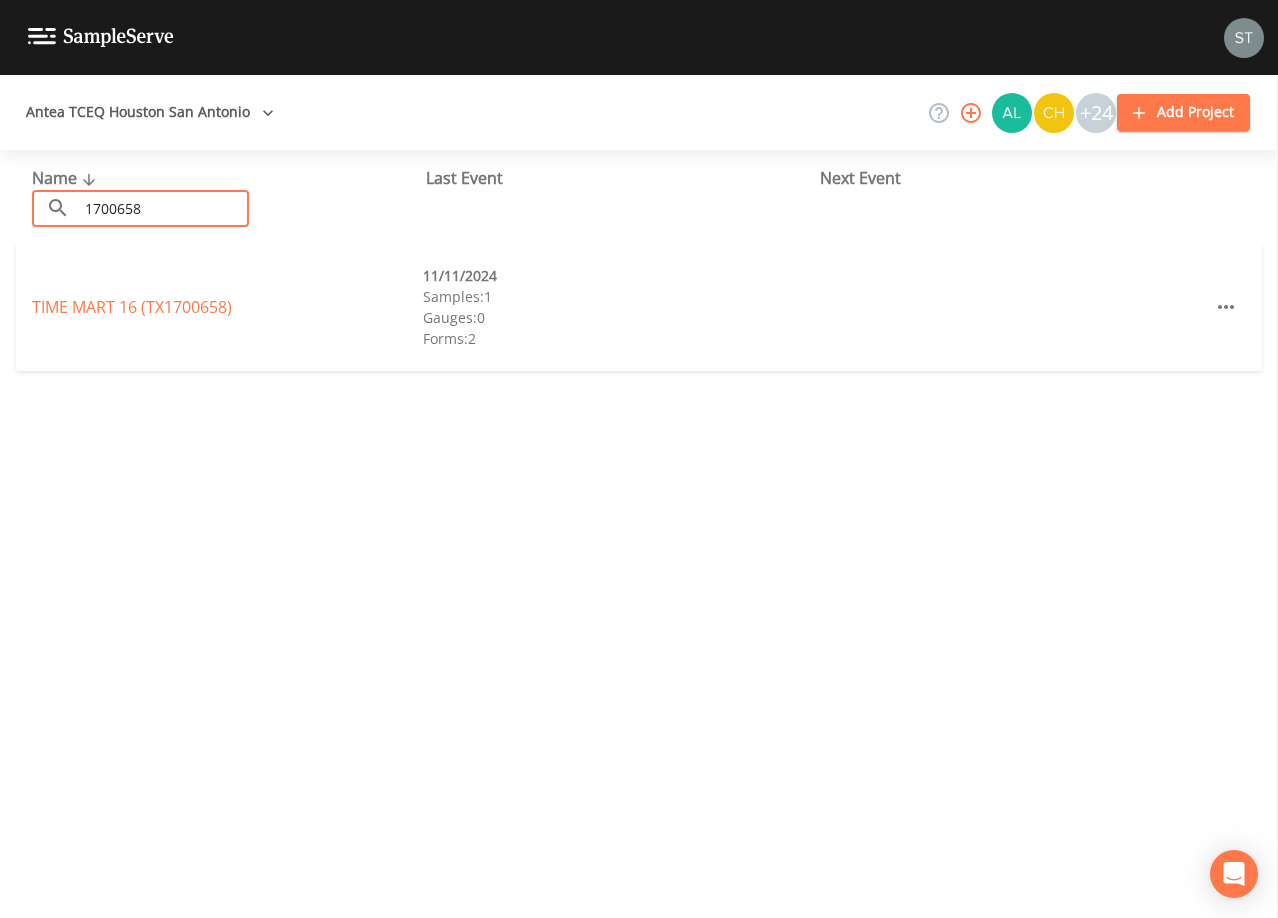 click on "1700658" at bounding box center (163, 208) 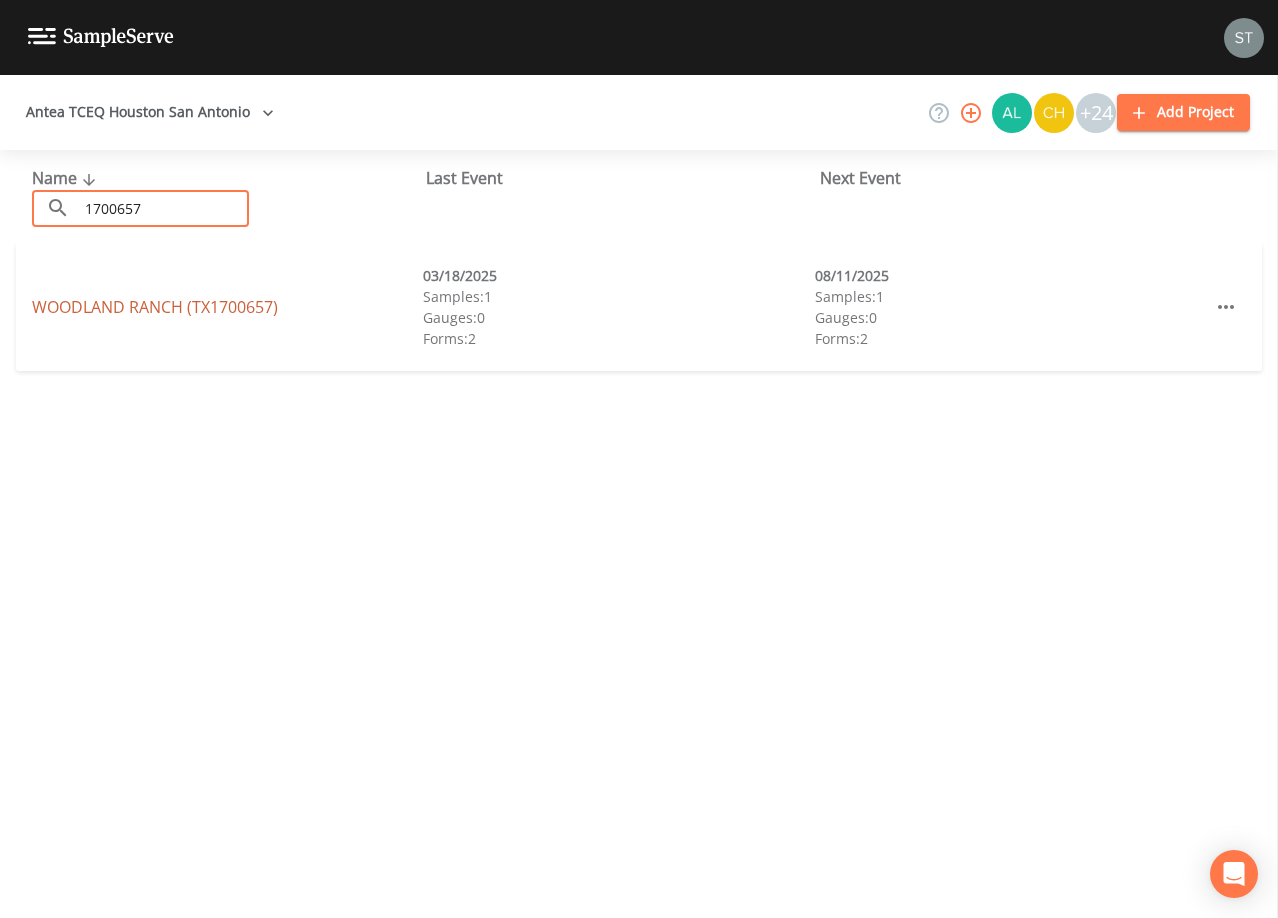 type on "1700657" 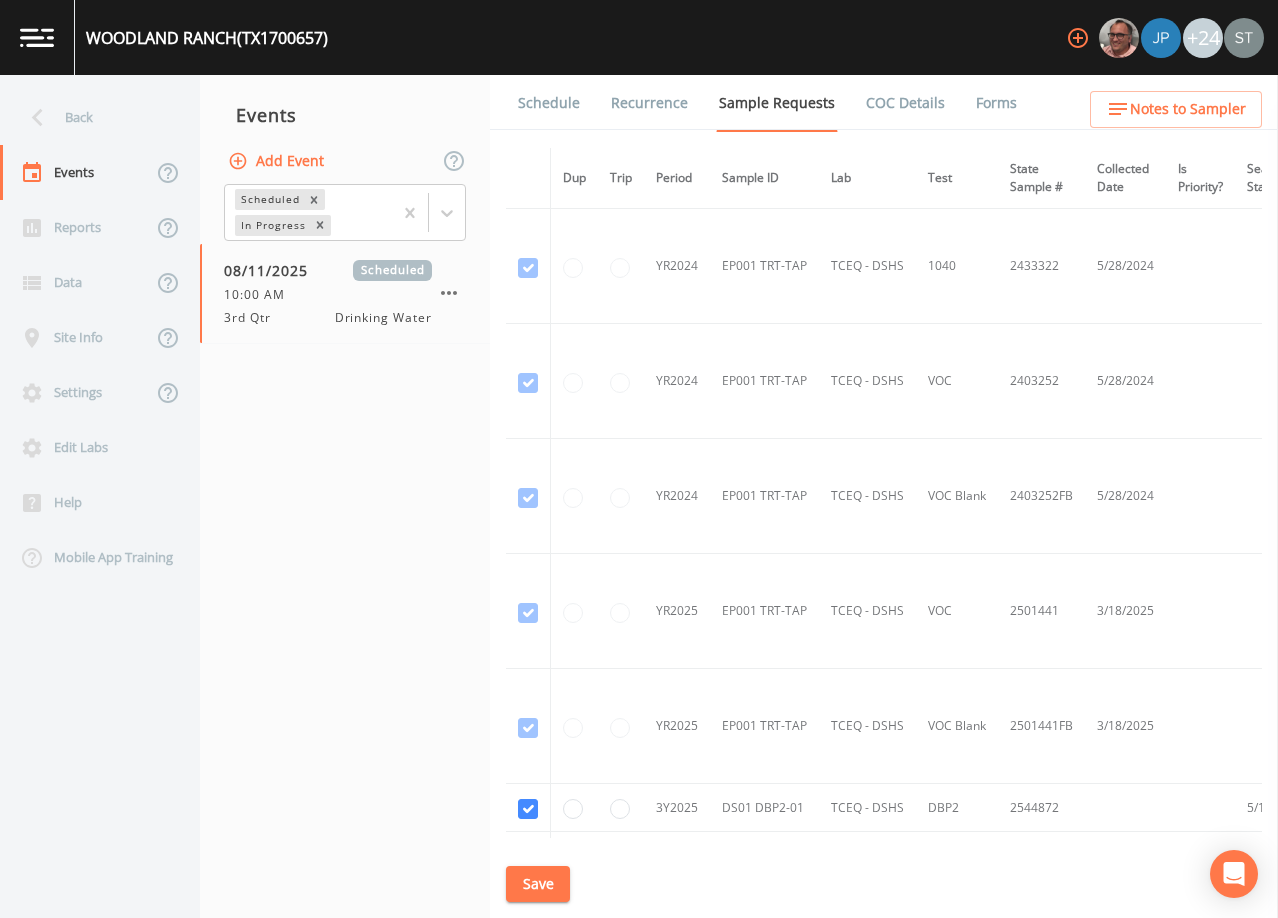 click on "Schedule" at bounding box center (549, 103) 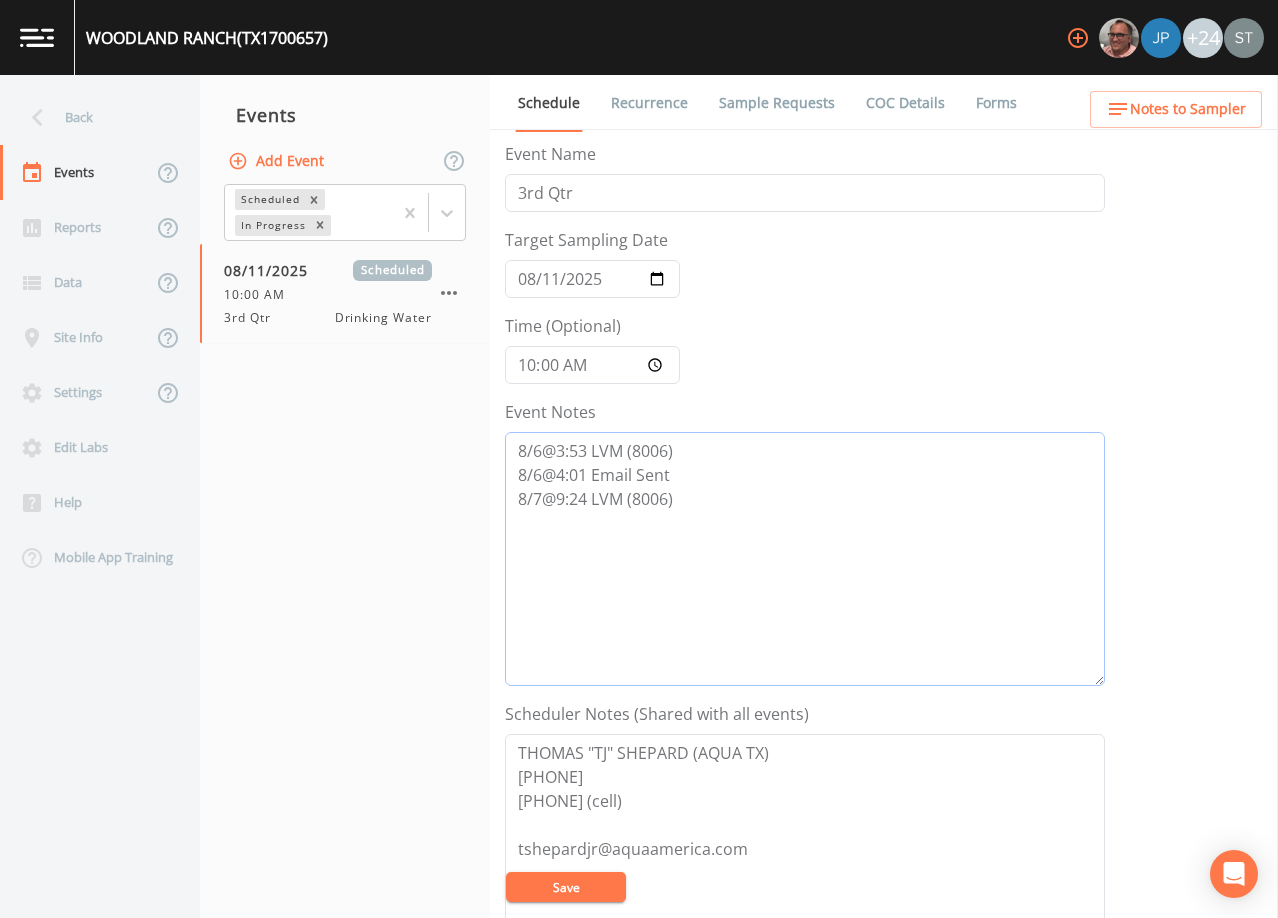 click on "8/6@3:53 LVM (8006)
8/6@4:01 Email Sent
8/7@9:24 LVM (8006)" at bounding box center [805, 559] 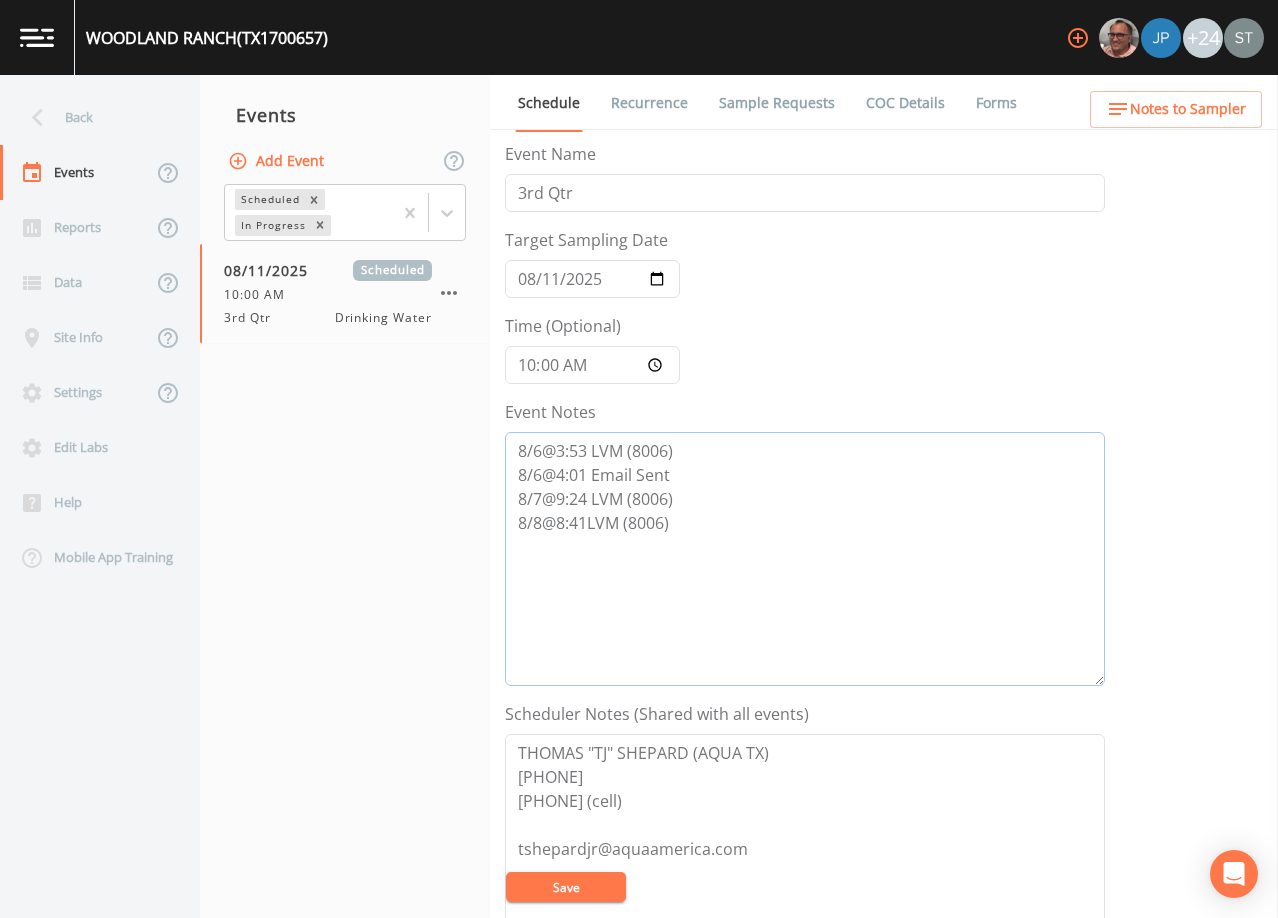 click on "8/6@3:53 LVM (8006)
8/6@4:01 Email Sent
8/7@9:24 LVM (8006)
8/8@8:41LVM (8006)" at bounding box center [805, 559] 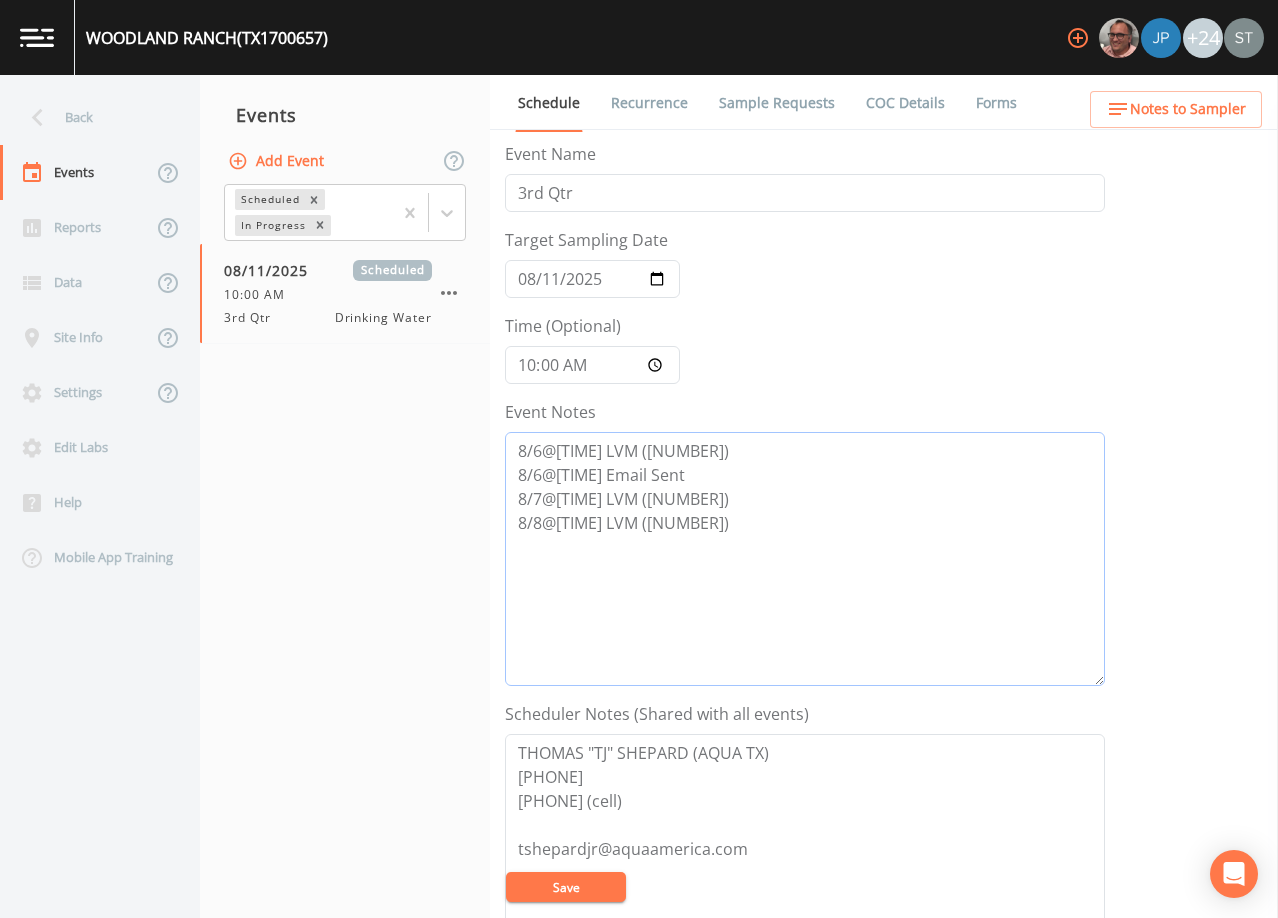 type on "8/6@[TIME] LVM ([NUMBER])
8/6@[TIME] Email Sent
8/7@[TIME] LVM ([NUMBER])
8/8@[TIME] LVM ([NUMBER])" 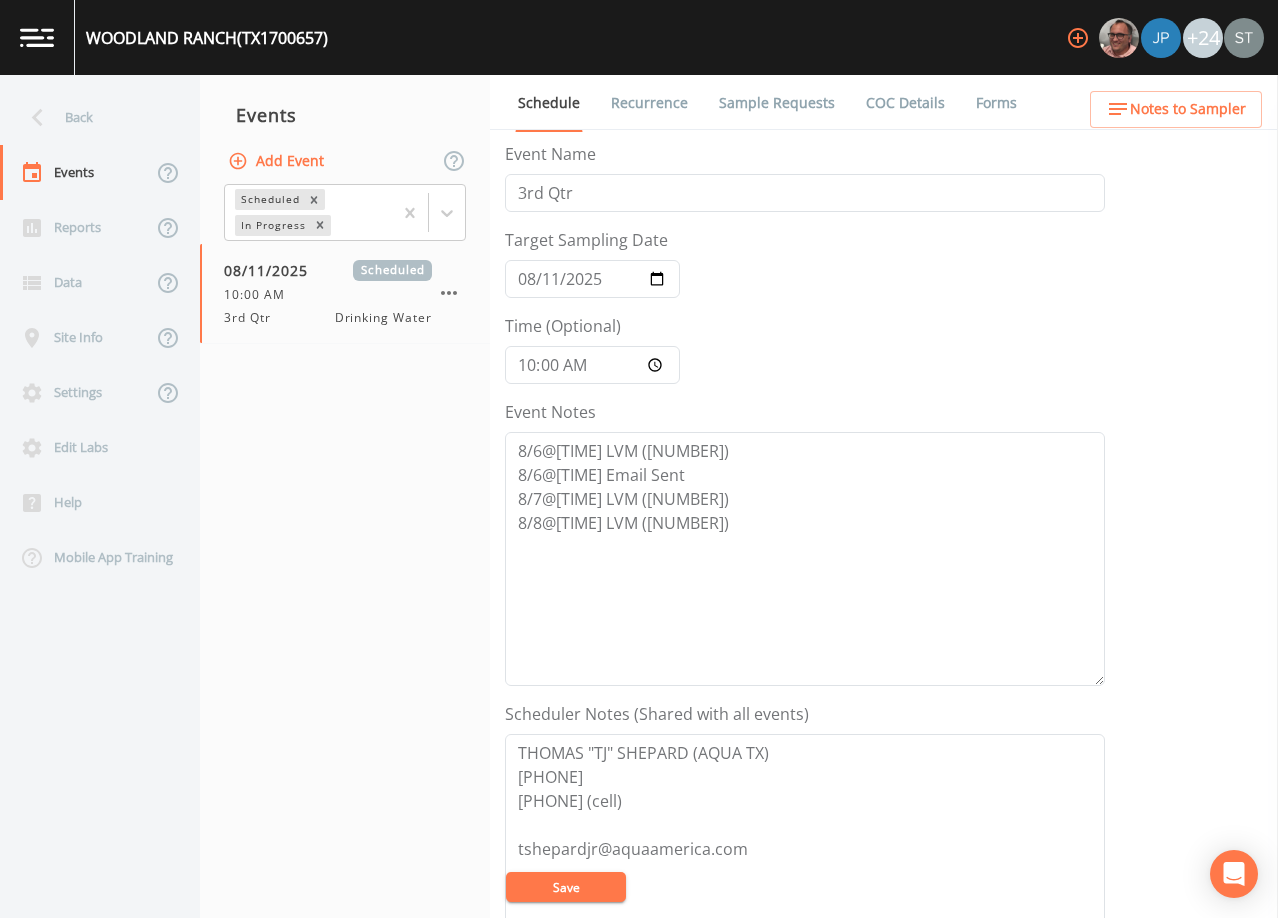 click on "Save" at bounding box center (566, 887) 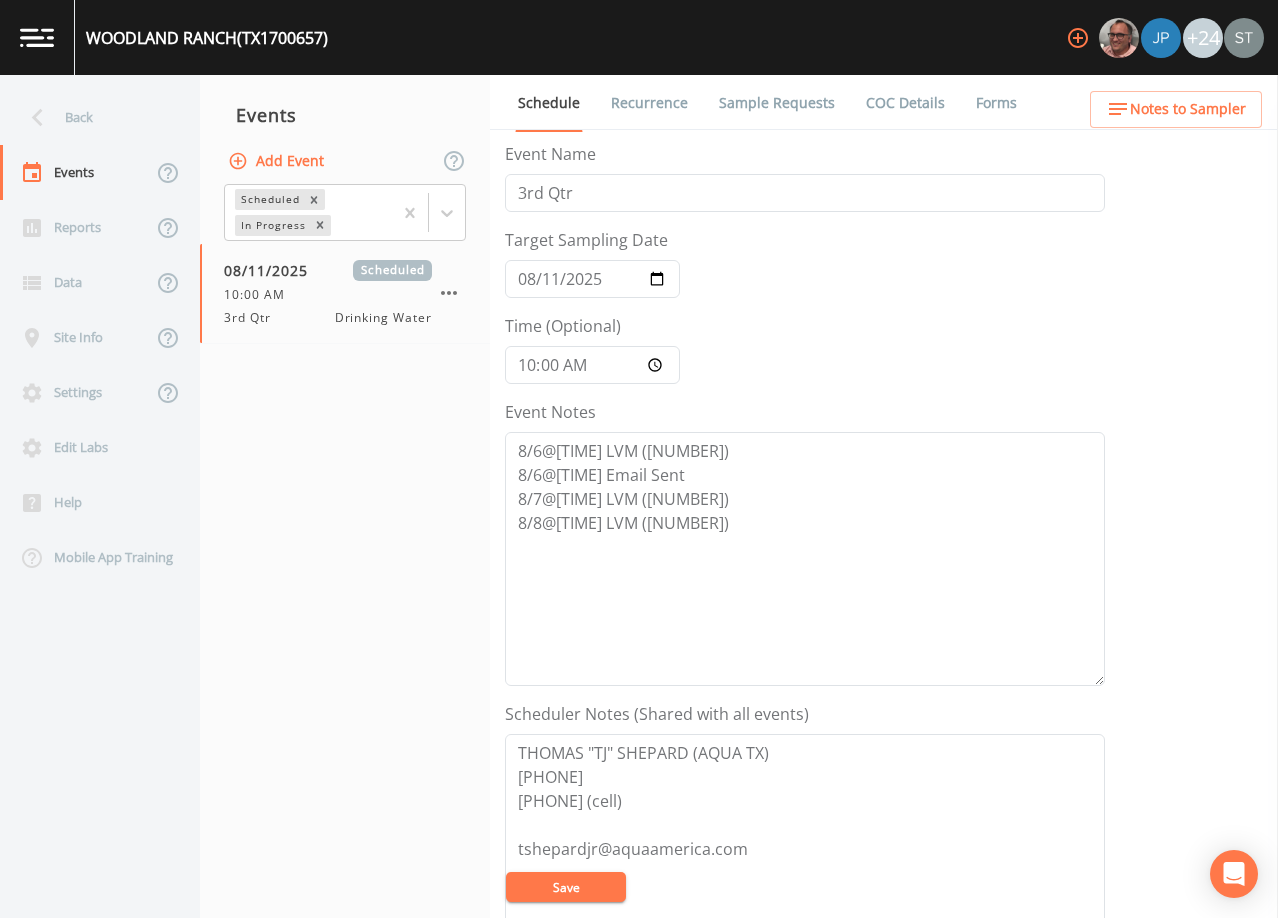 click on "Save" at bounding box center (566, 887) 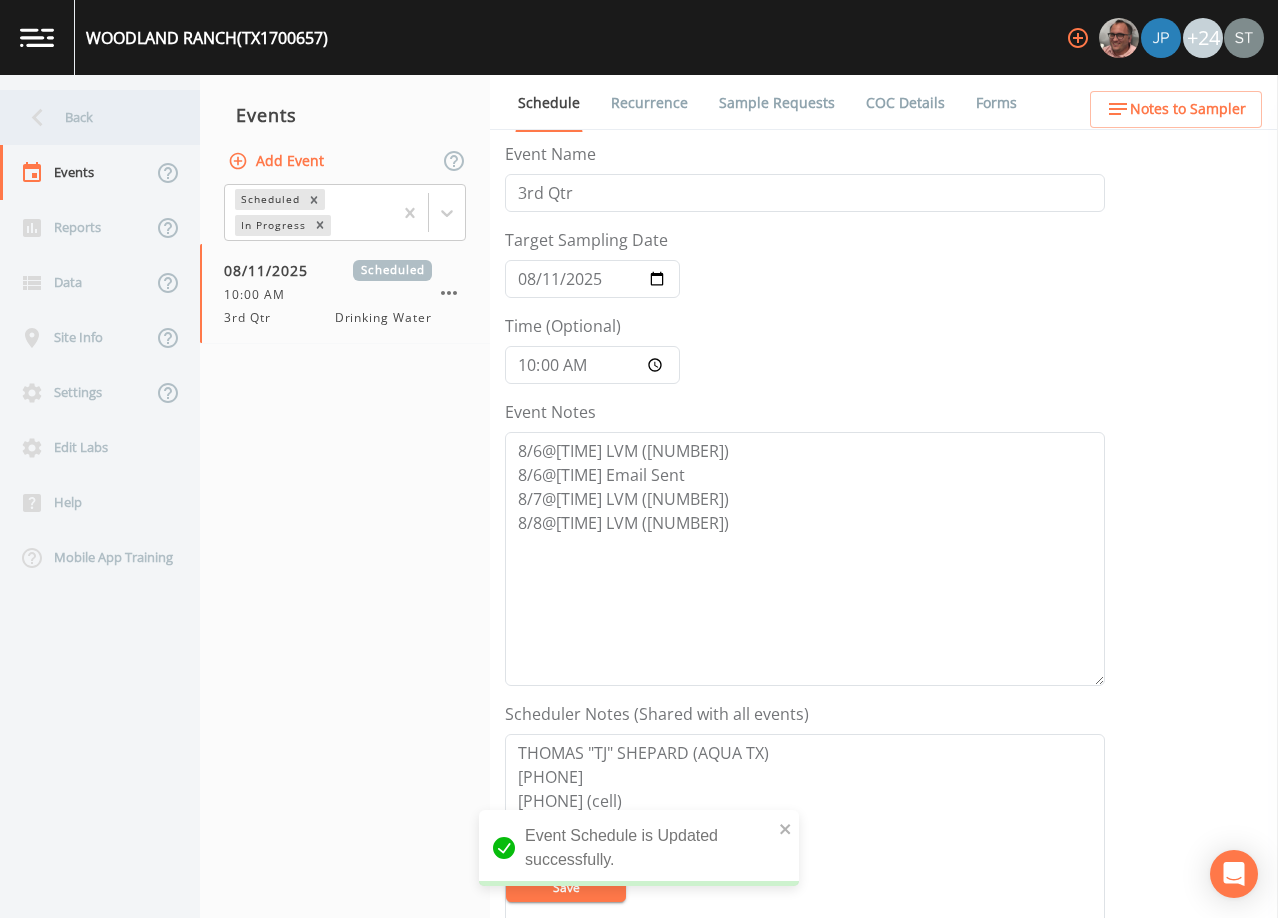 click on "Back" at bounding box center [90, 117] 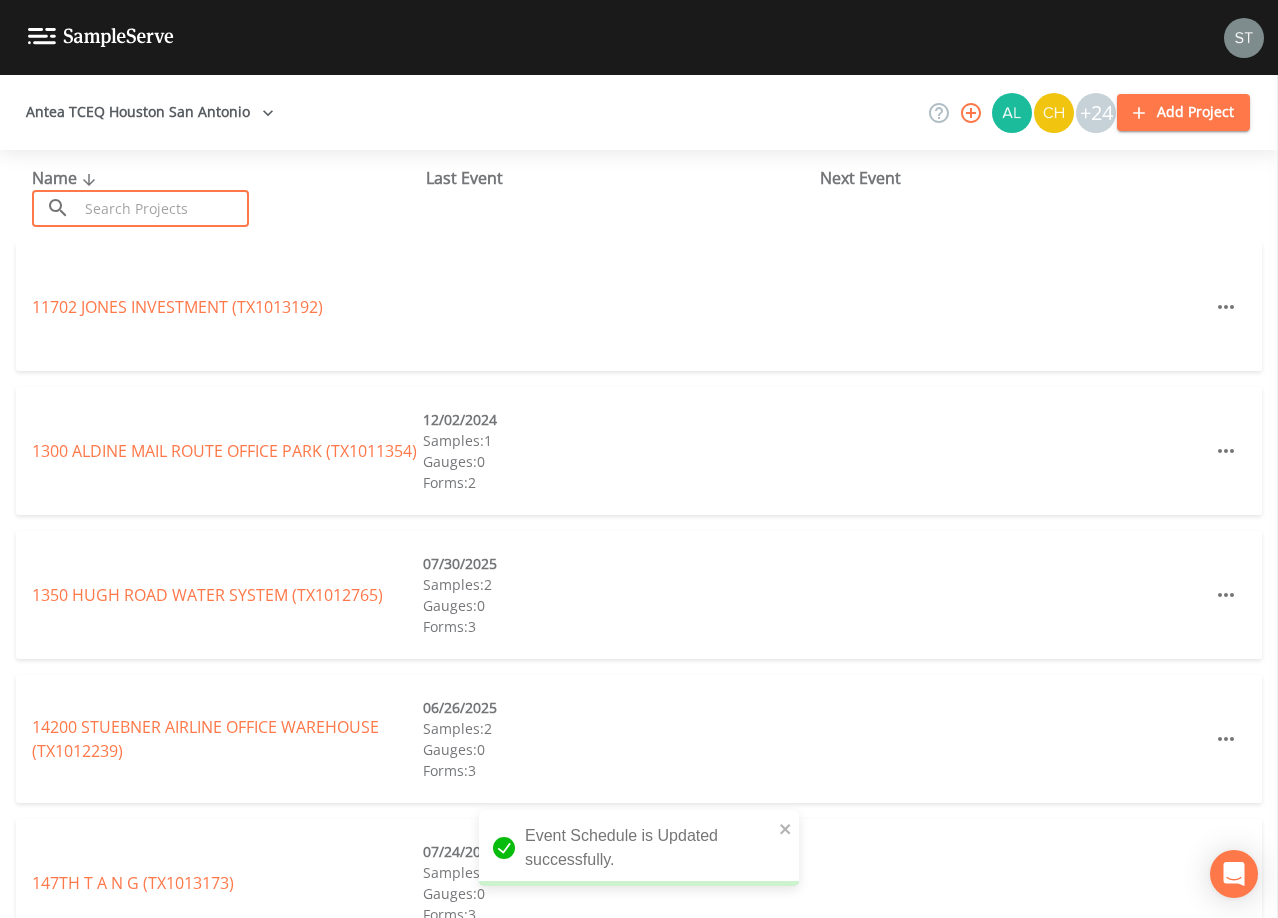 click at bounding box center [163, 208] 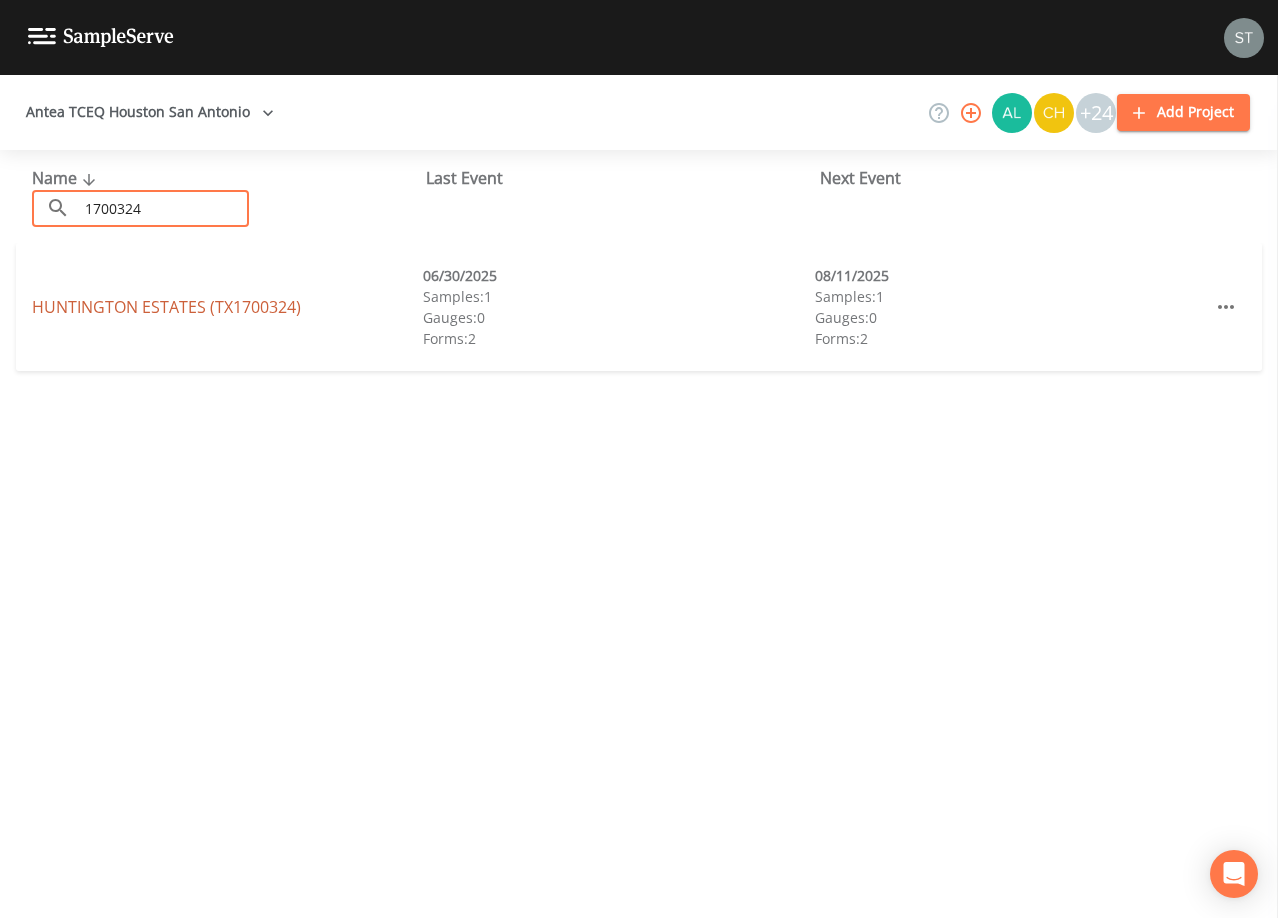 type on "1700324" 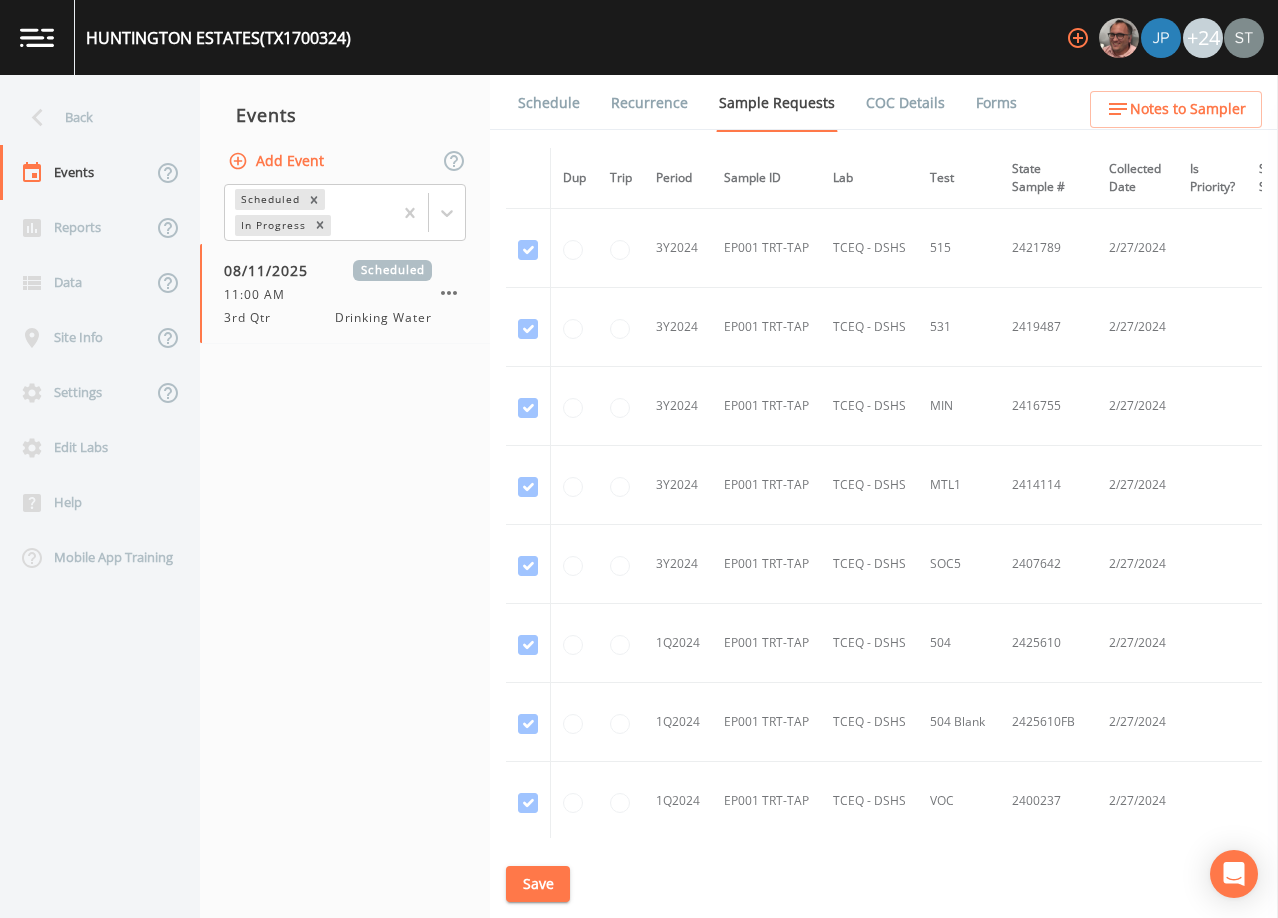 click on "Schedule" at bounding box center (549, 103) 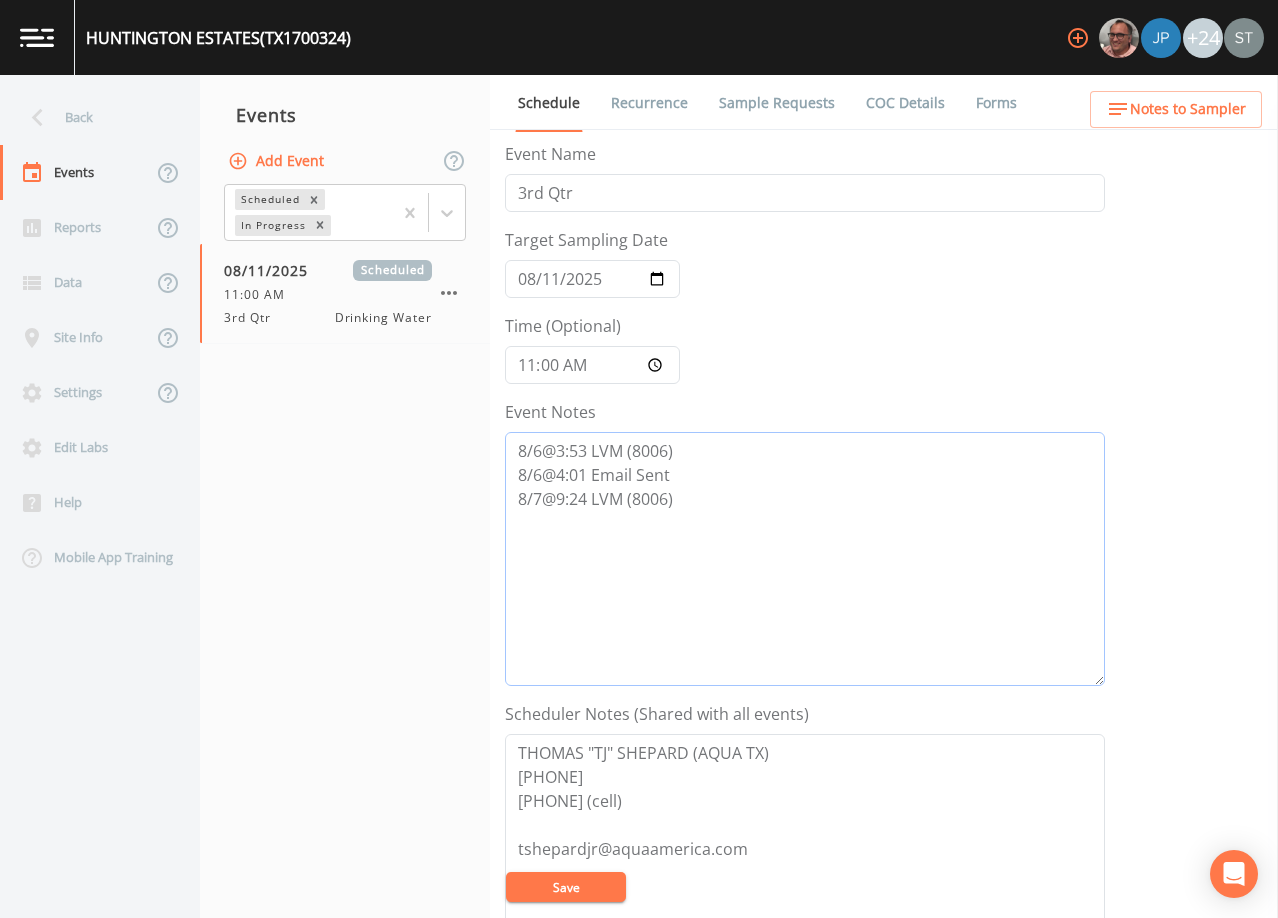 click on "8/6@3:53 LVM (8006)
8/6@4:01 Email Sent
8/7@9:24 LVM (8006)" at bounding box center (805, 559) 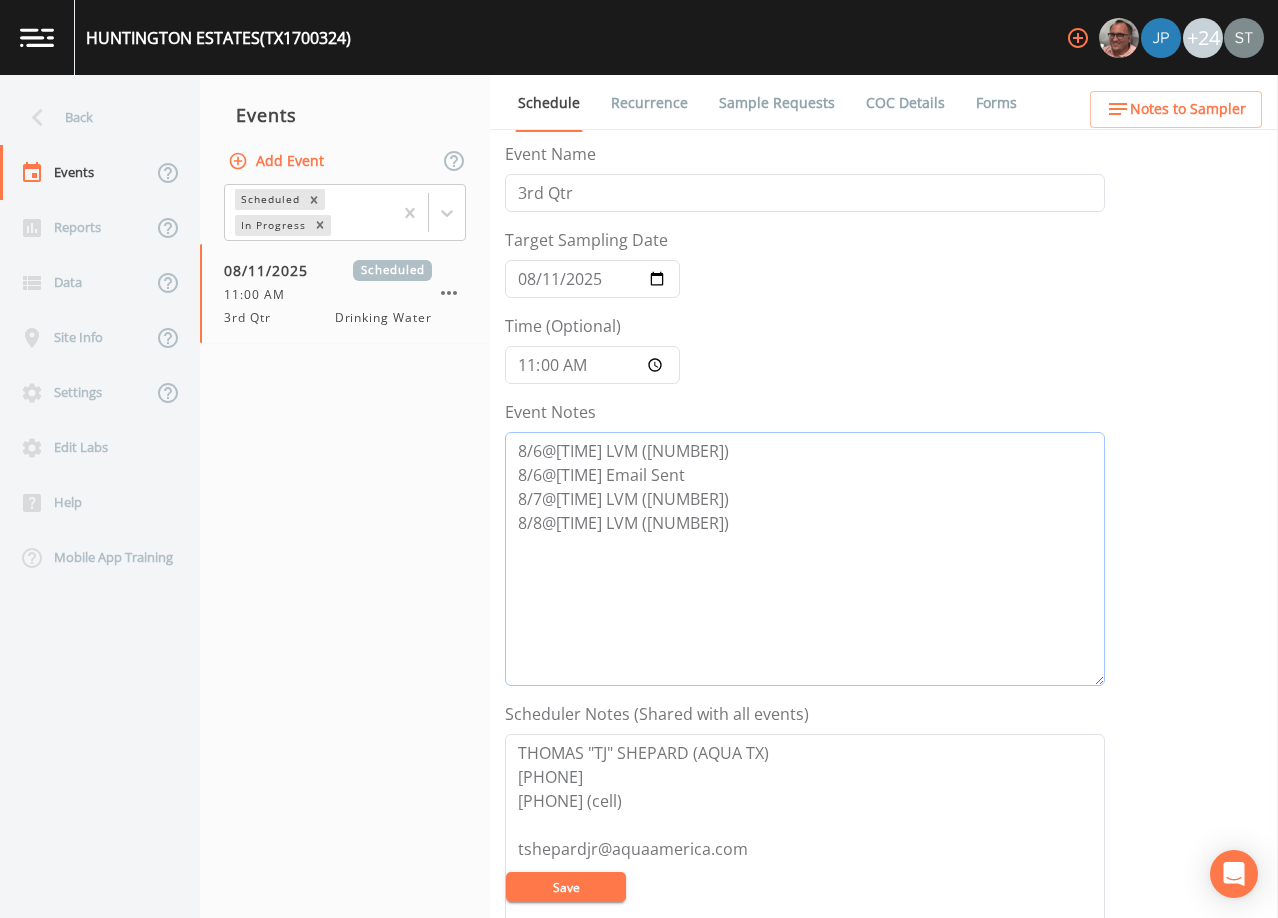 type on "8/6@[TIME] LVM ([NUMBER])
8/6@[TIME] Email Sent
8/7@[TIME] LVM ([NUMBER])
8/8@[TIME] LVM ([NUMBER])" 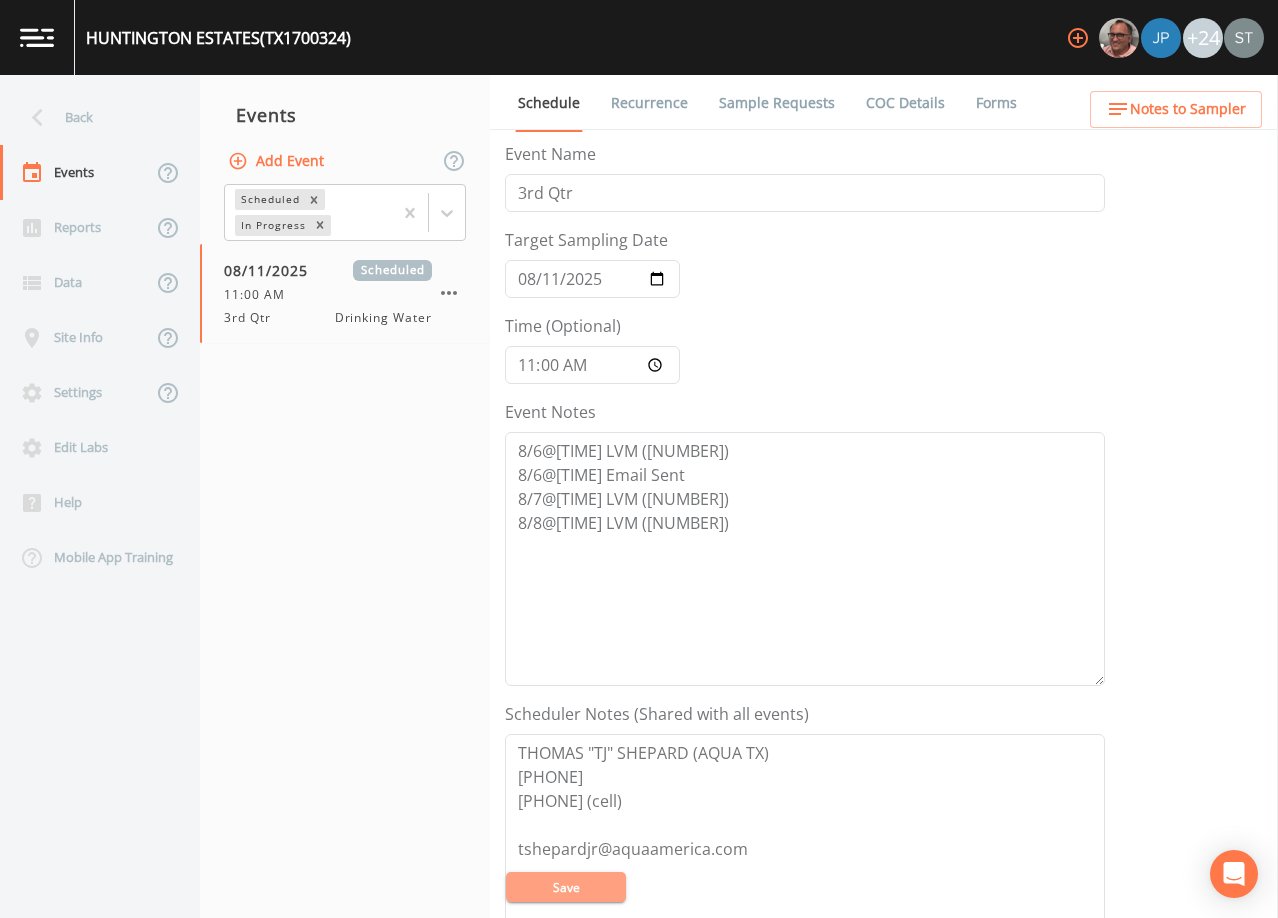 click on "Save" at bounding box center (566, 887) 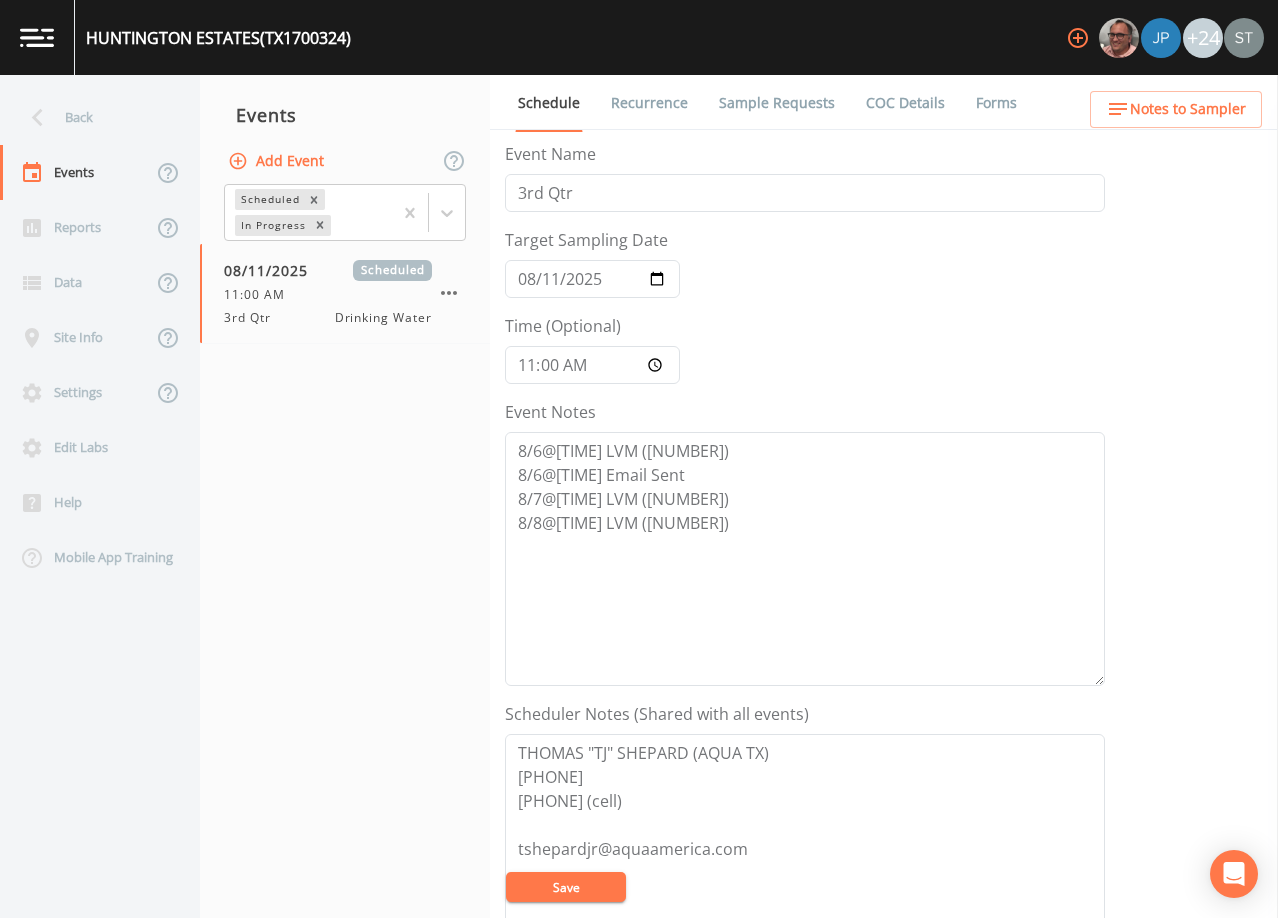 click on "Save" at bounding box center [566, 887] 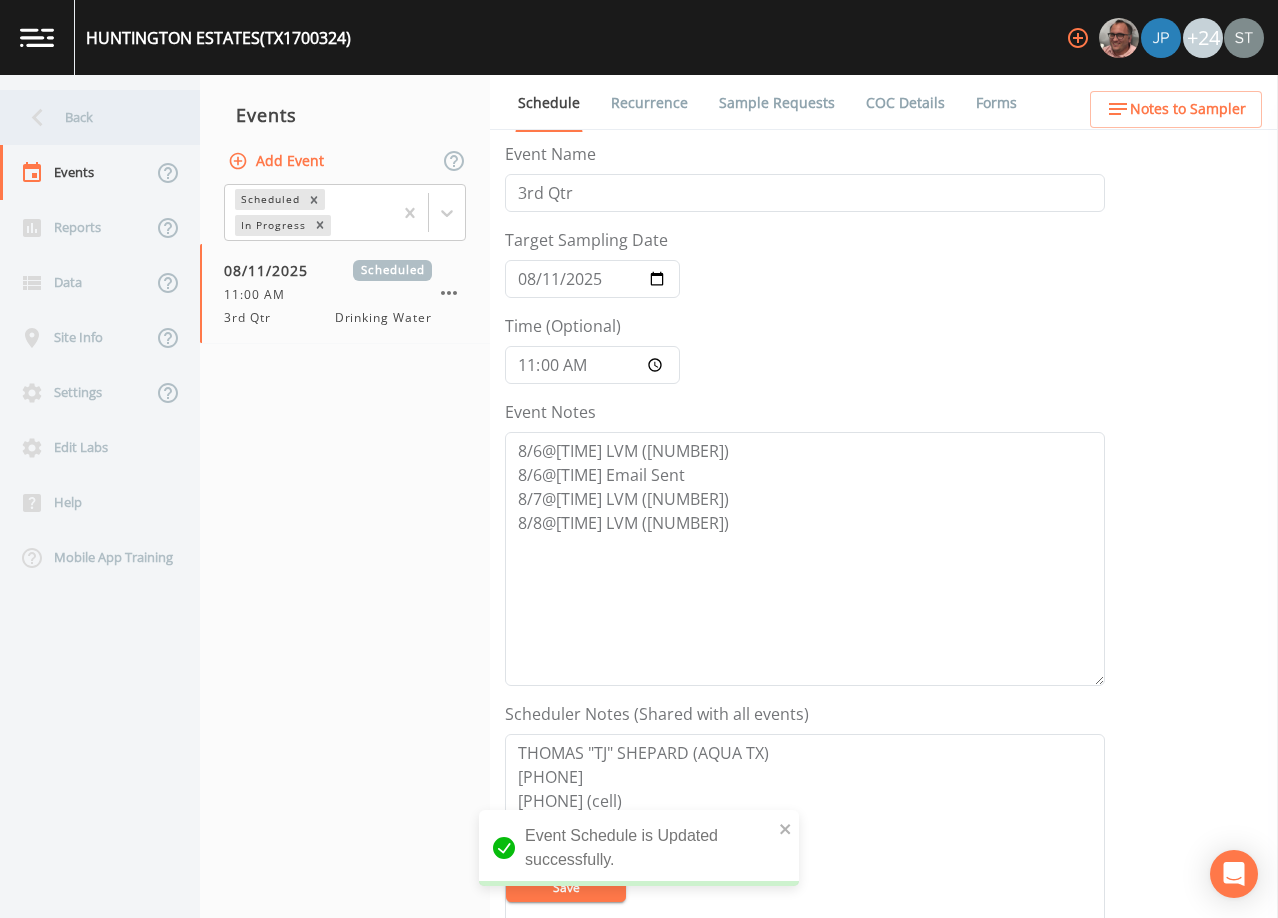 click on "Back" at bounding box center [90, 117] 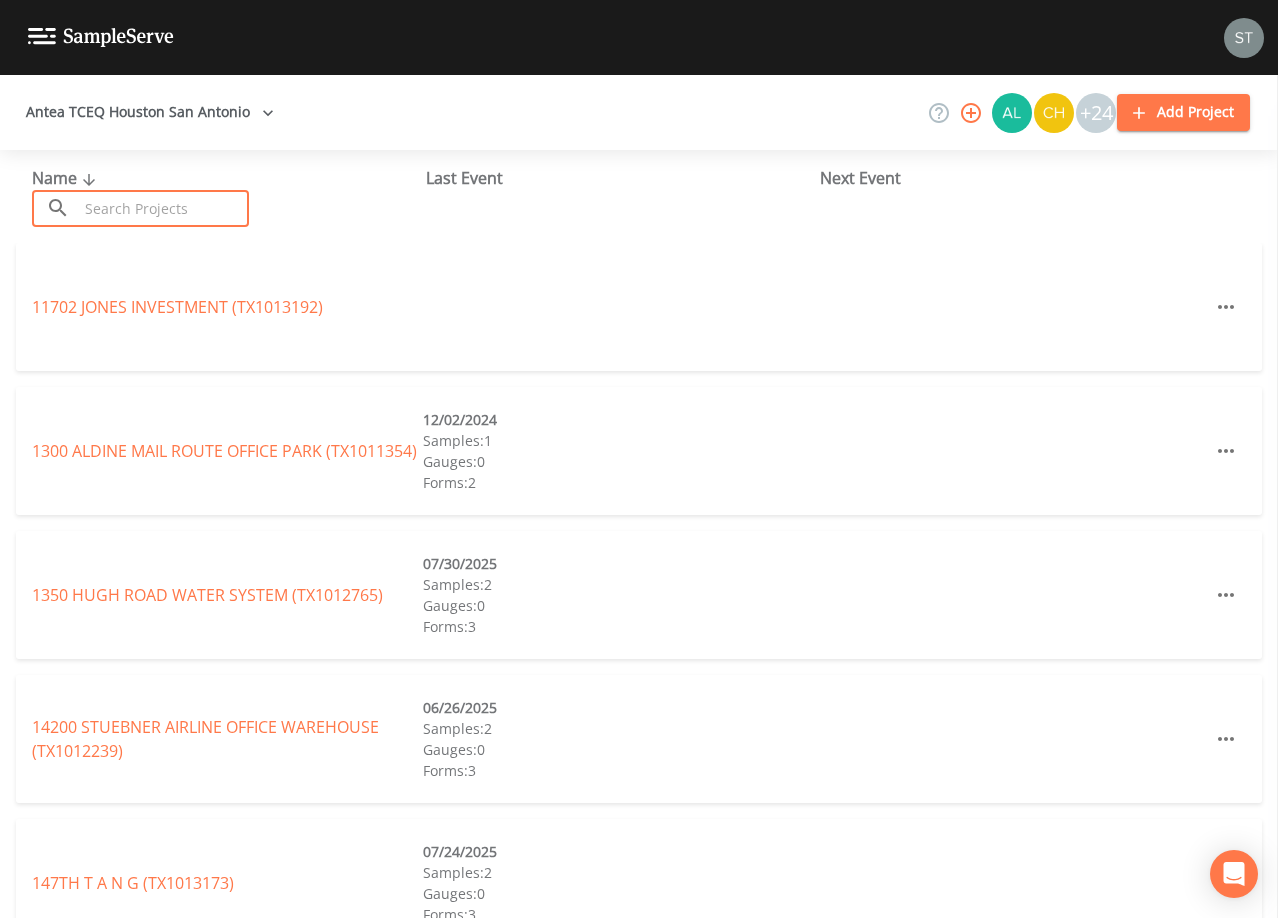 click at bounding box center (163, 208) 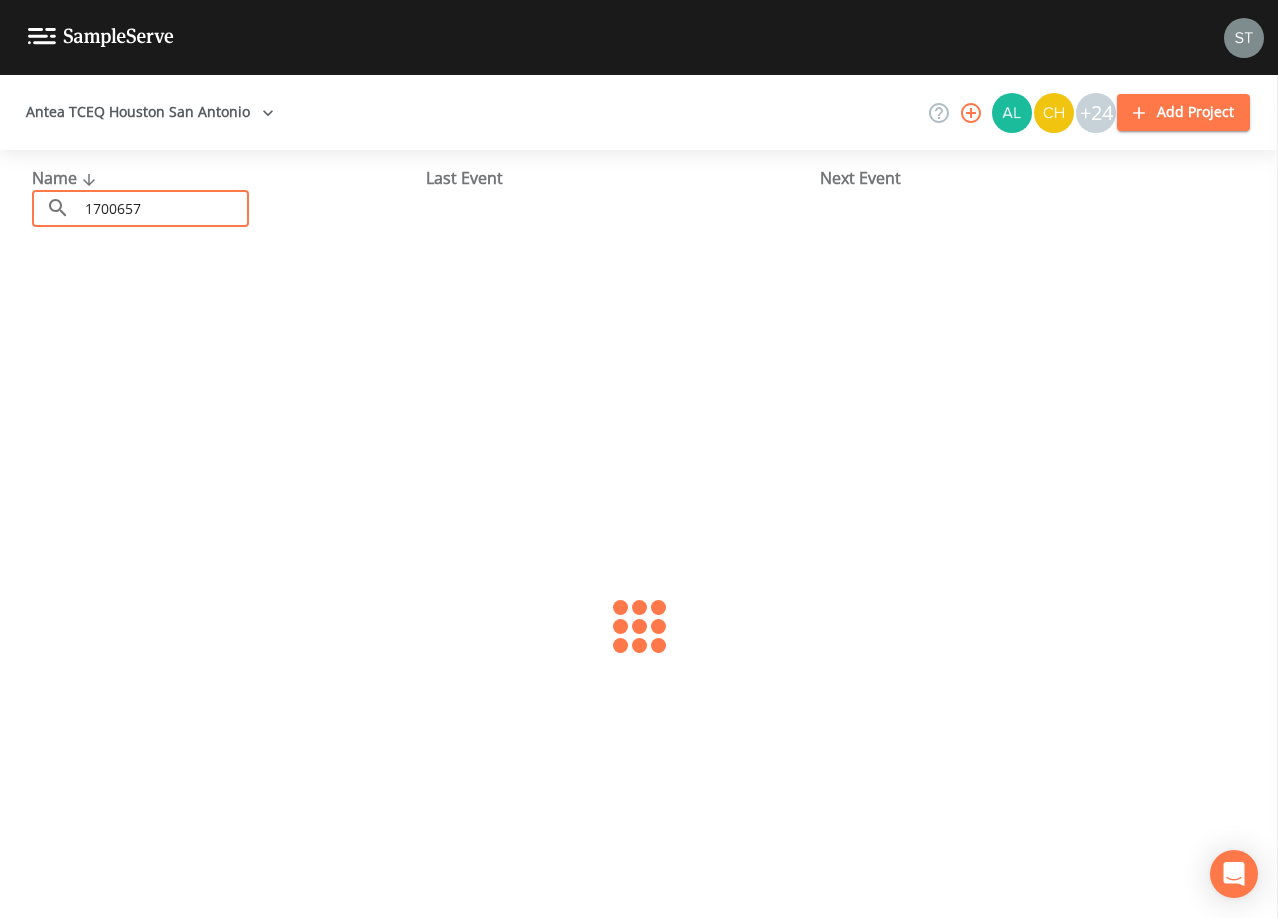 type on "1700657" 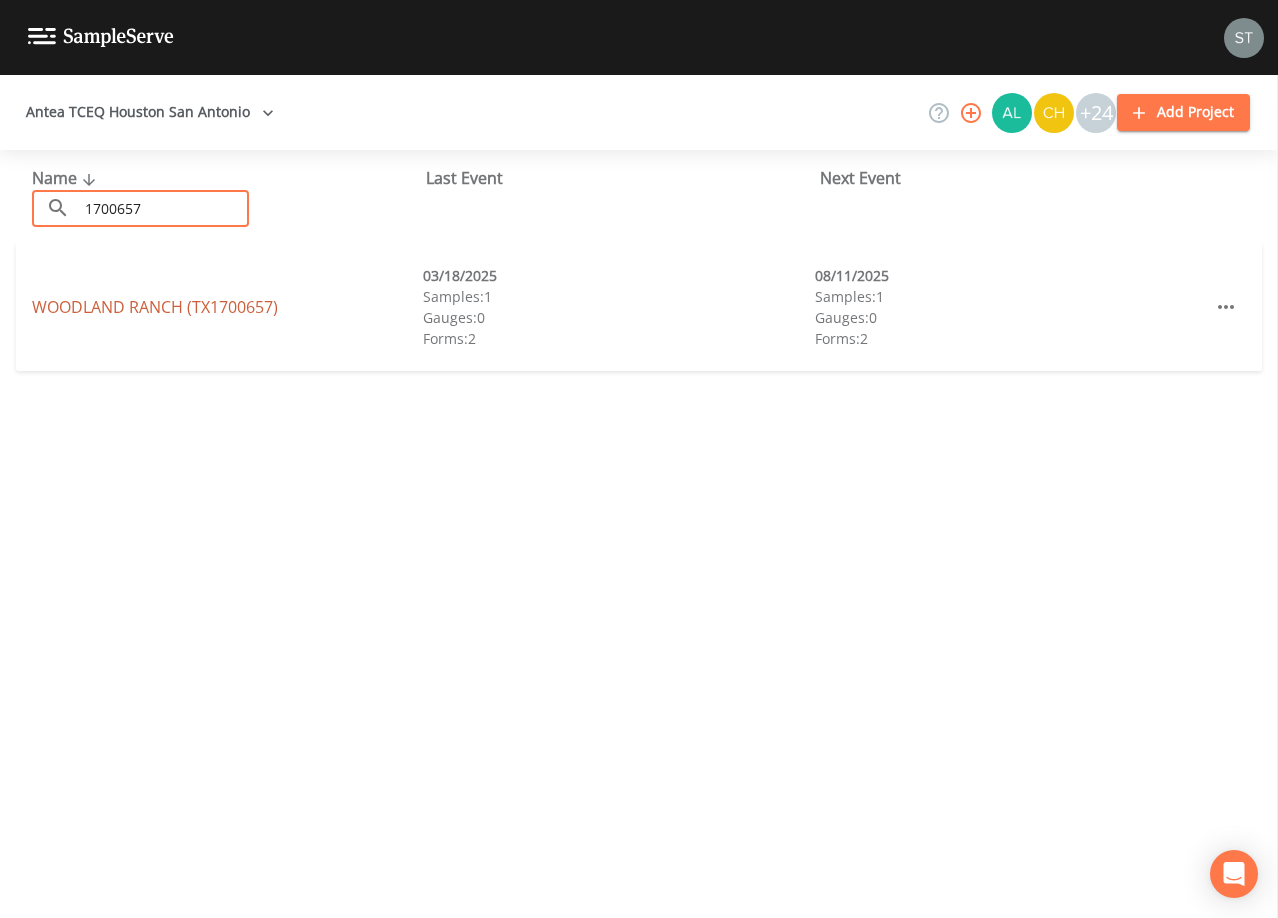 click on "WOODLAND RANCH   (TX1700657)" at bounding box center (155, 307) 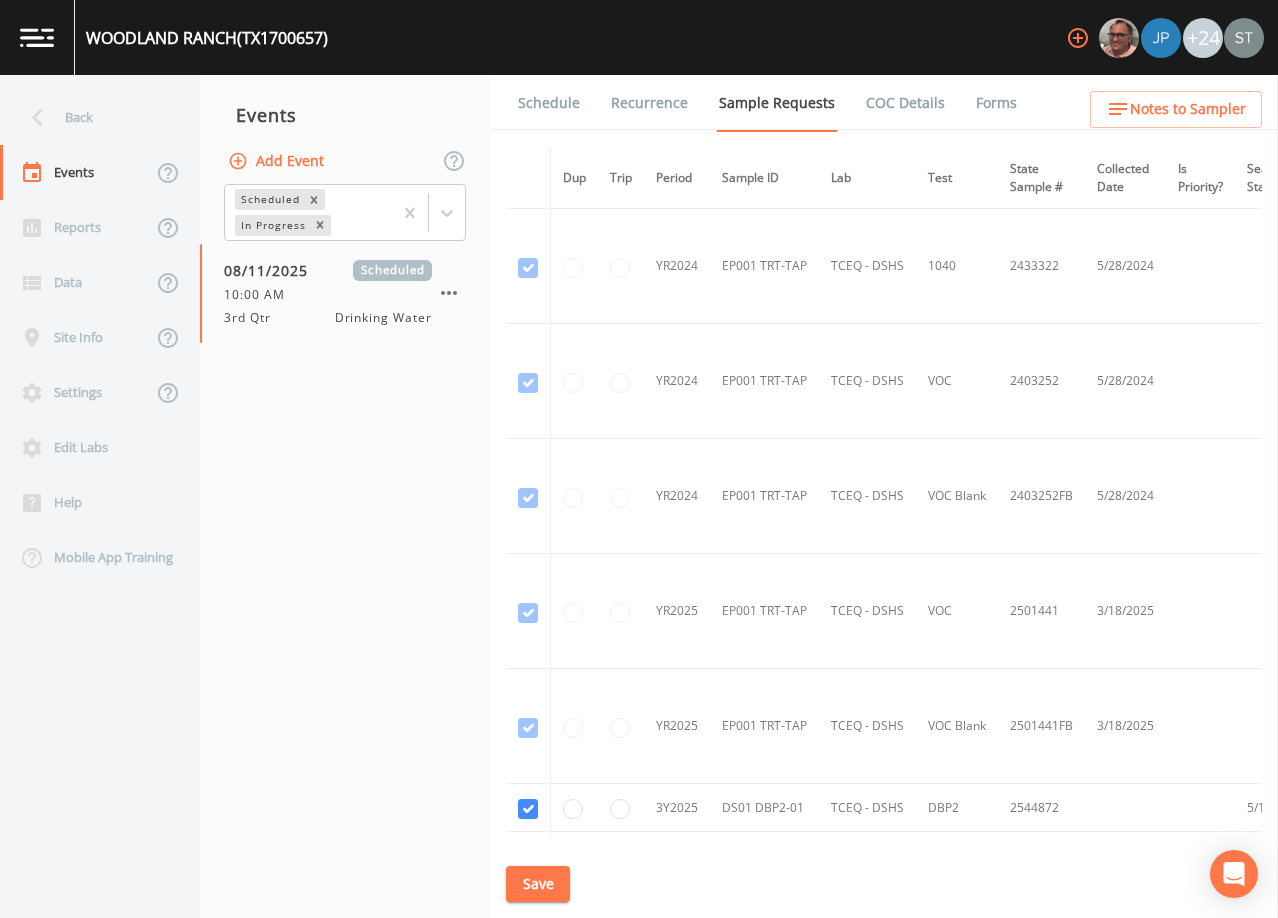 click on "Schedule" at bounding box center [549, 103] 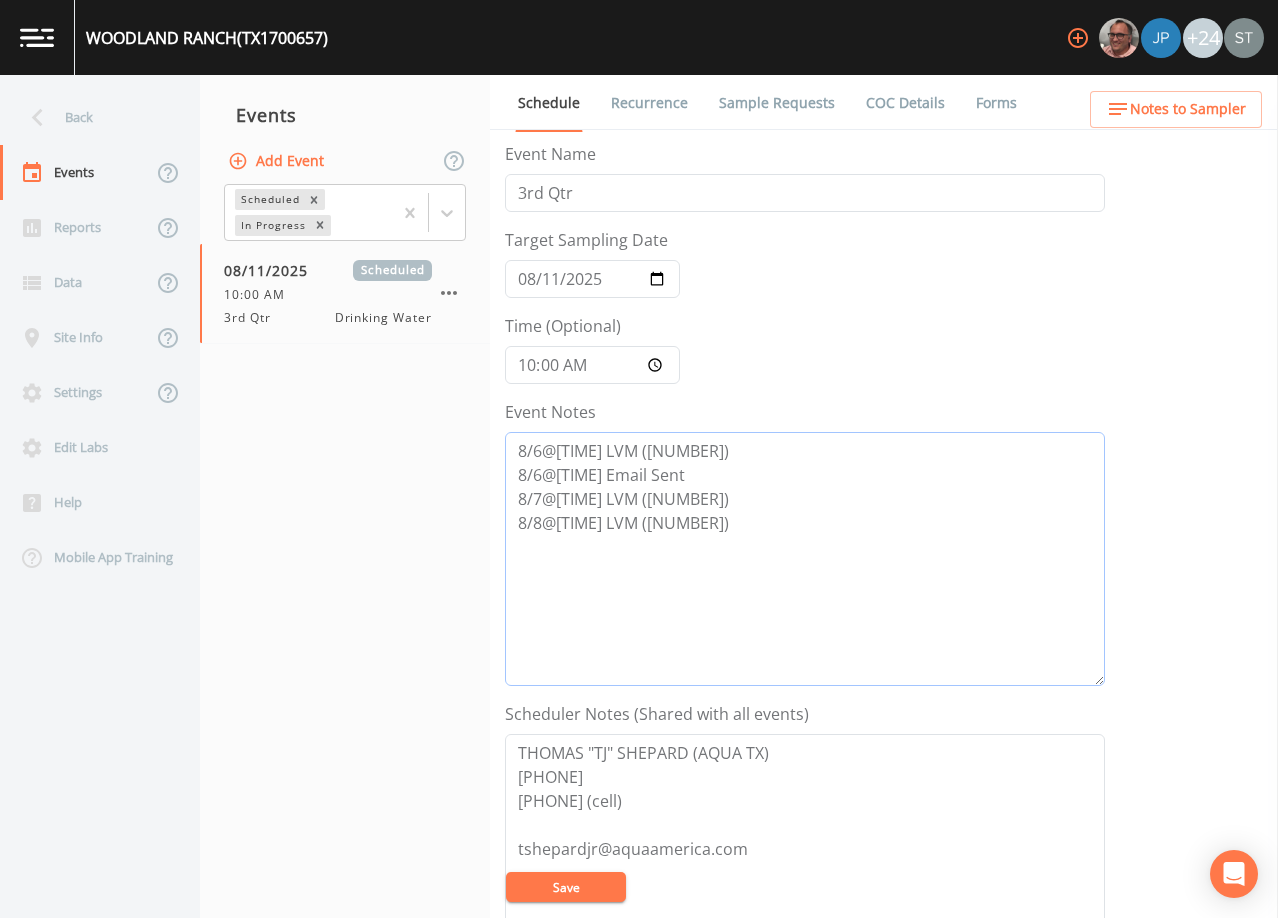 click on "8/6@[TIME] LVM ([NUMBER])
8/6@[TIME] Email Sent
8/7@[TIME] LVM ([NUMBER])
8/8@[TIME] LVM ([NUMBER])" at bounding box center [805, 559] 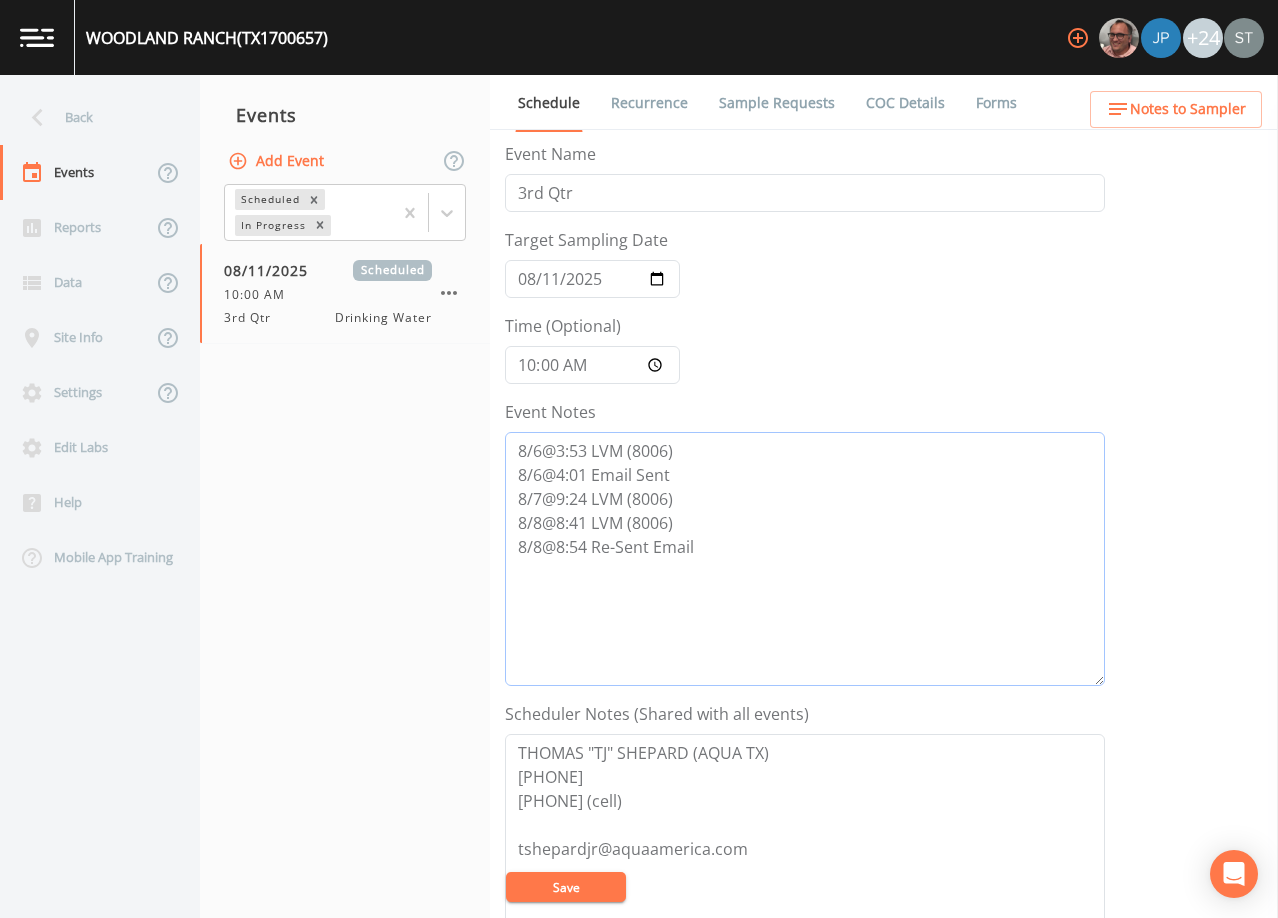 type on "8/6@3:53 LVM (8006)
8/6@4:01 Email Sent
8/7@9:24 LVM (8006)
8/8@8:41 LVM (8006)
8/8@8:54 Re-Sent Email" 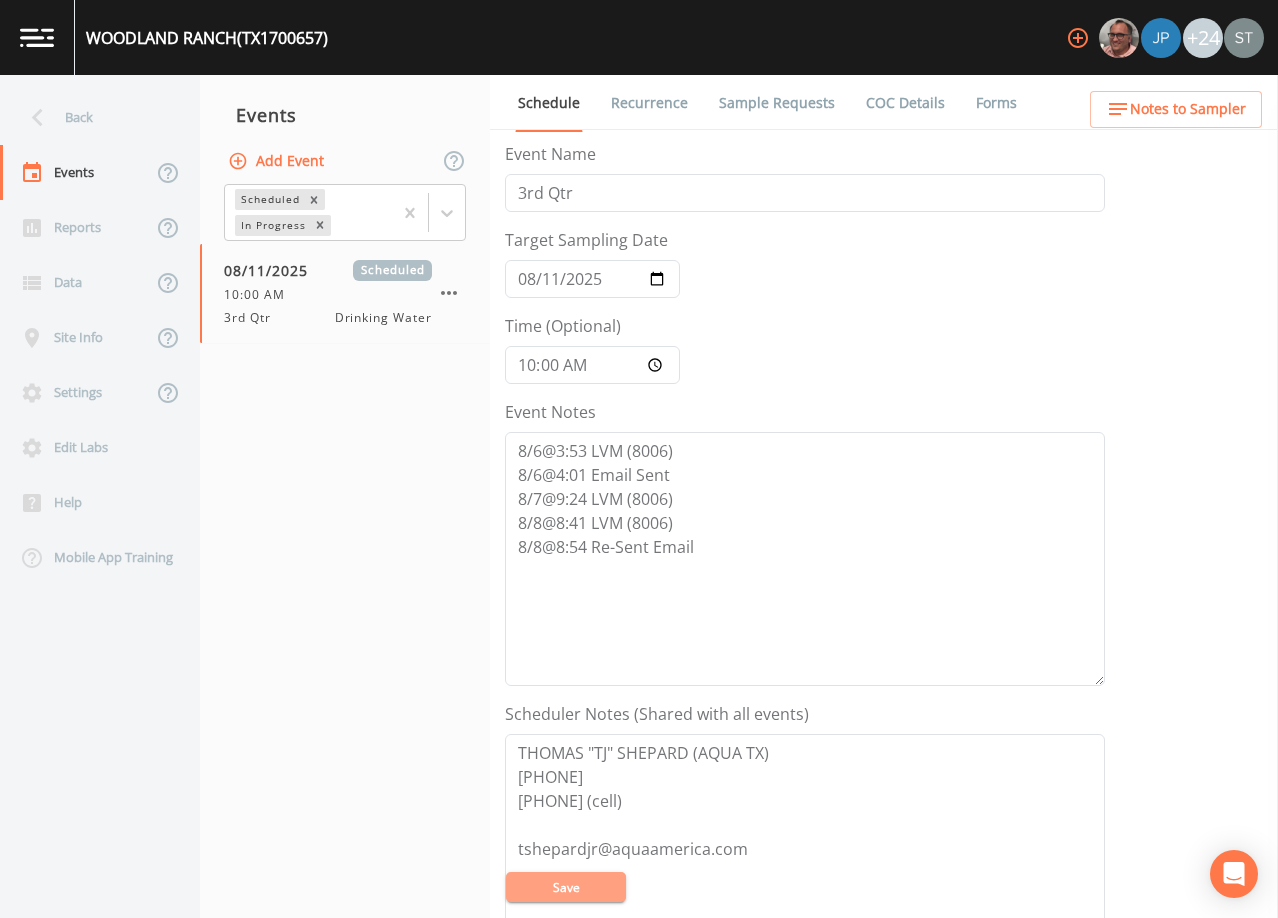 click on "Save" at bounding box center (566, 887) 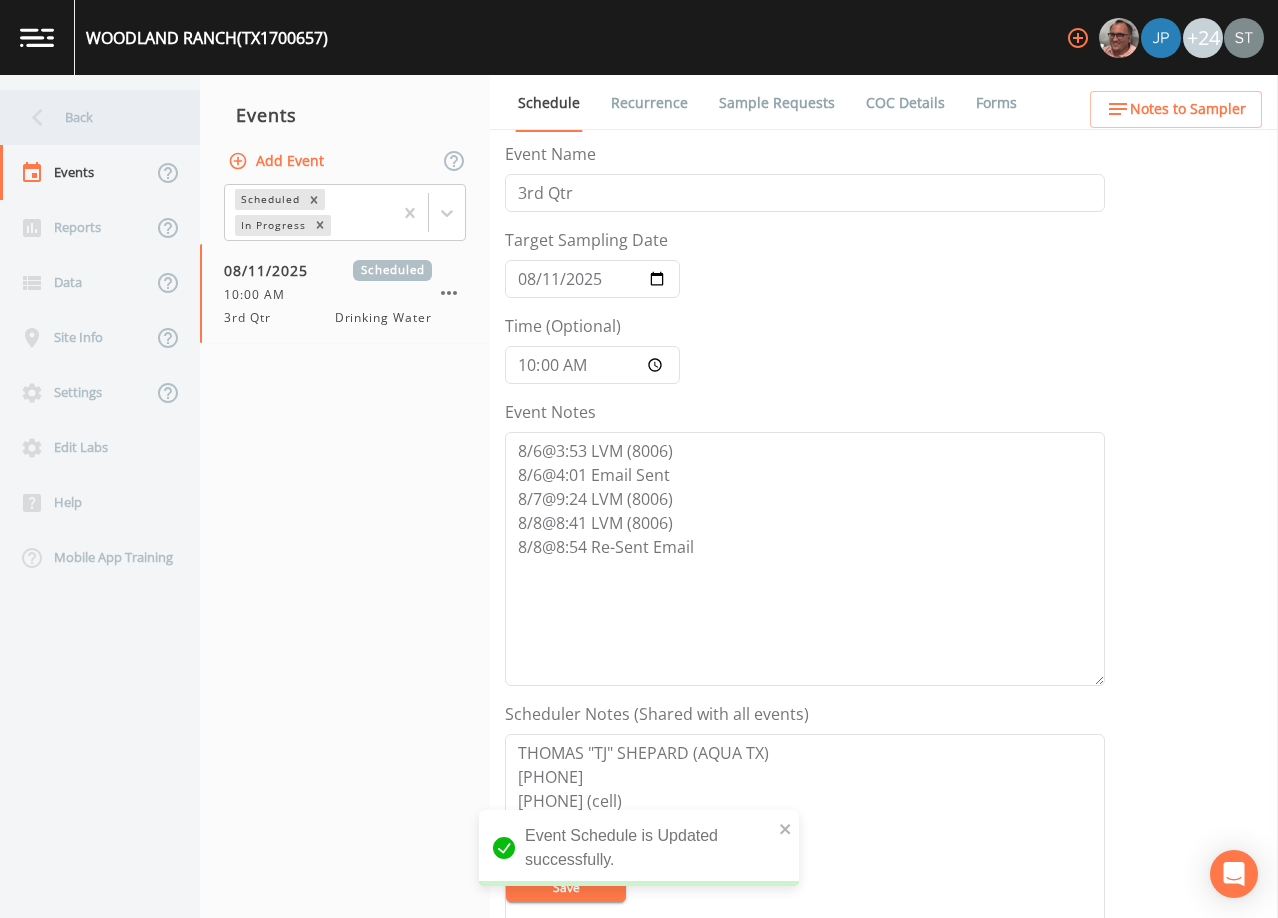 click on "Back" at bounding box center (90, 117) 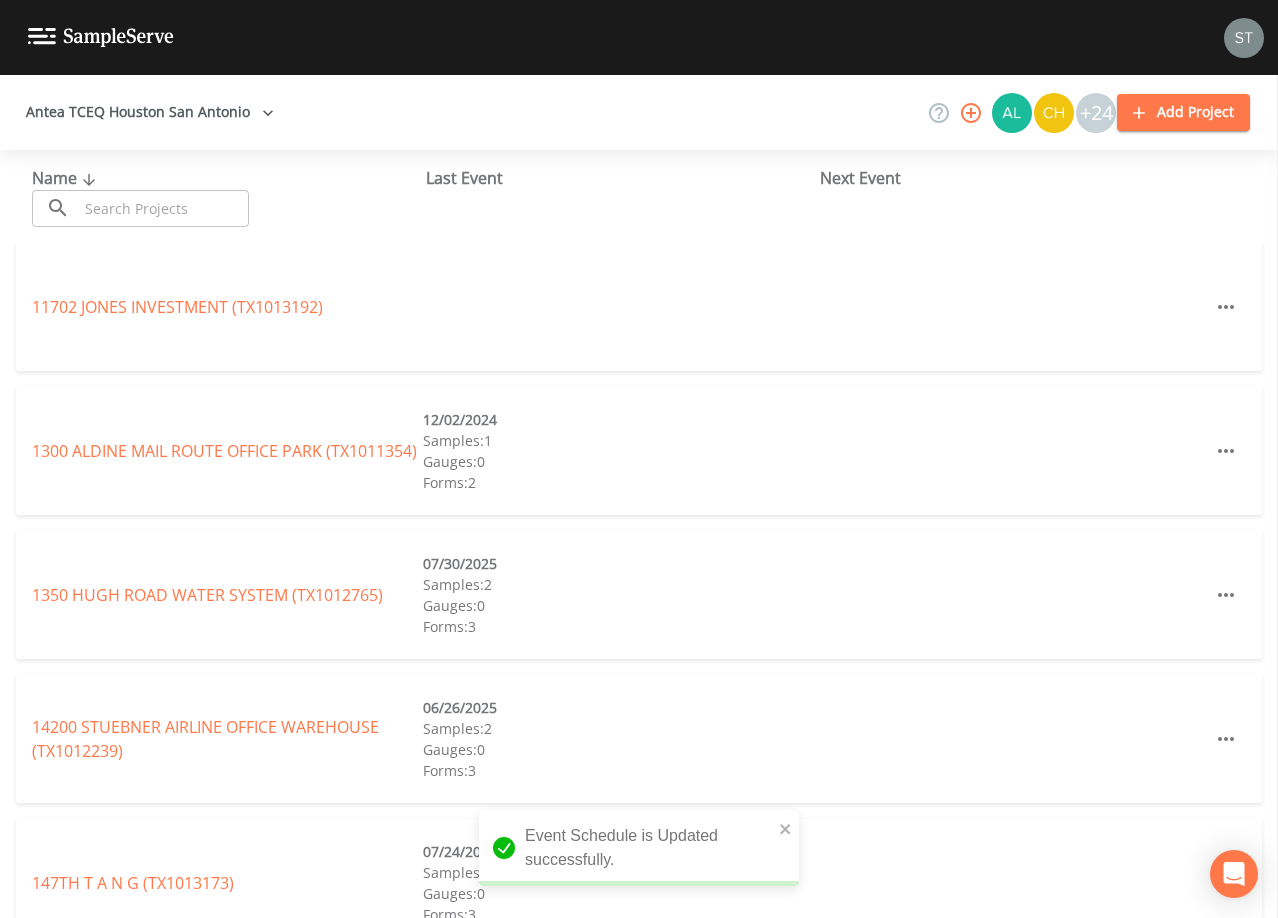 drag, startPoint x: 140, startPoint y: 208, endPoint x: 148, endPoint y: 199, distance: 12.0415945 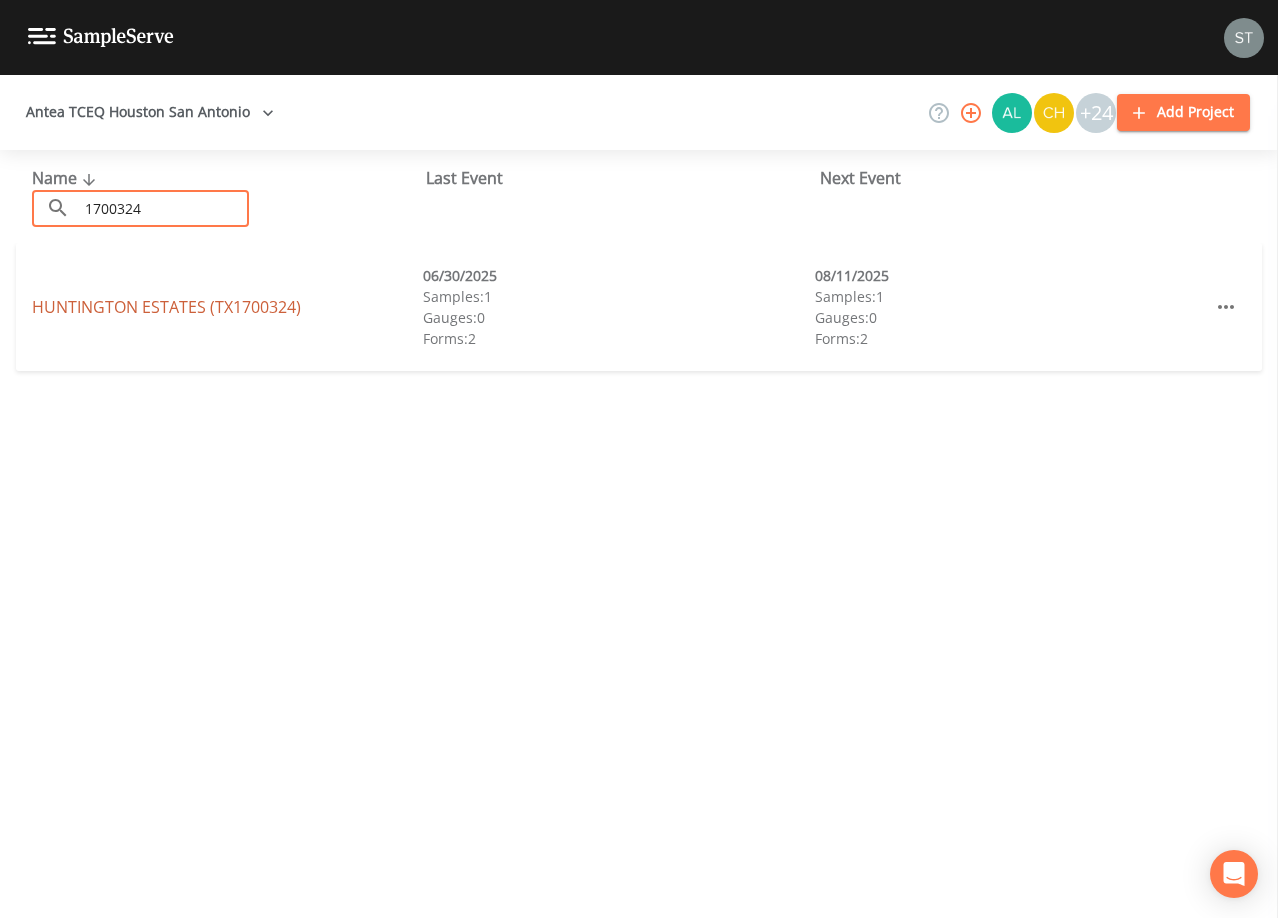 type on "1700324" 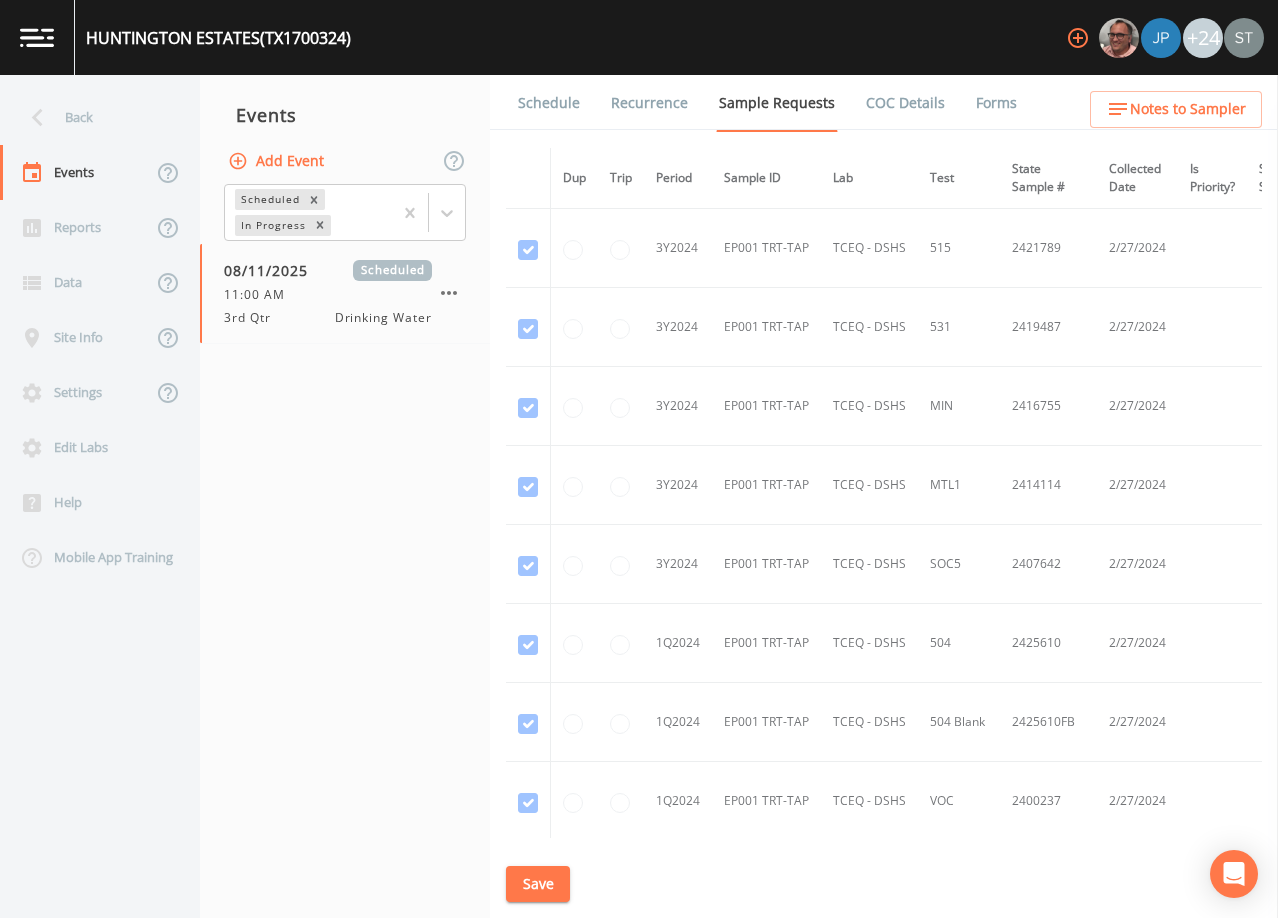 click on "Schedule" at bounding box center [549, 103] 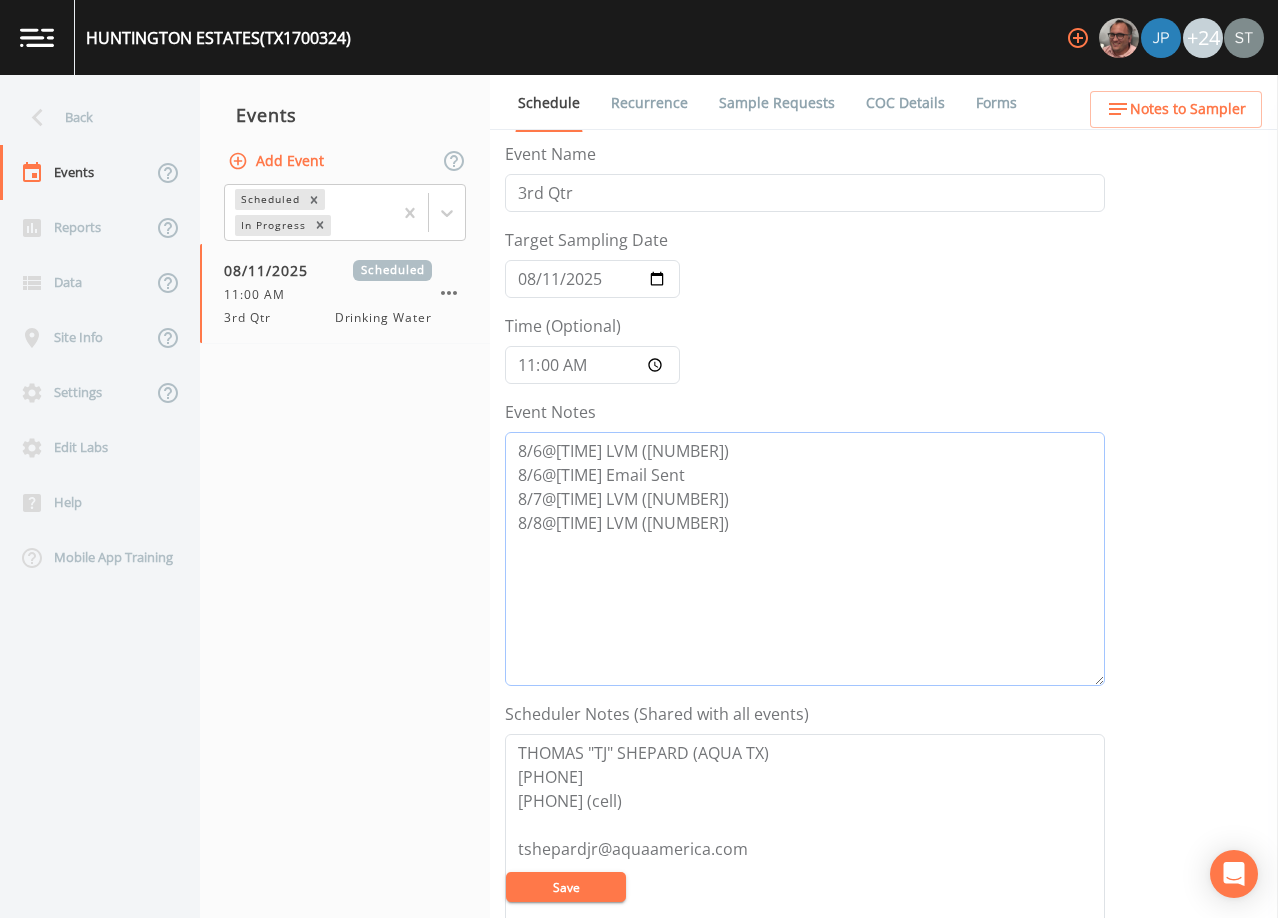 click on "8/6@[TIME] LVM ([NUMBER])
8/6@[TIME] Email Sent
8/7@[TIME] LVM ([NUMBER])
8/8@[TIME] LVM ([NUMBER])" at bounding box center [805, 559] 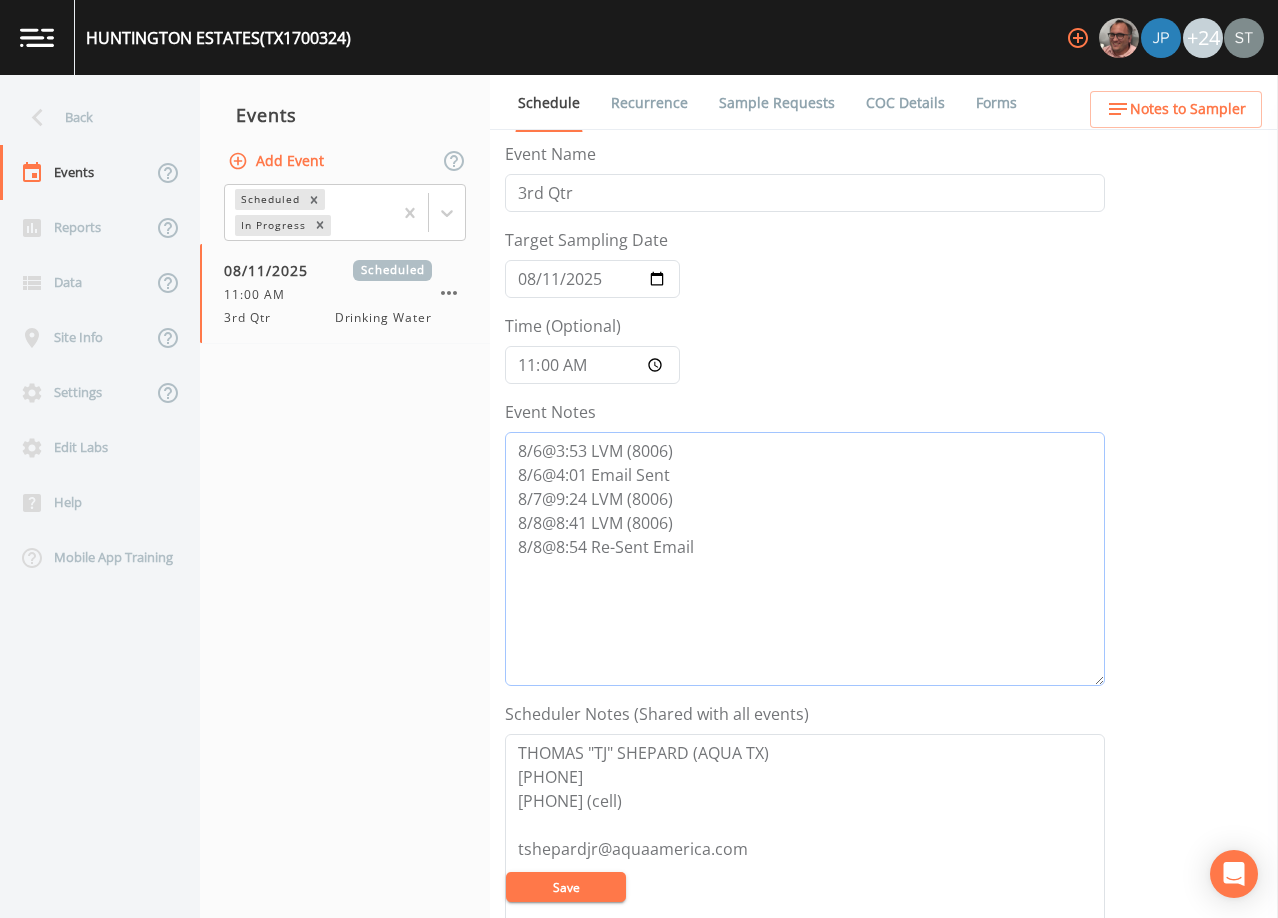 type on "8/6@3:53 LVM (8006)
8/6@4:01 Email Sent
8/7@9:24 LVM (8006)
8/8@8:41 LVM (8006)
8/8@8:54 Re-Sent Email" 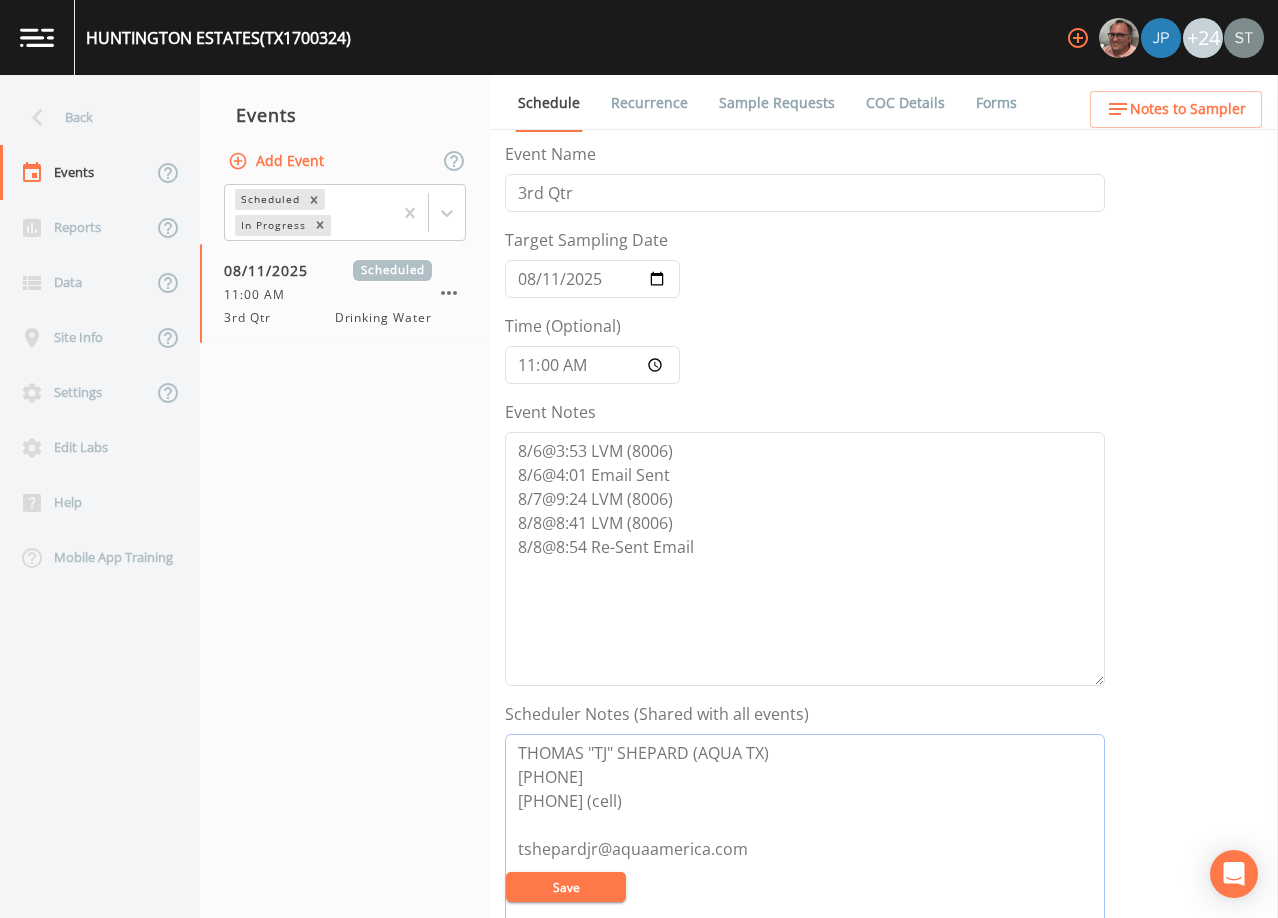 click on "THOMAS "TJ" SHEPARD (AQUA TX)
[PHONE]
[PHONE] (cell)
tshepardjr@aquaamerica.com" at bounding box center (805, 861) 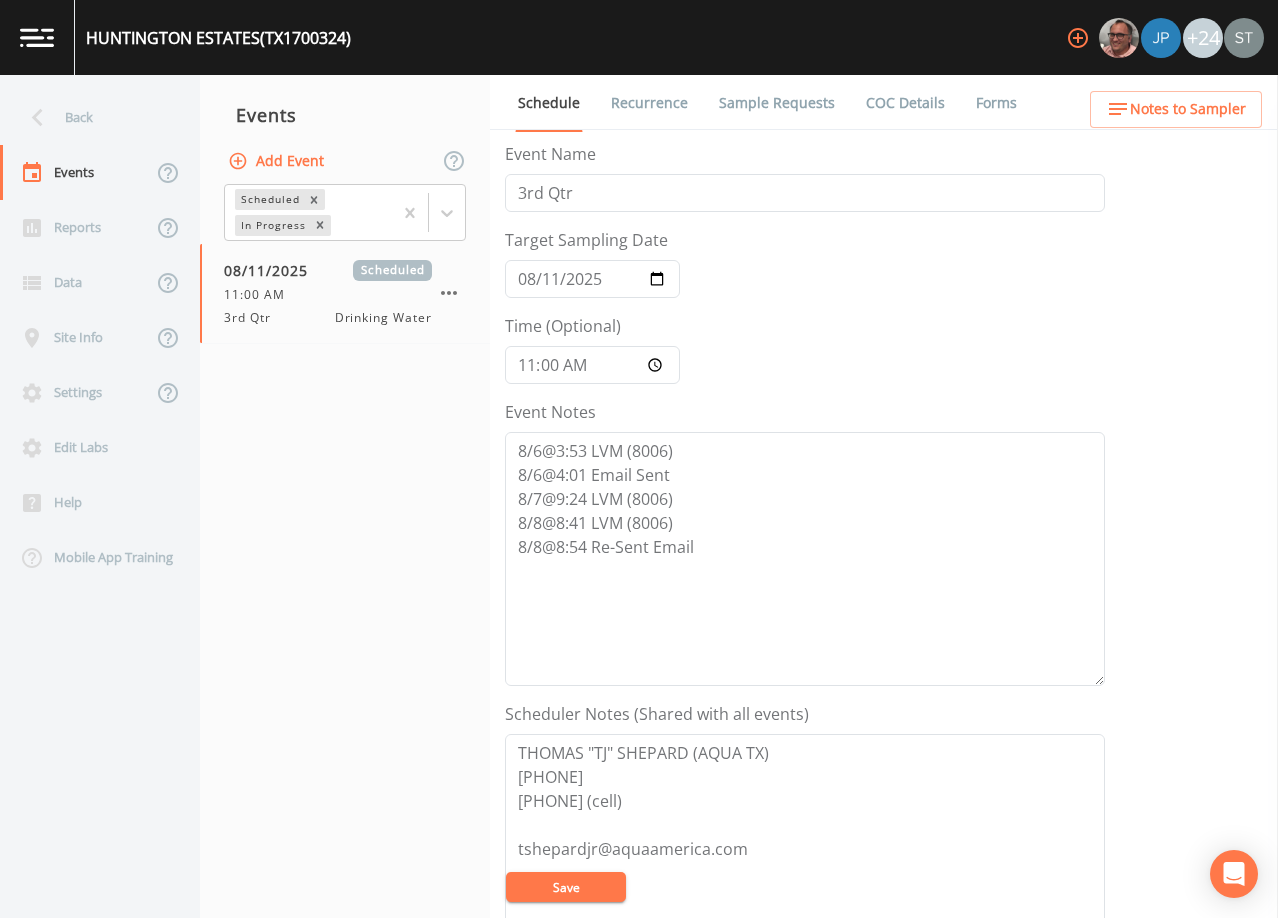click on "Save" at bounding box center [566, 887] 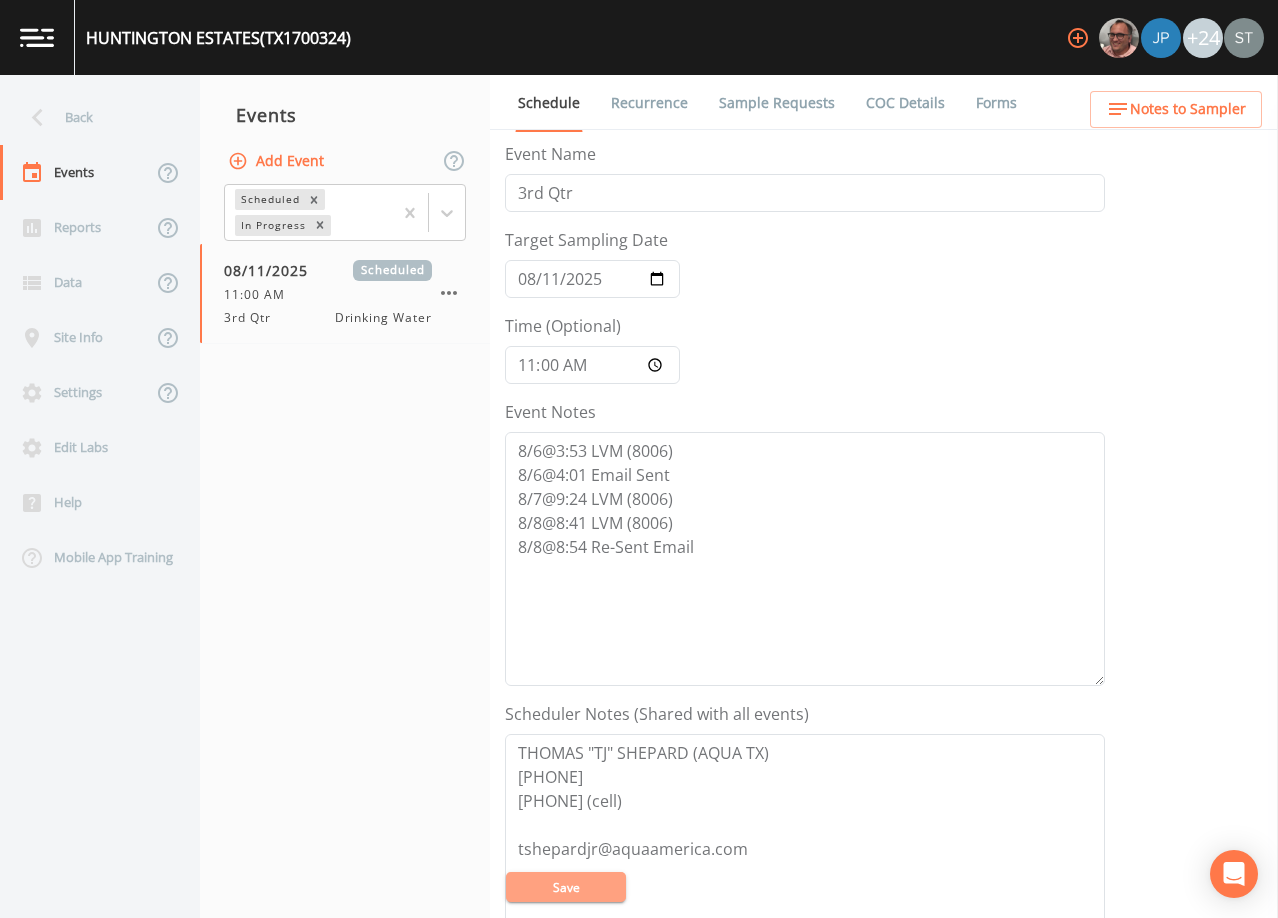 click on "Save" at bounding box center (566, 887) 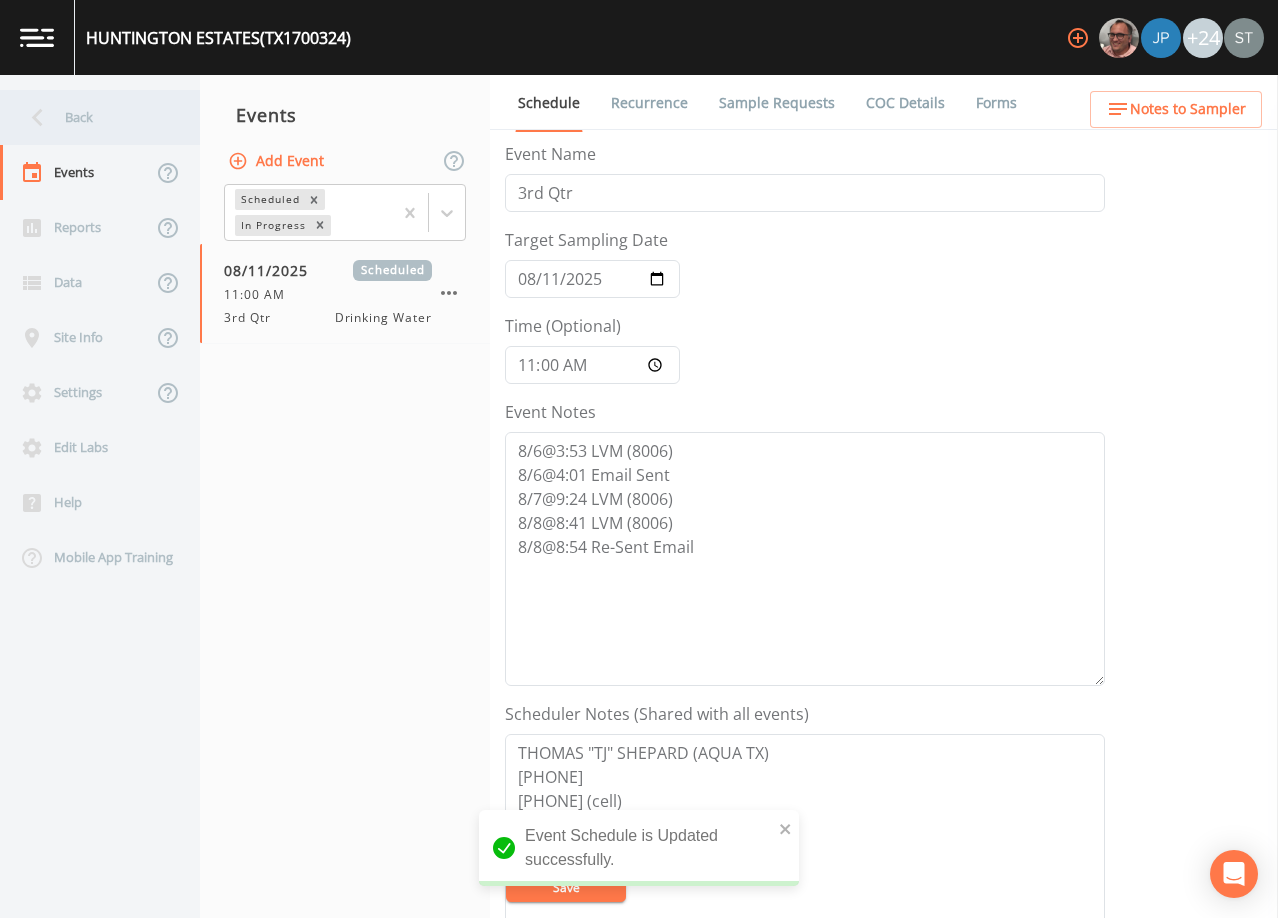 click on "Back" at bounding box center [90, 117] 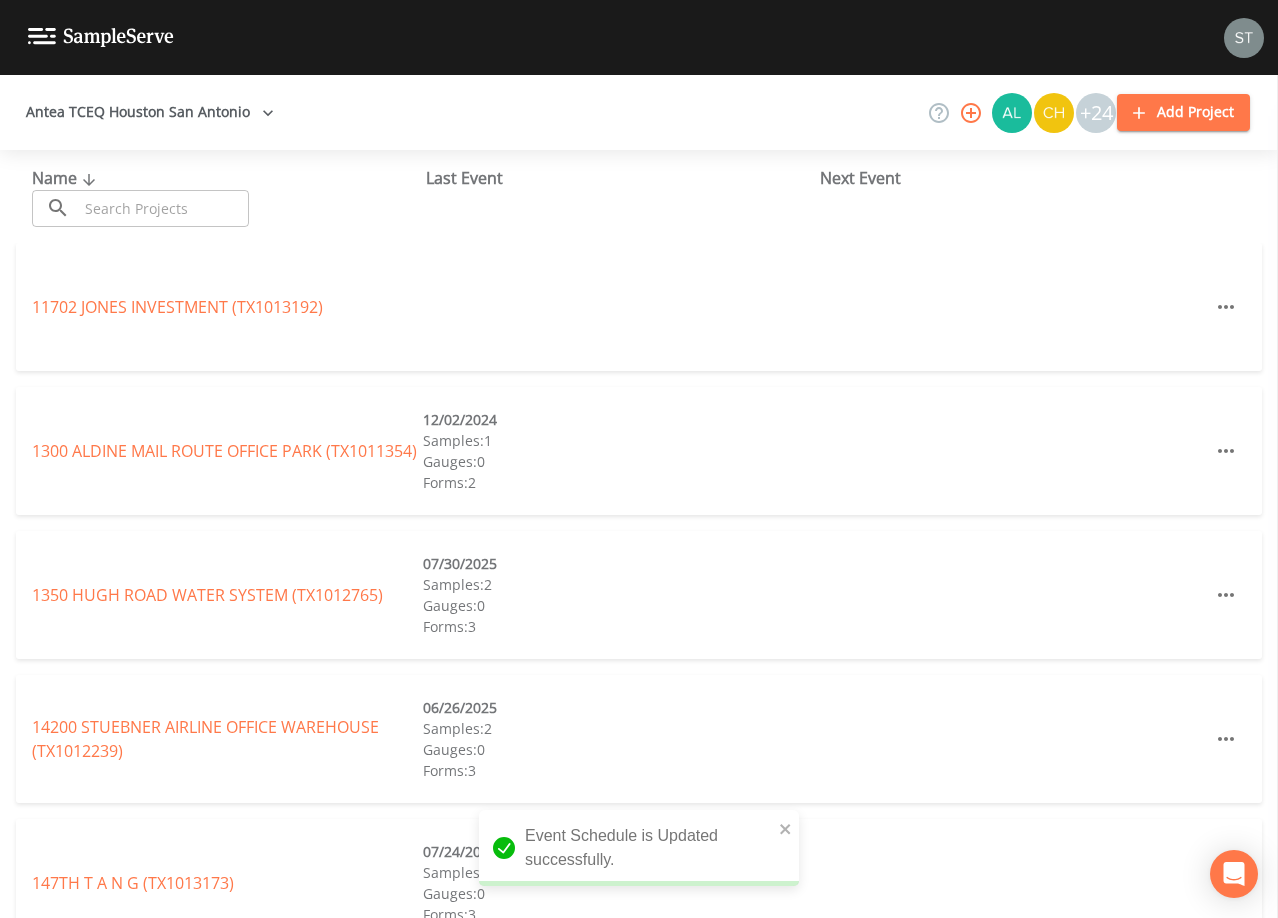 click at bounding box center (163, 208) 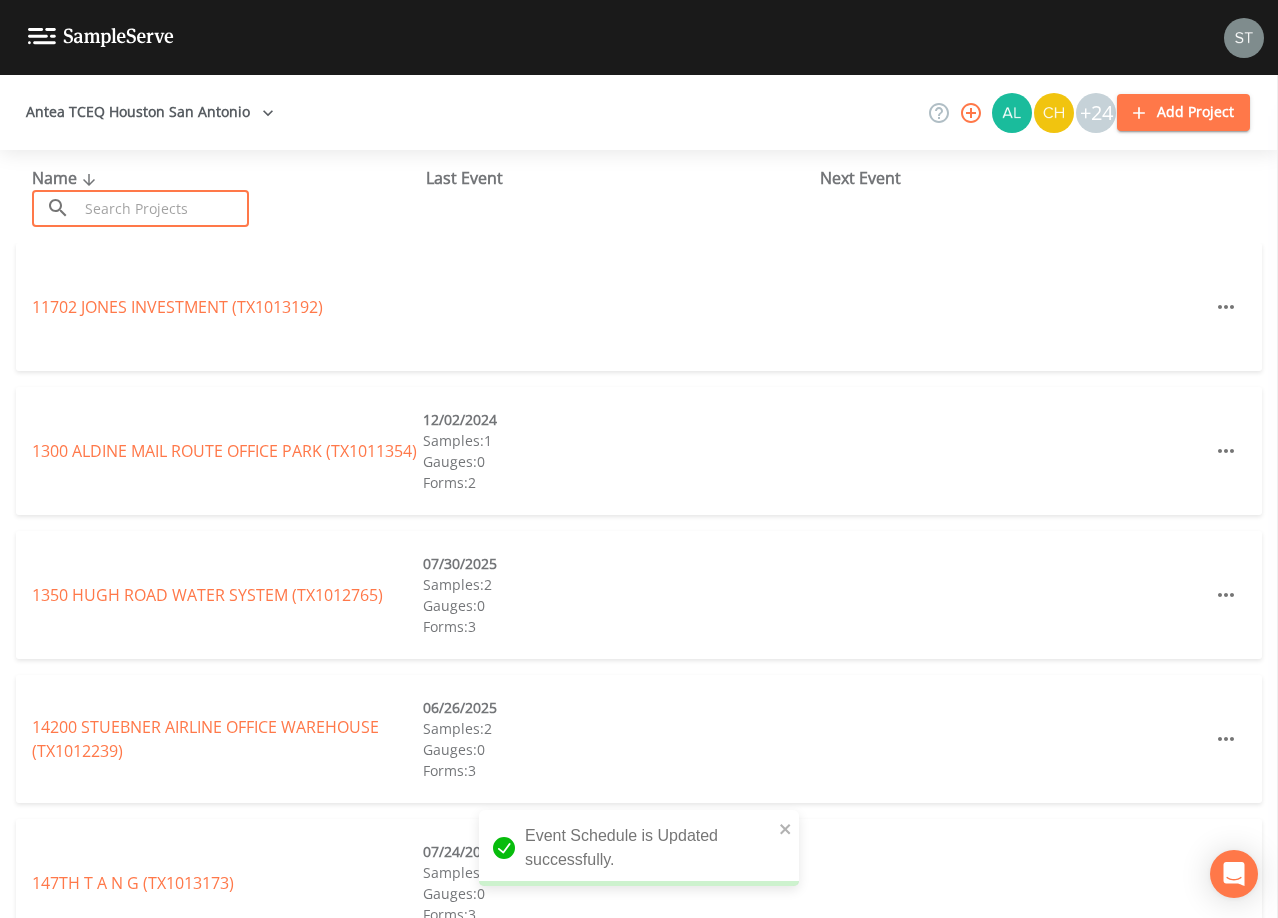 click at bounding box center (163, 208) 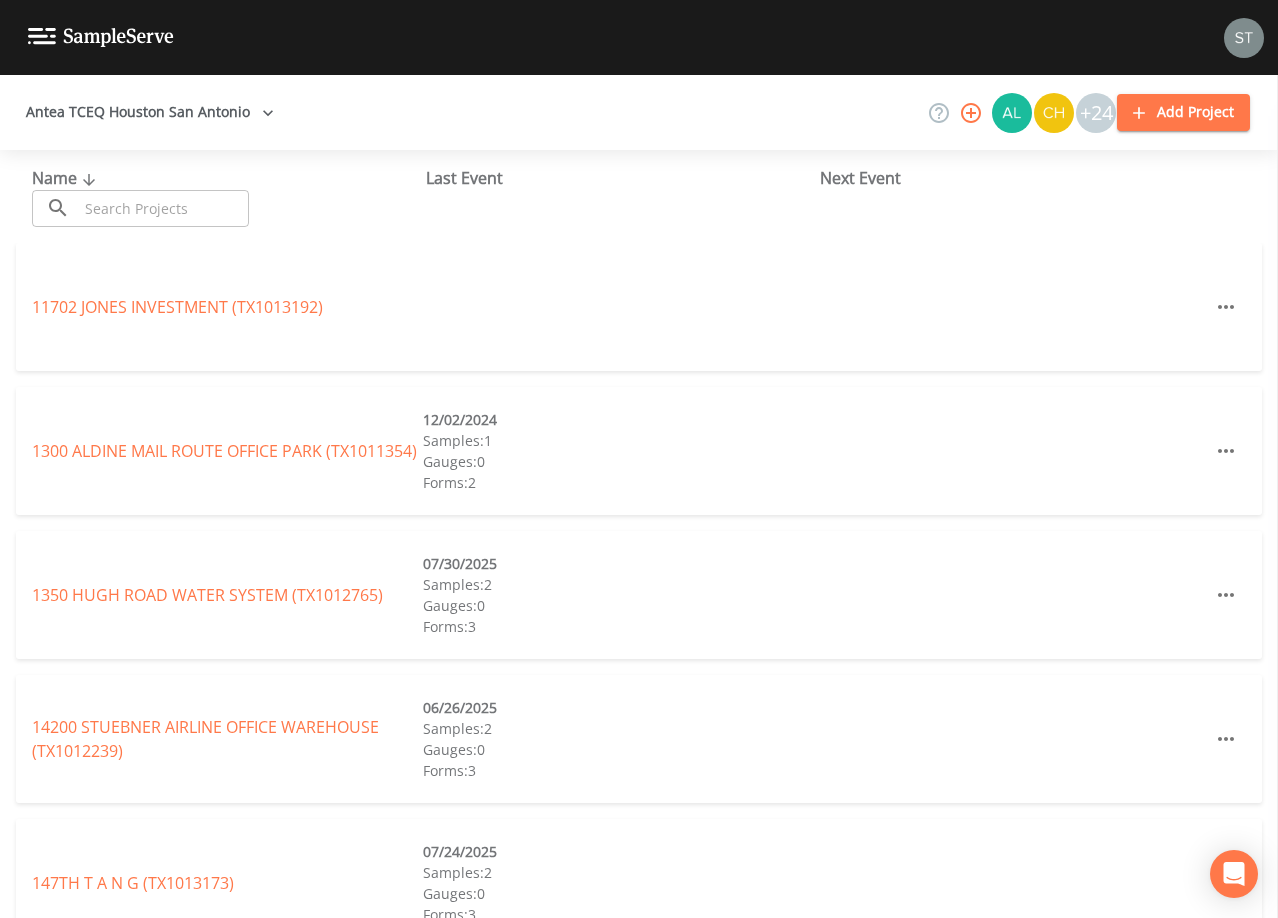 click at bounding box center [163, 208] 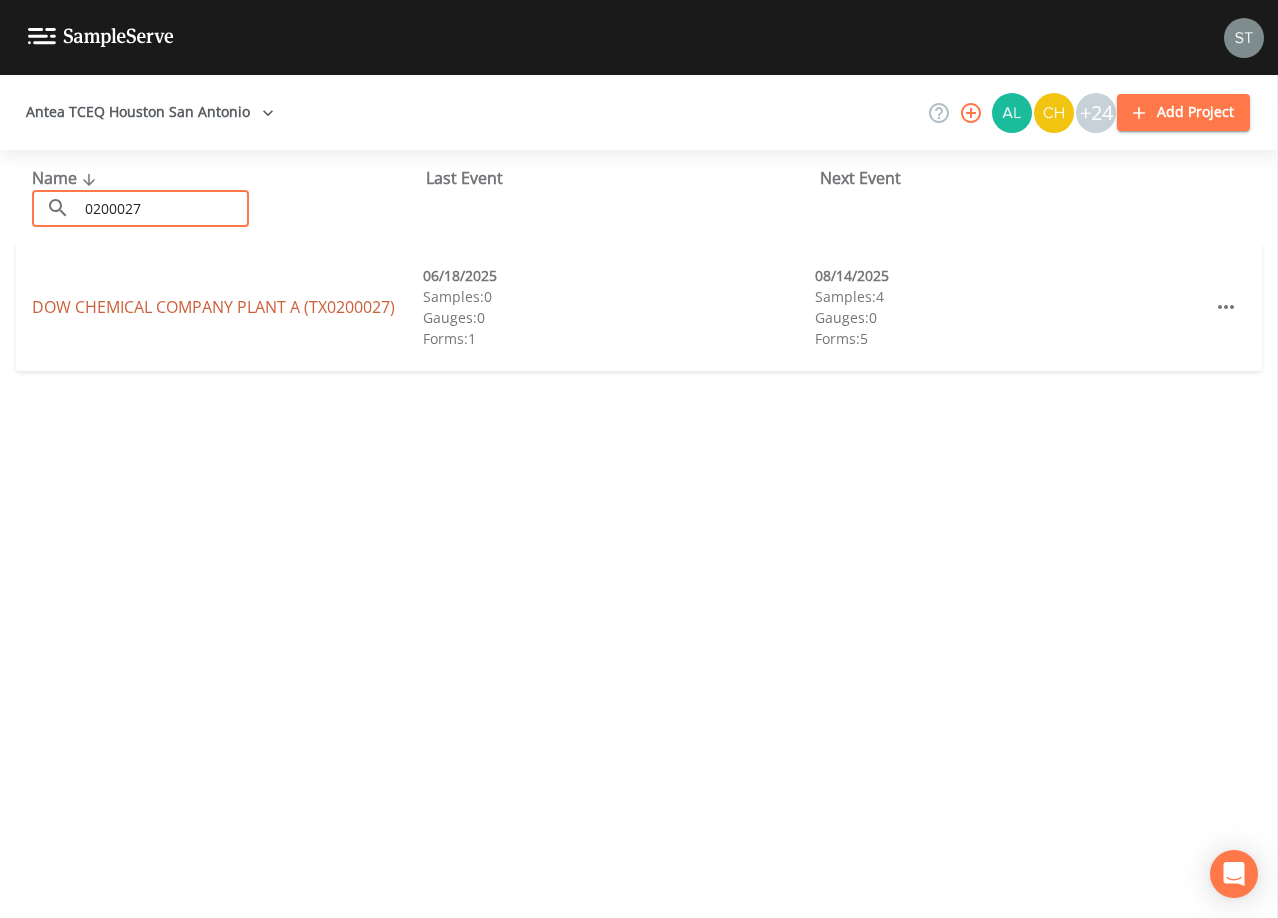type on "0200027" 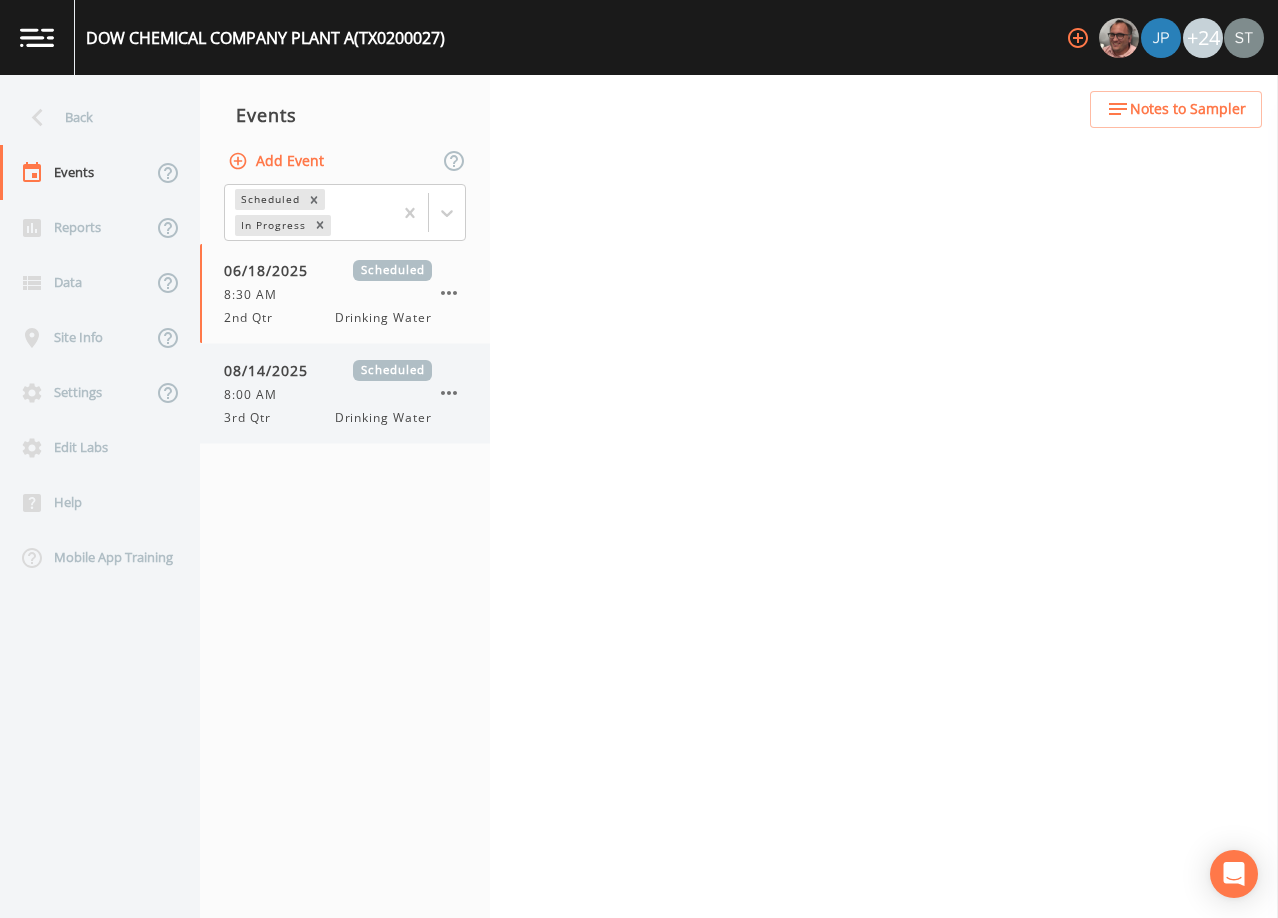 click on "8:00 AM" at bounding box center (328, 395) 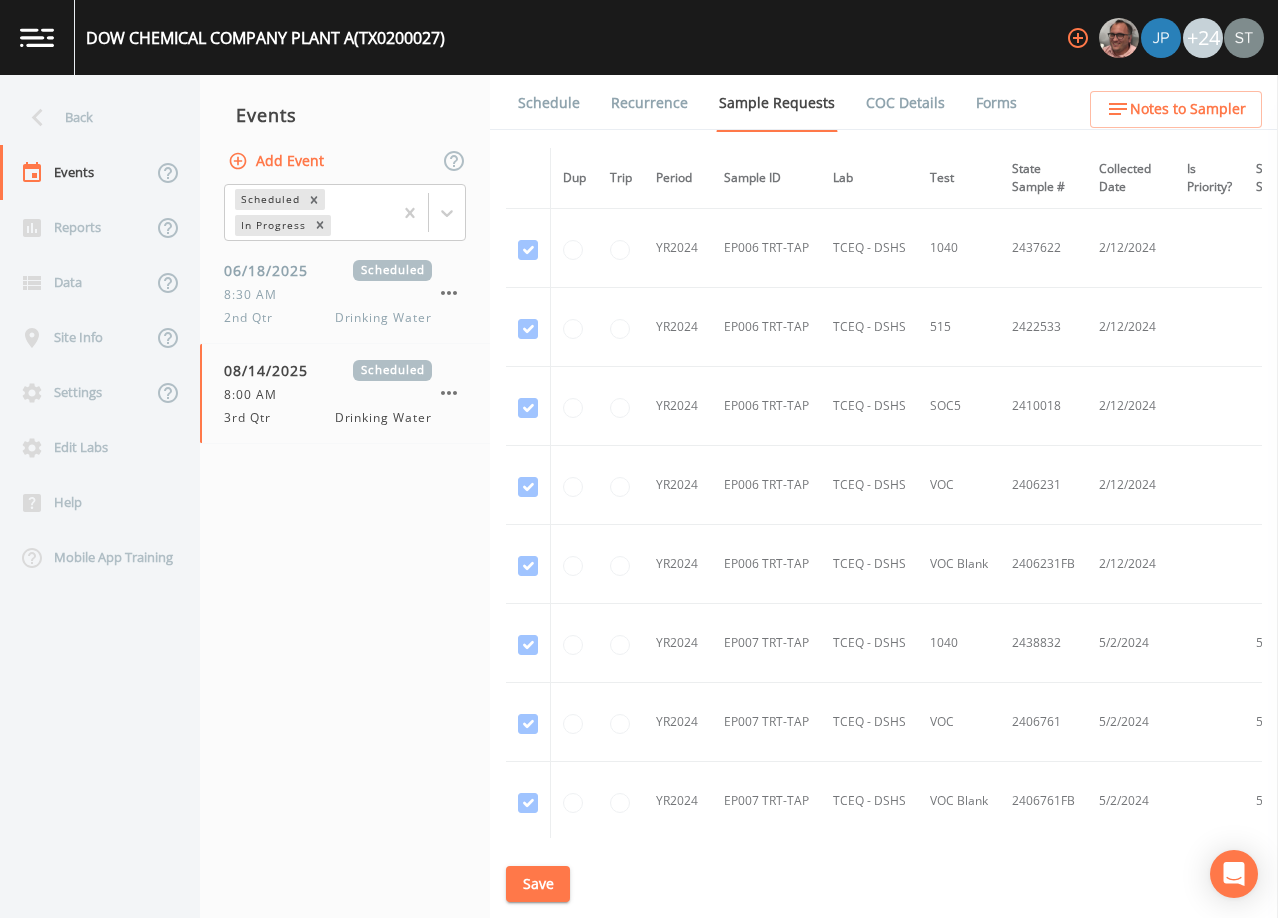 click on "Schedule" at bounding box center [549, 103] 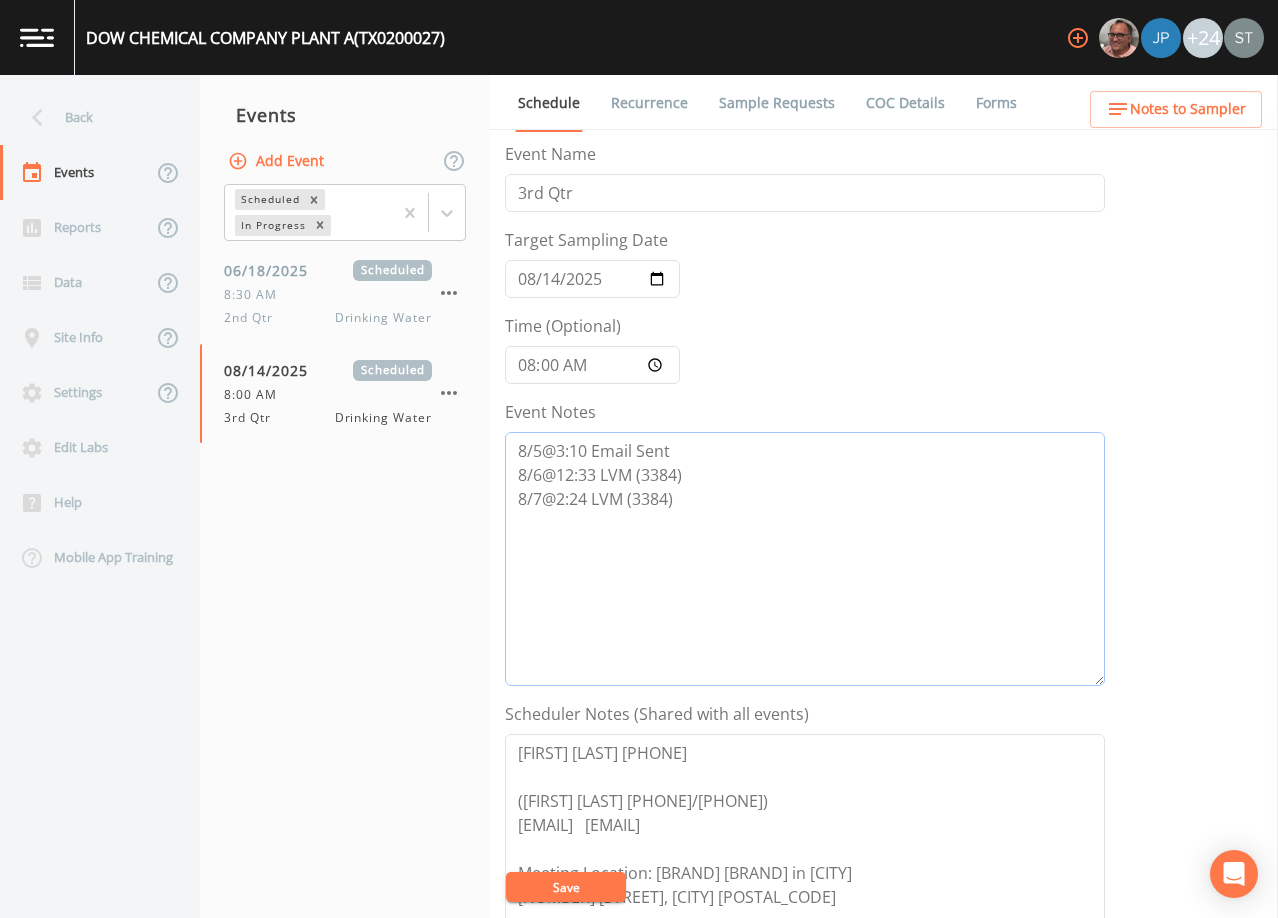 click on "8/5@3:10 Email Sent
8/6@12:33 LVM (3384)
8/7@2:24 LVM (3384)" at bounding box center (805, 559) 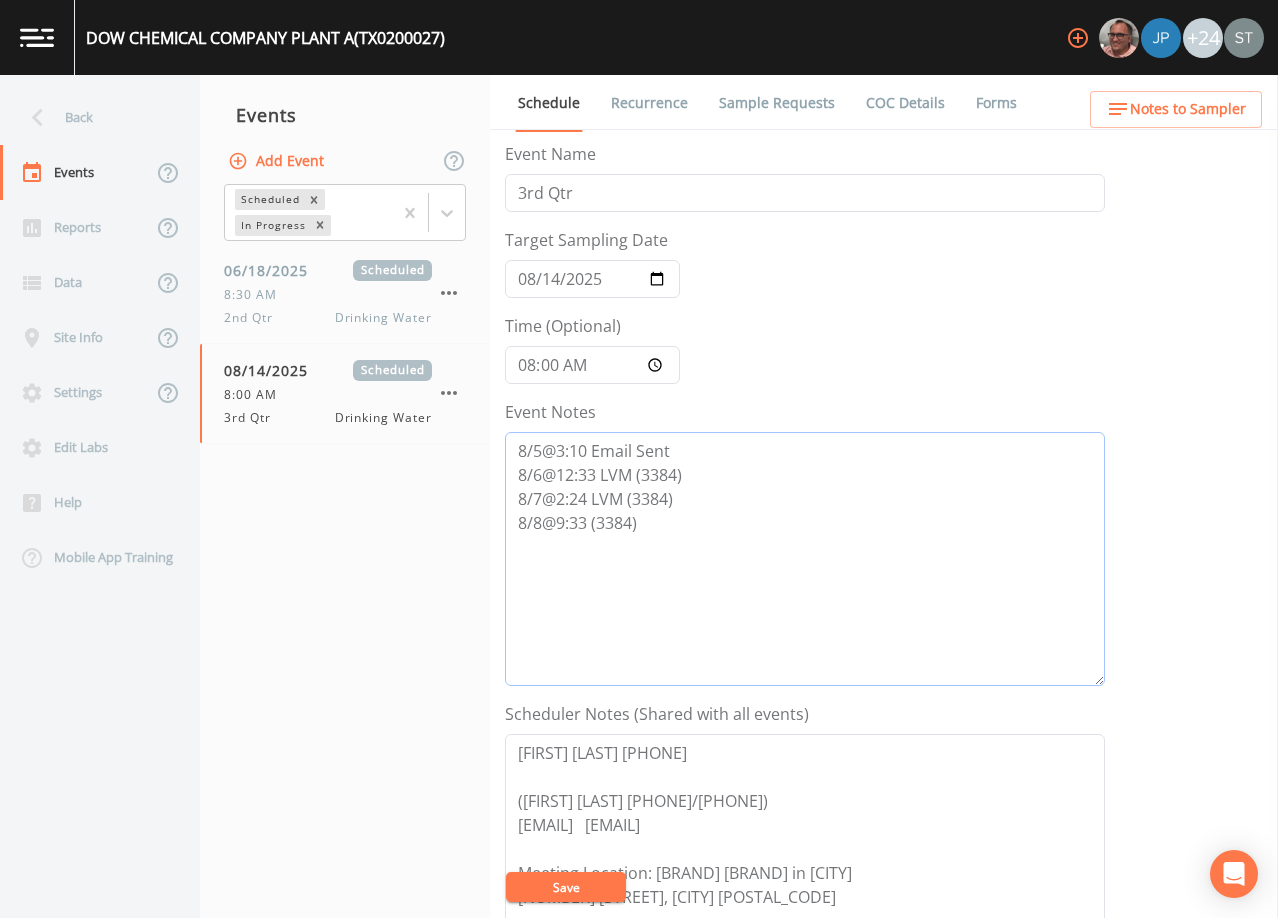 type on "8/5@3:10 Email Sent
8/6@12:33 LVM (3384)
8/7@2:24 LVM (3384)
8/8@9:33 (3384)" 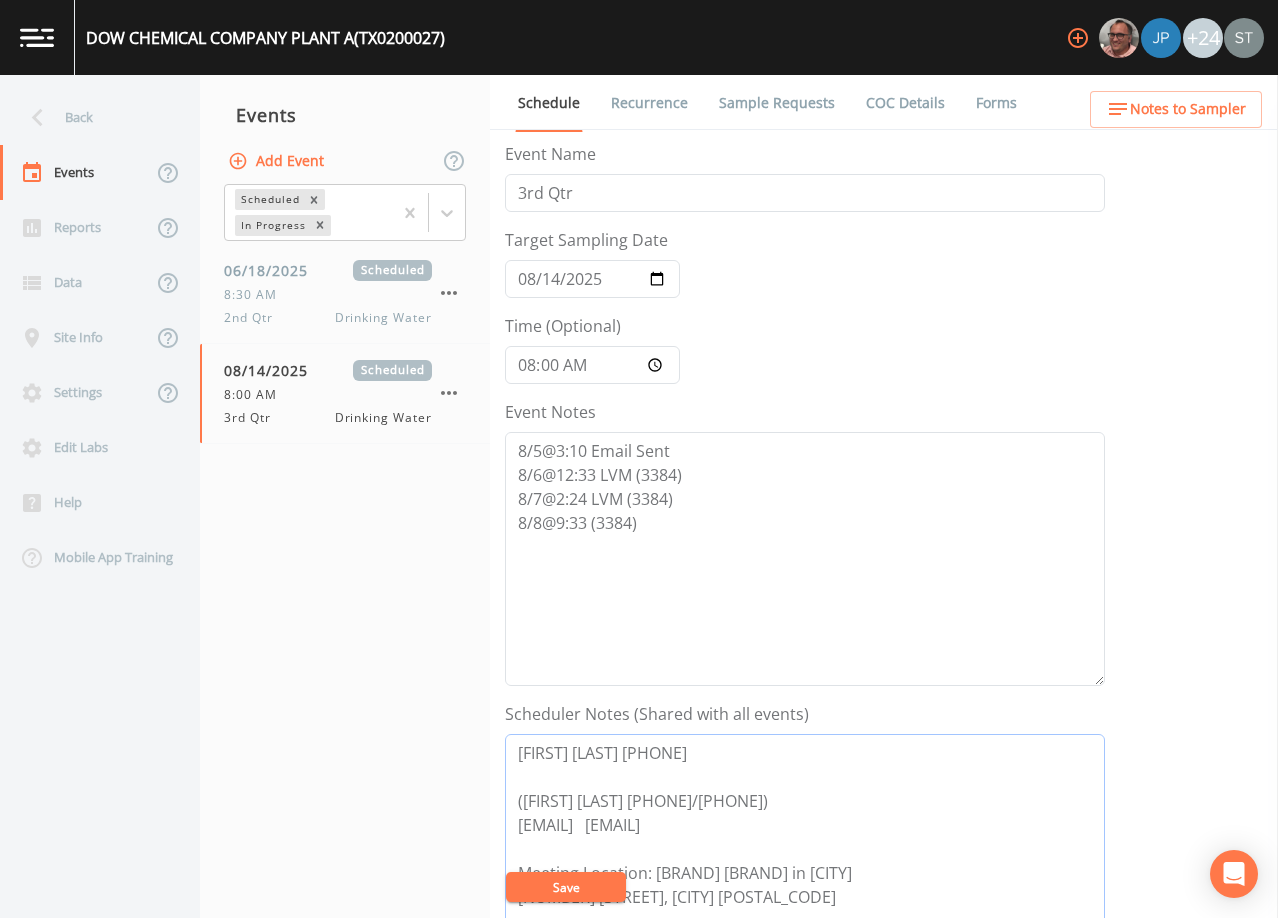 click on "[FIRST] [LAST] [PHONE]
([FIRST] [LAST] [PHONE]/[PHONE])
[EMAIL]   [EMAIL]
Meeting Location: [BRAND] [BRAND] in [CITY]
[NUMBER] [STREET], [CITY] [POSTAL_CODE]" at bounding box center (805, 861) 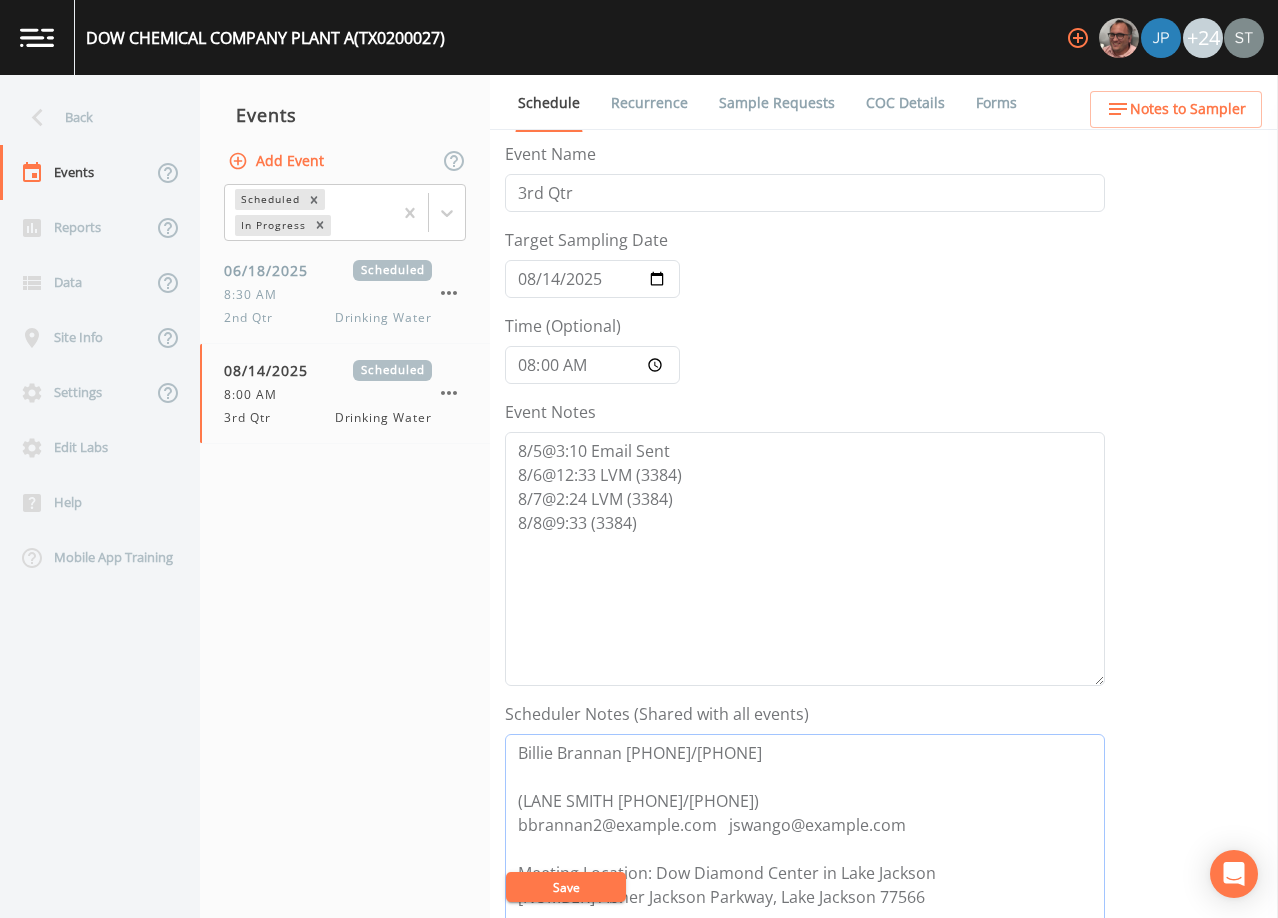 type on "Billie Brannan [PHONE]/[PHONE]
(LANE SMITH [PHONE]/[PHONE])
bbrannan2@example.com   jswango@example.com
Meeting Location: Dow Diamond Center in Lake Jackson
[NUMBER] Abner Jackson Parkway, Lake Jackson 77566" 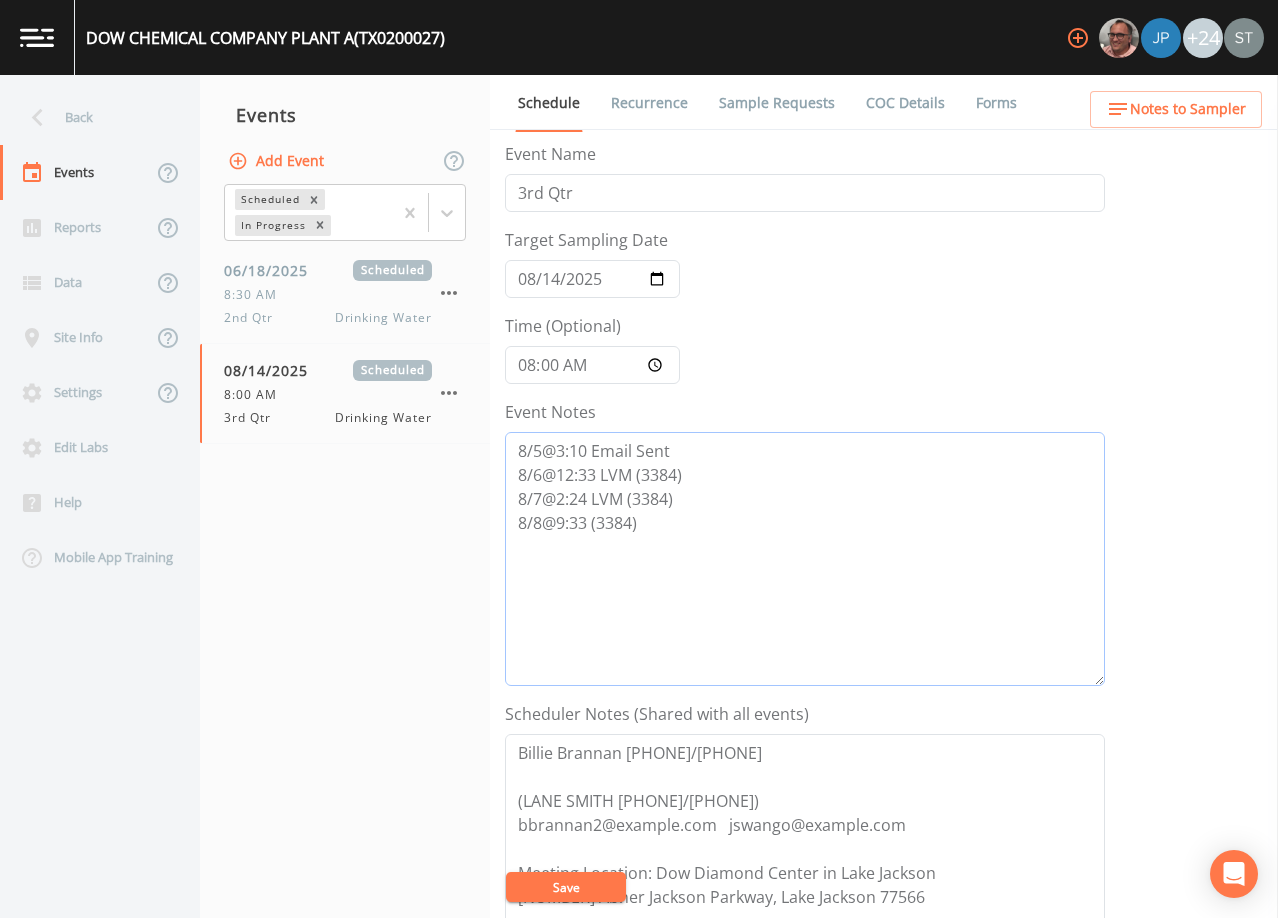 click on "8/5@3:10 Email Sent
8/6@12:33 LVM (3384)
8/7@2:24 LVM (3384)
8/8@9:33 (3384)" at bounding box center [805, 559] 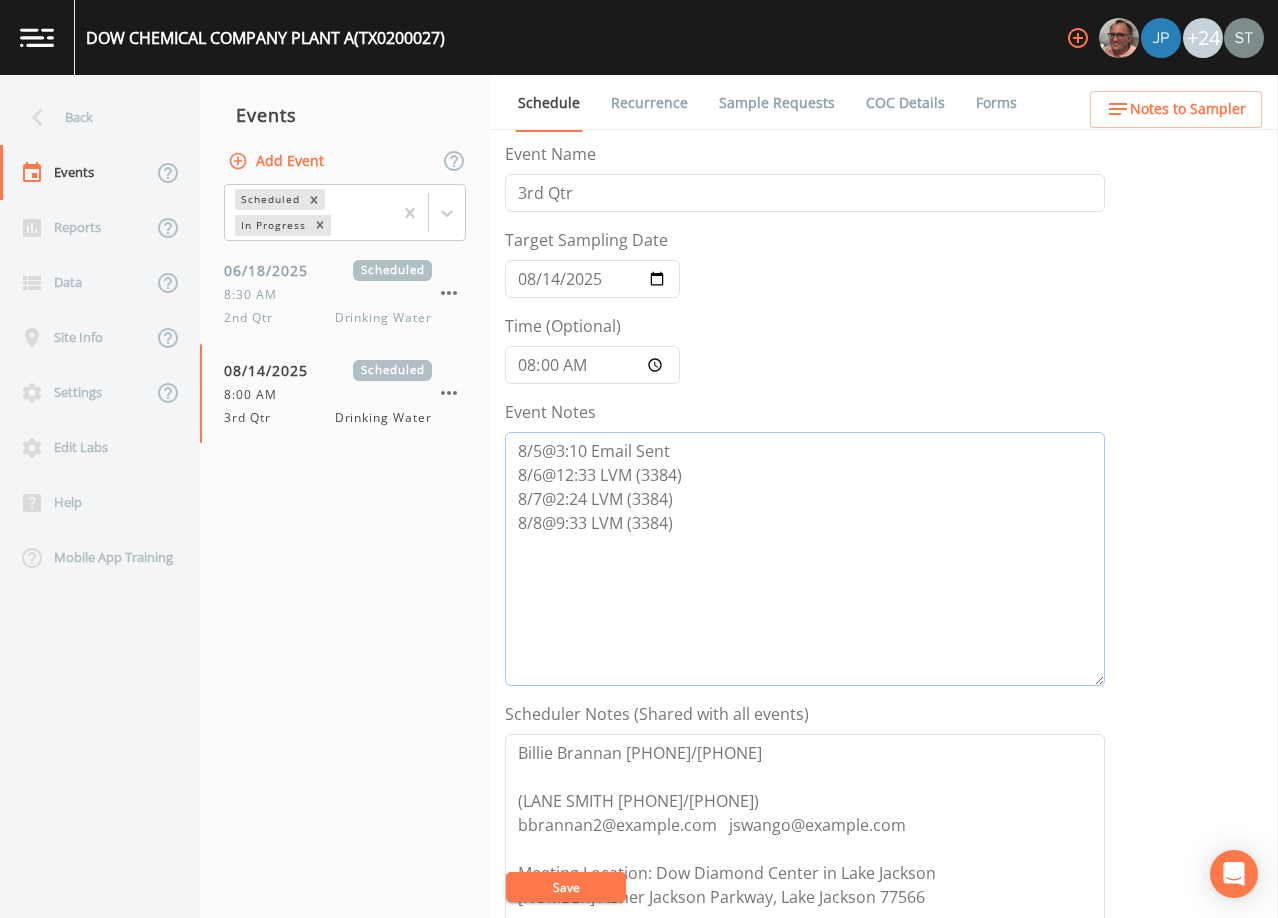 type on "8/5@3:10 Email Sent
8/6@12:33 LVM (3384)
8/7@2:24 LVM (3384)
8/8@9:33 LVM (3384)" 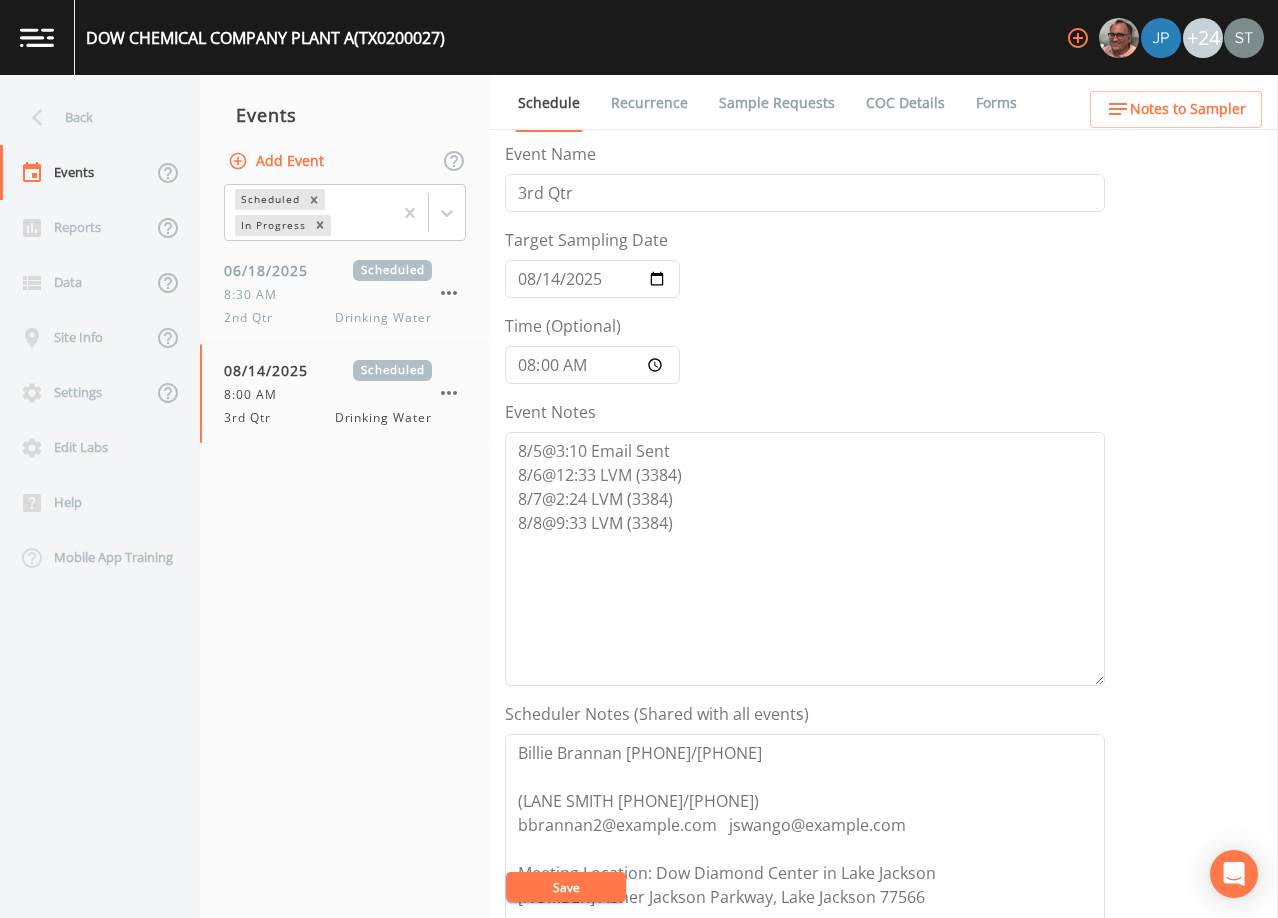 click on "Save" at bounding box center (566, 887) 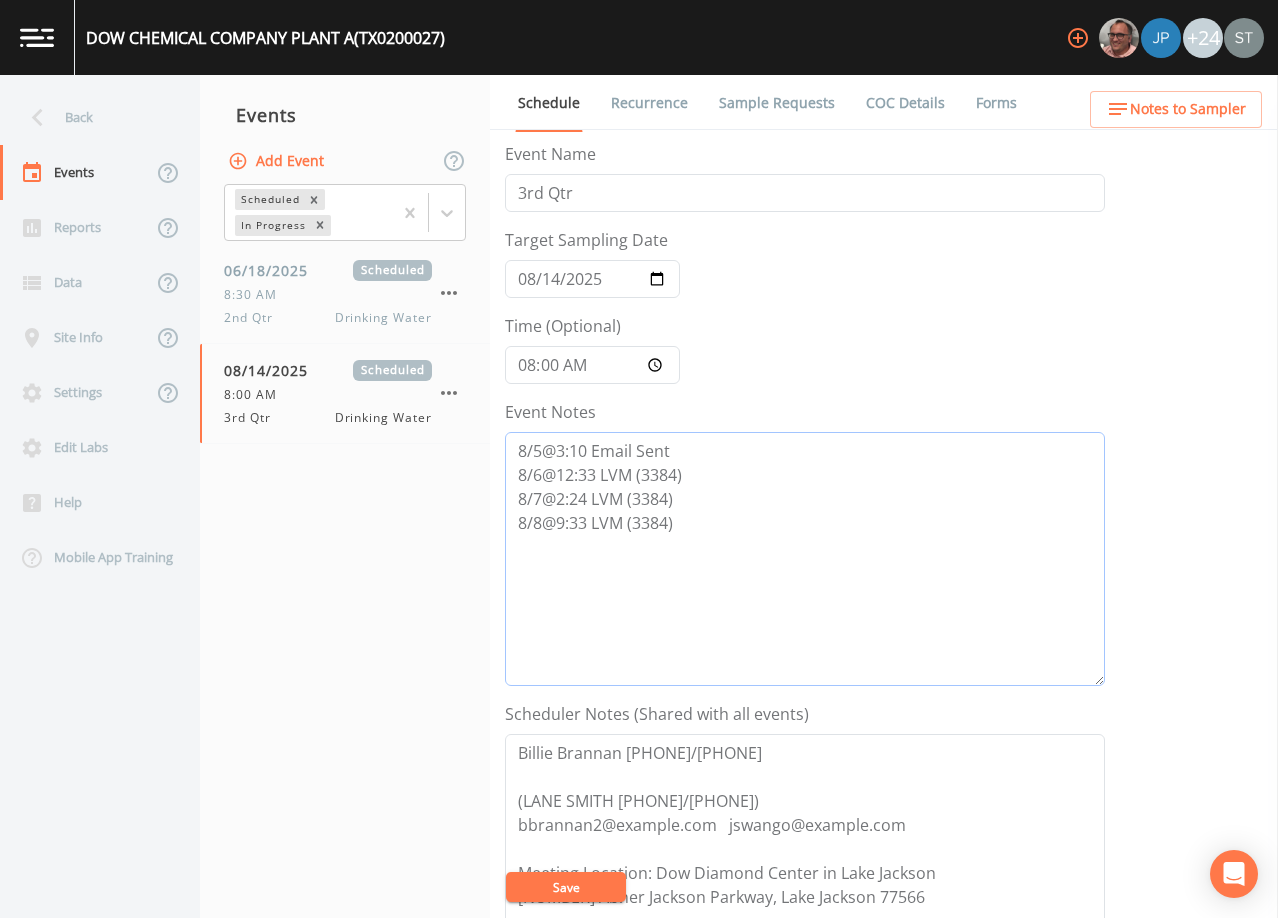 drag, startPoint x: 695, startPoint y: 528, endPoint x: 486, endPoint y: 528, distance: 209 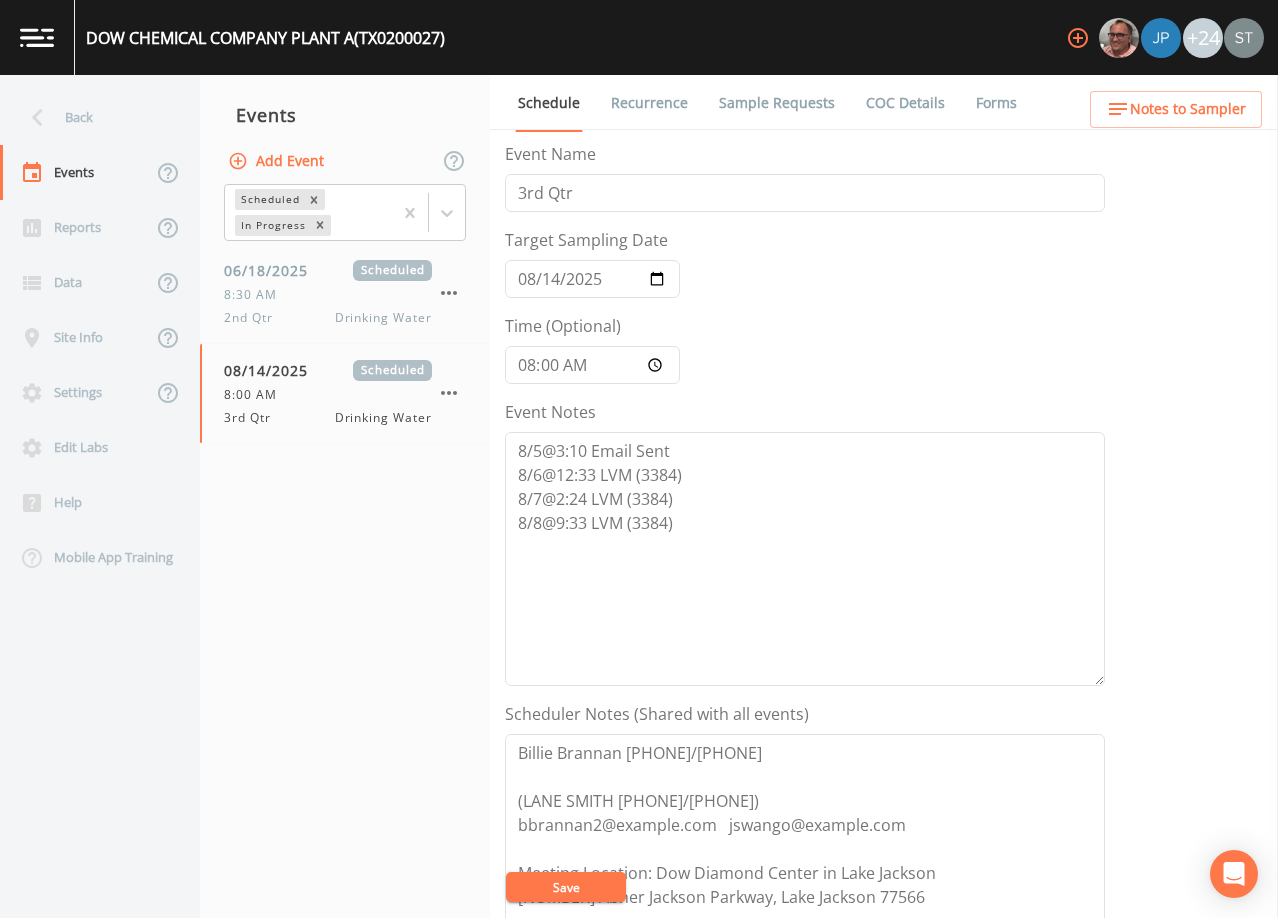 click on "Save" at bounding box center (566, 887) 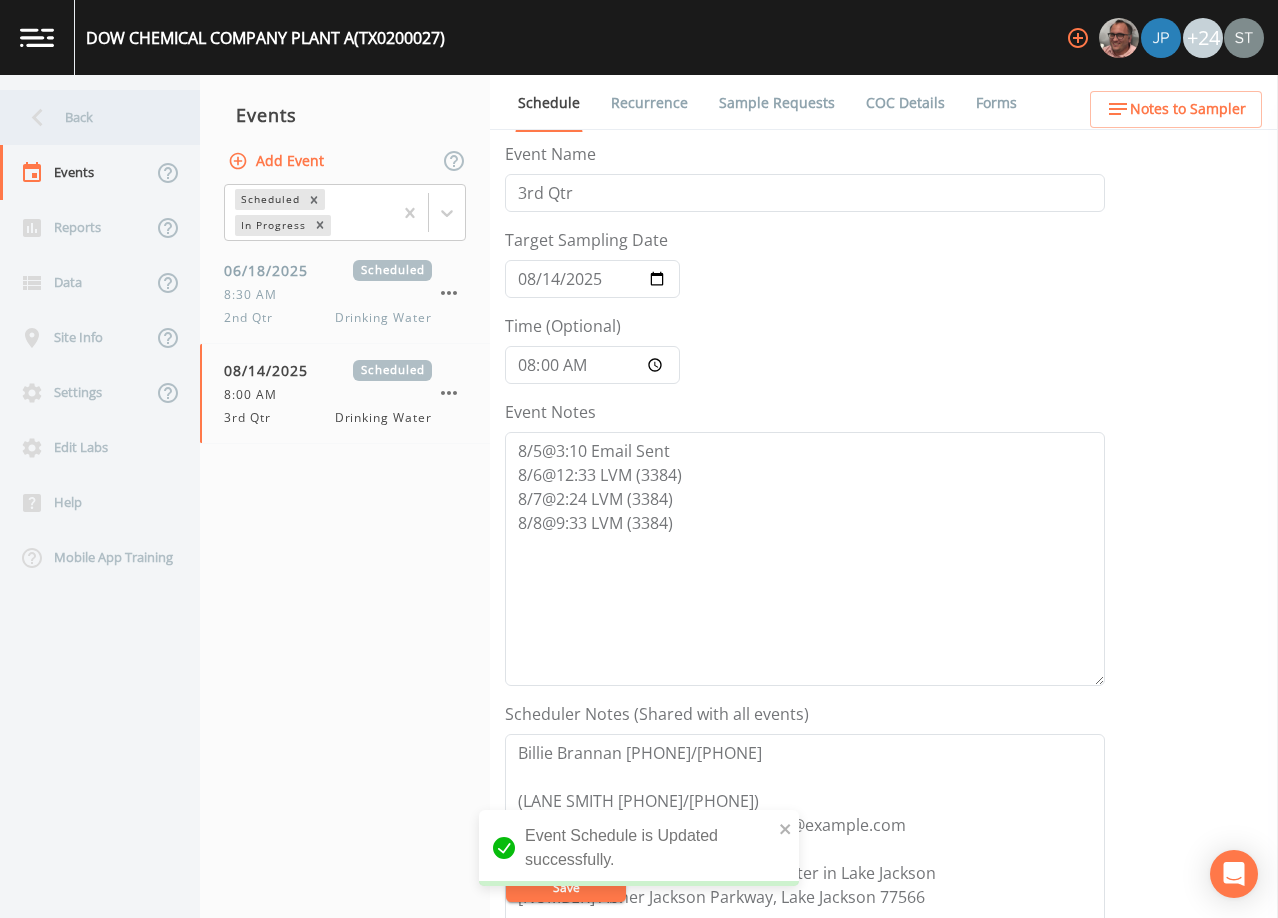 click on "Back" at bounding box center (90, 117) 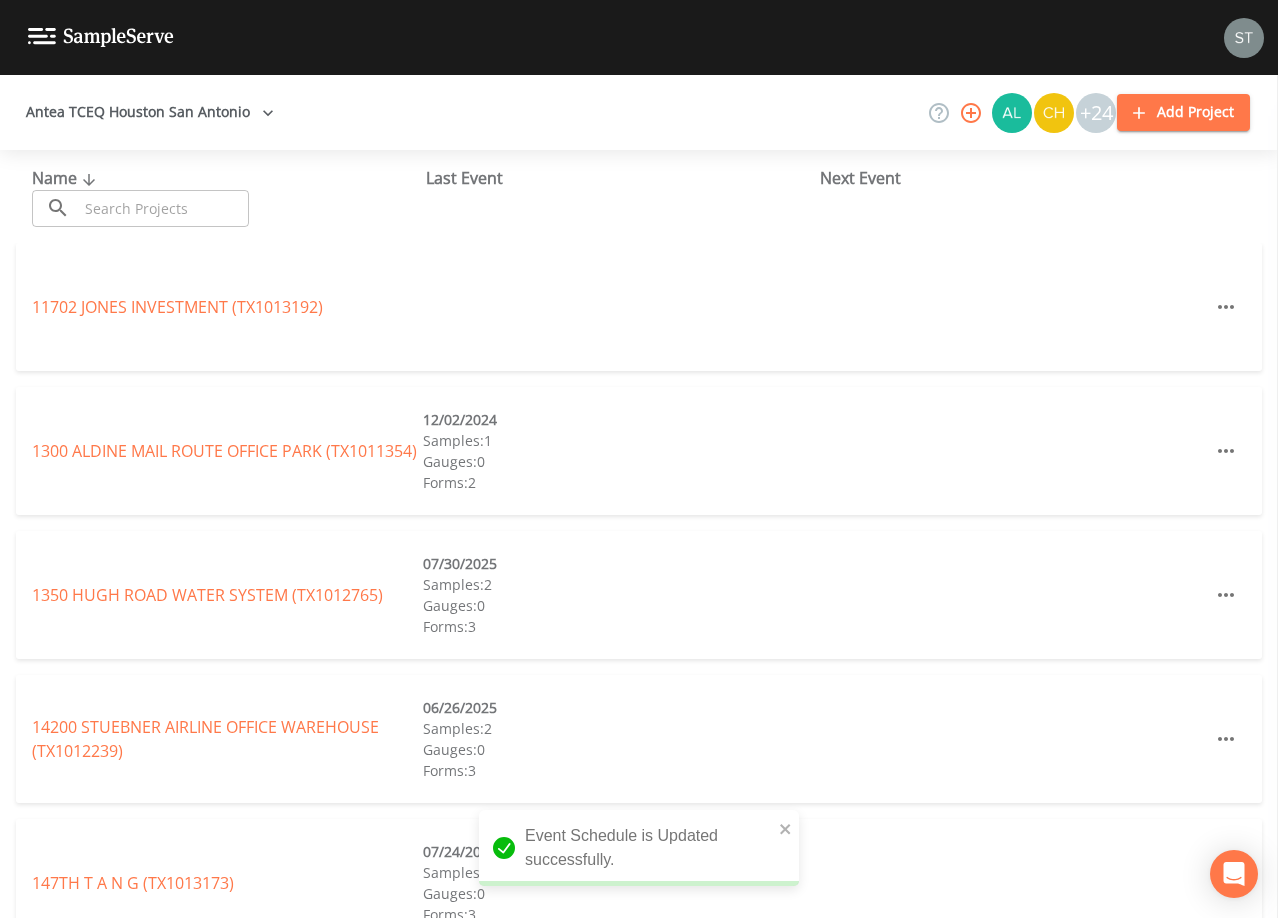 click at bounding box center [163, 208] 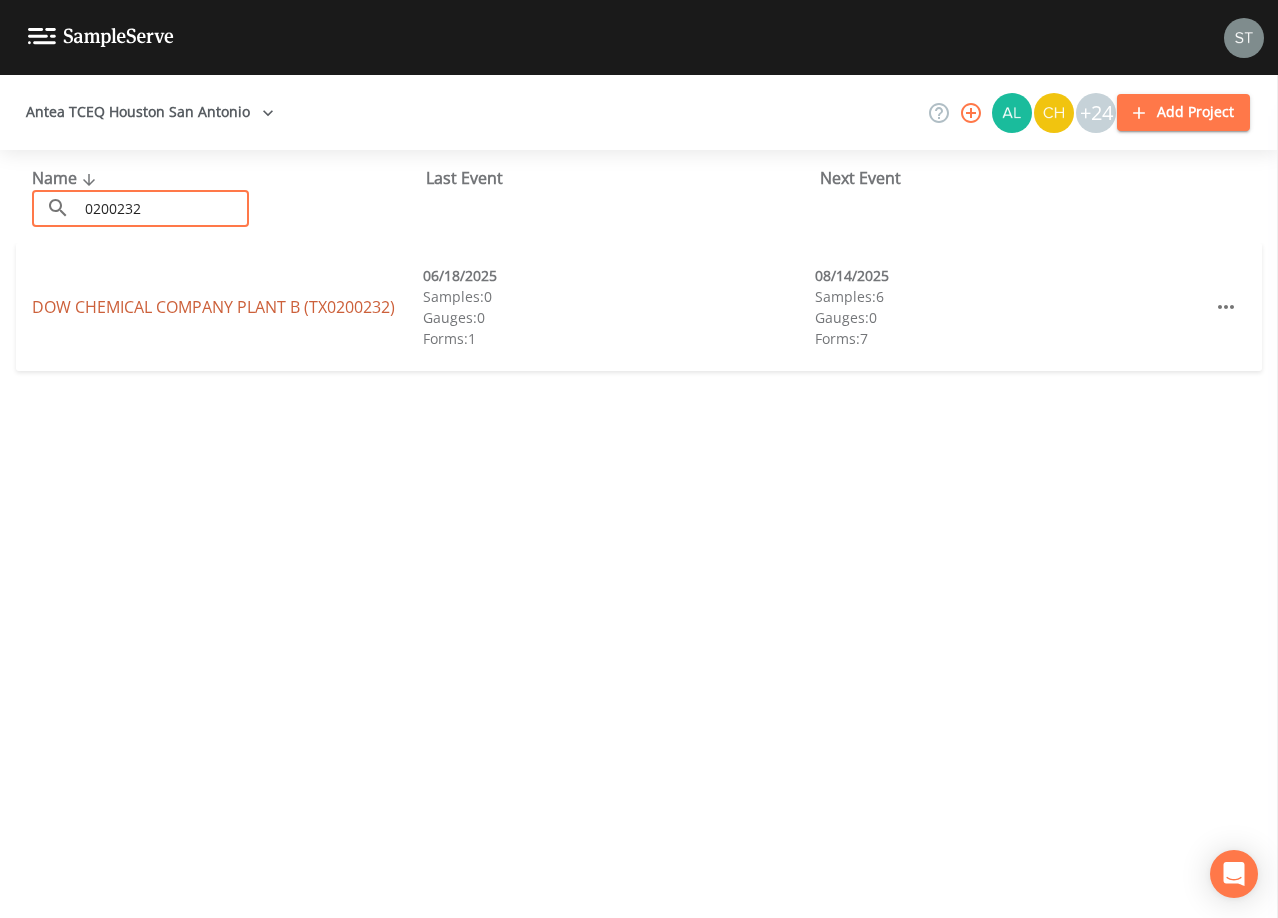 type on "0200232" 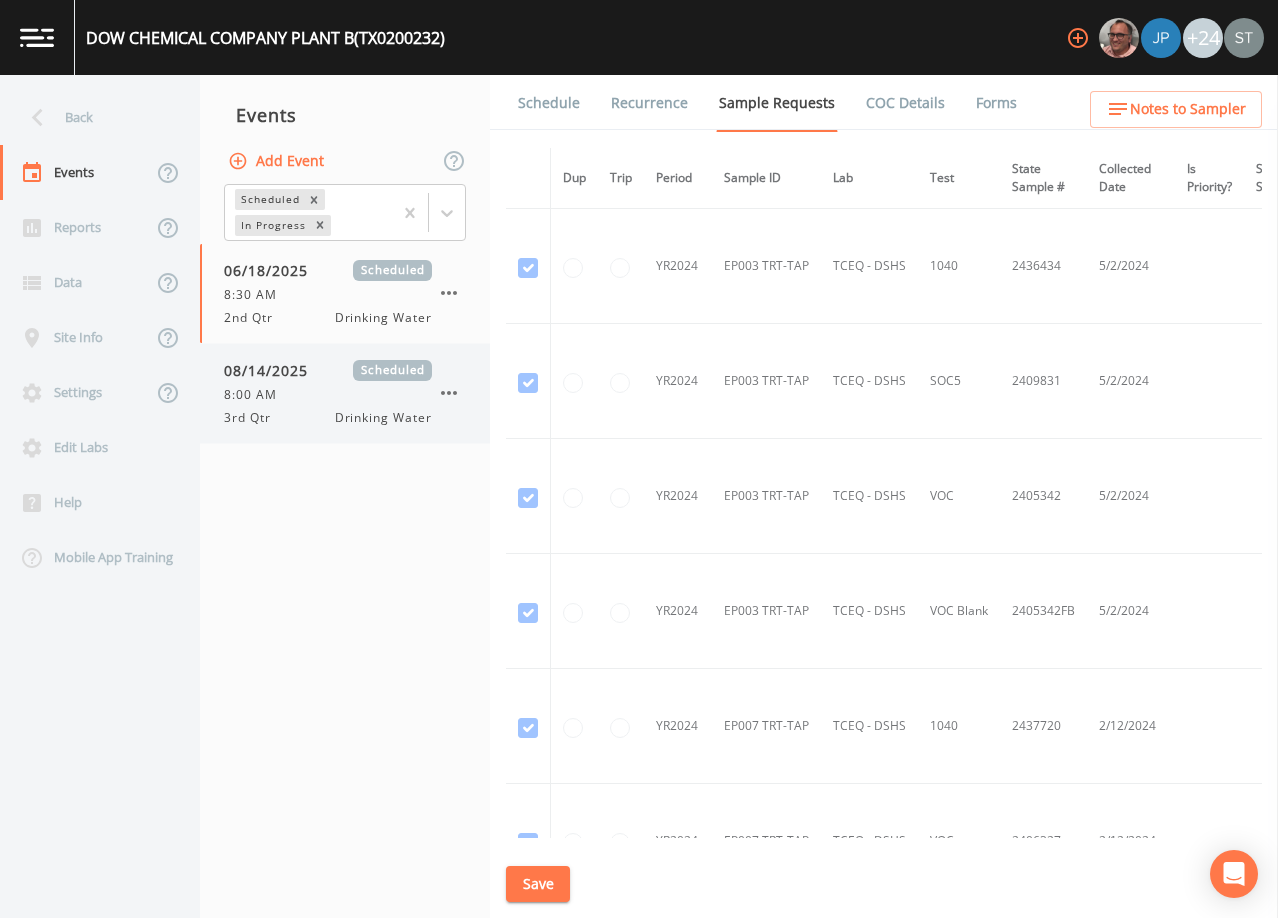 click on "8:00 AM" at bounding box center [328, 395] 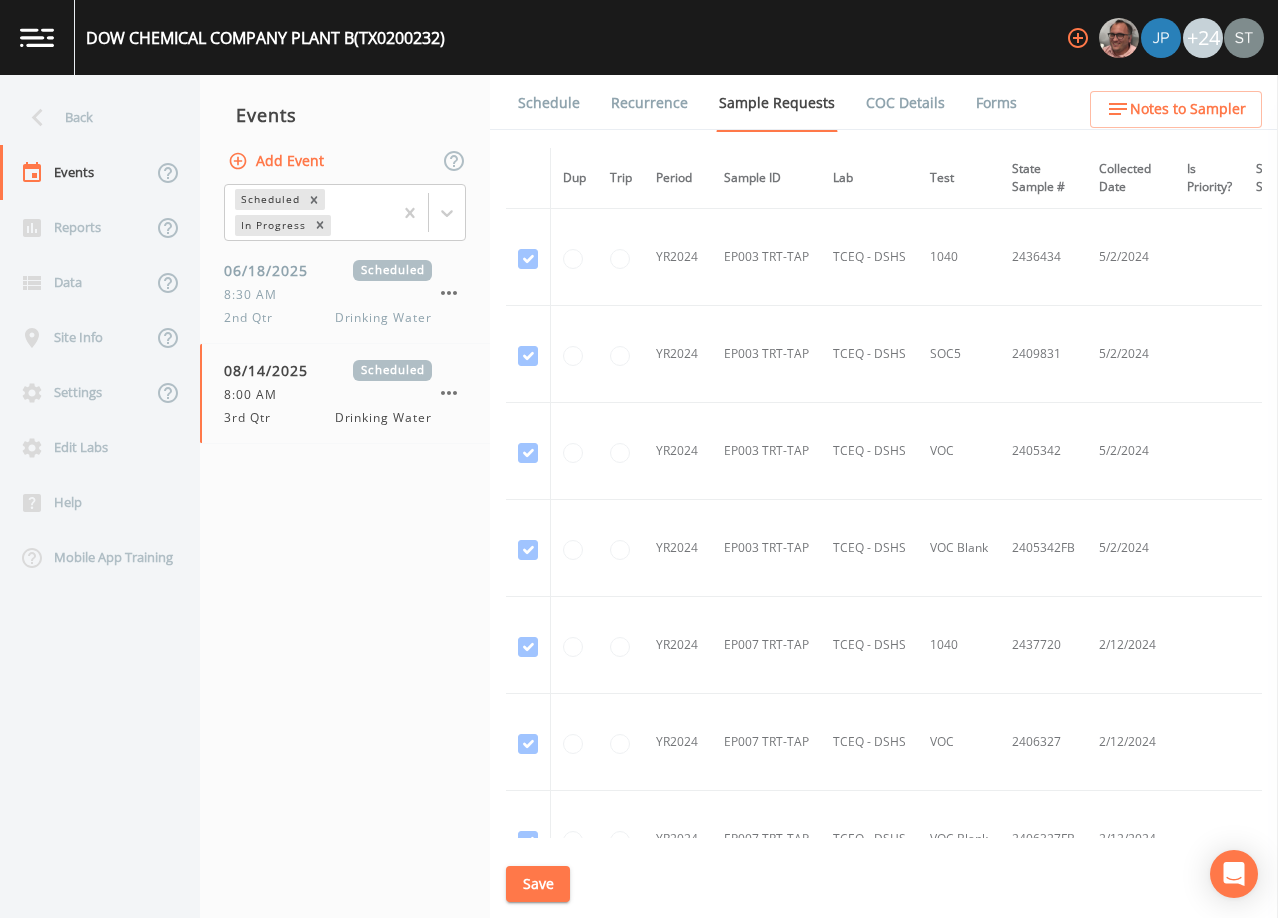 click on "Schedule" at bounding box center [549, 103] 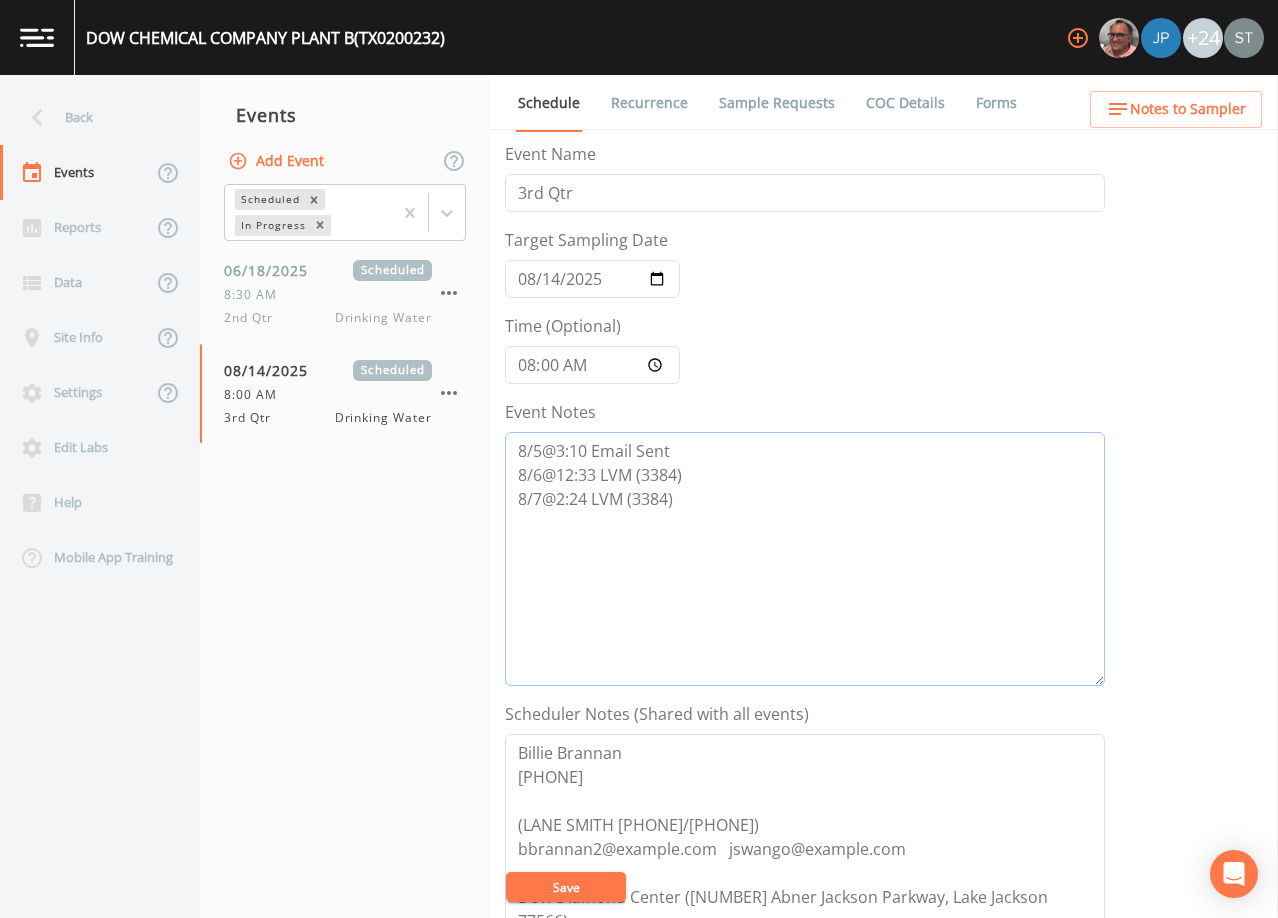 click on "8/5@3:10 Email Sent
8/6@12:33 LVM (3384)
8/7@2:24 LVM (3384)" at bounding box center [805, 559] 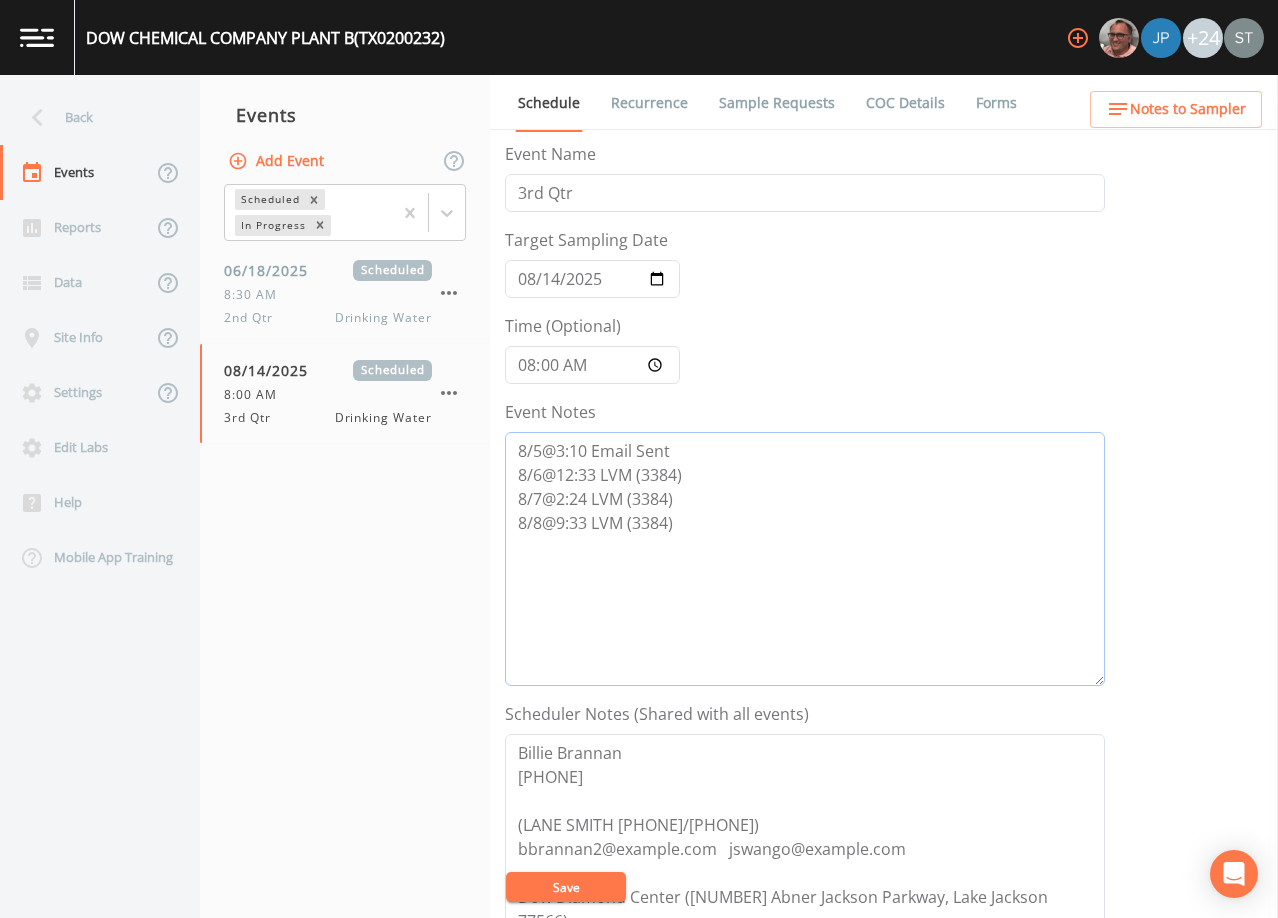 type on "8/5@3:10 Email Sent
8/6@12:33 LVM (3384)
8/7@2:24 LVM (3384)
8/8@9:33 LVM (3384)" 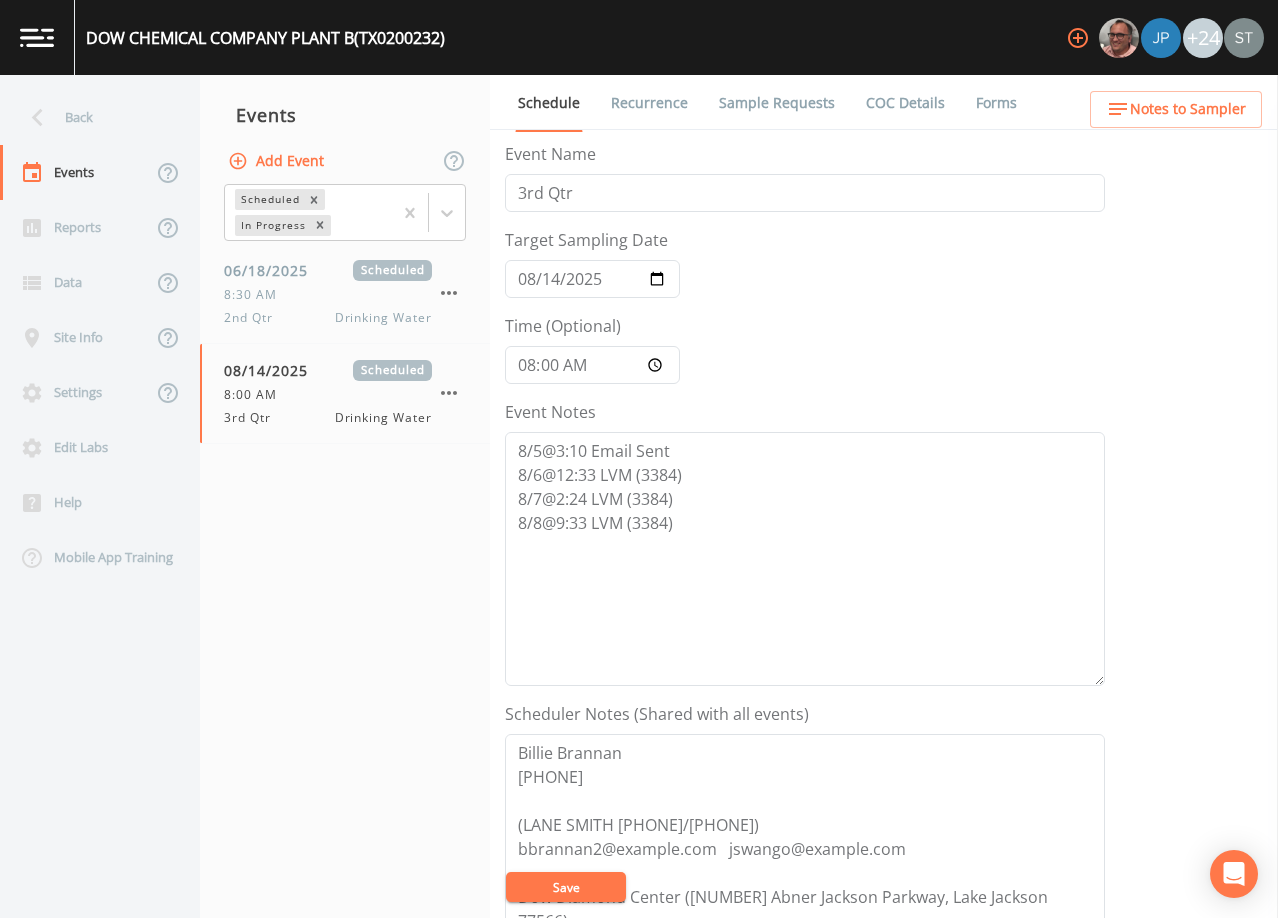 click on "Save" at bounding box center [566, 887] 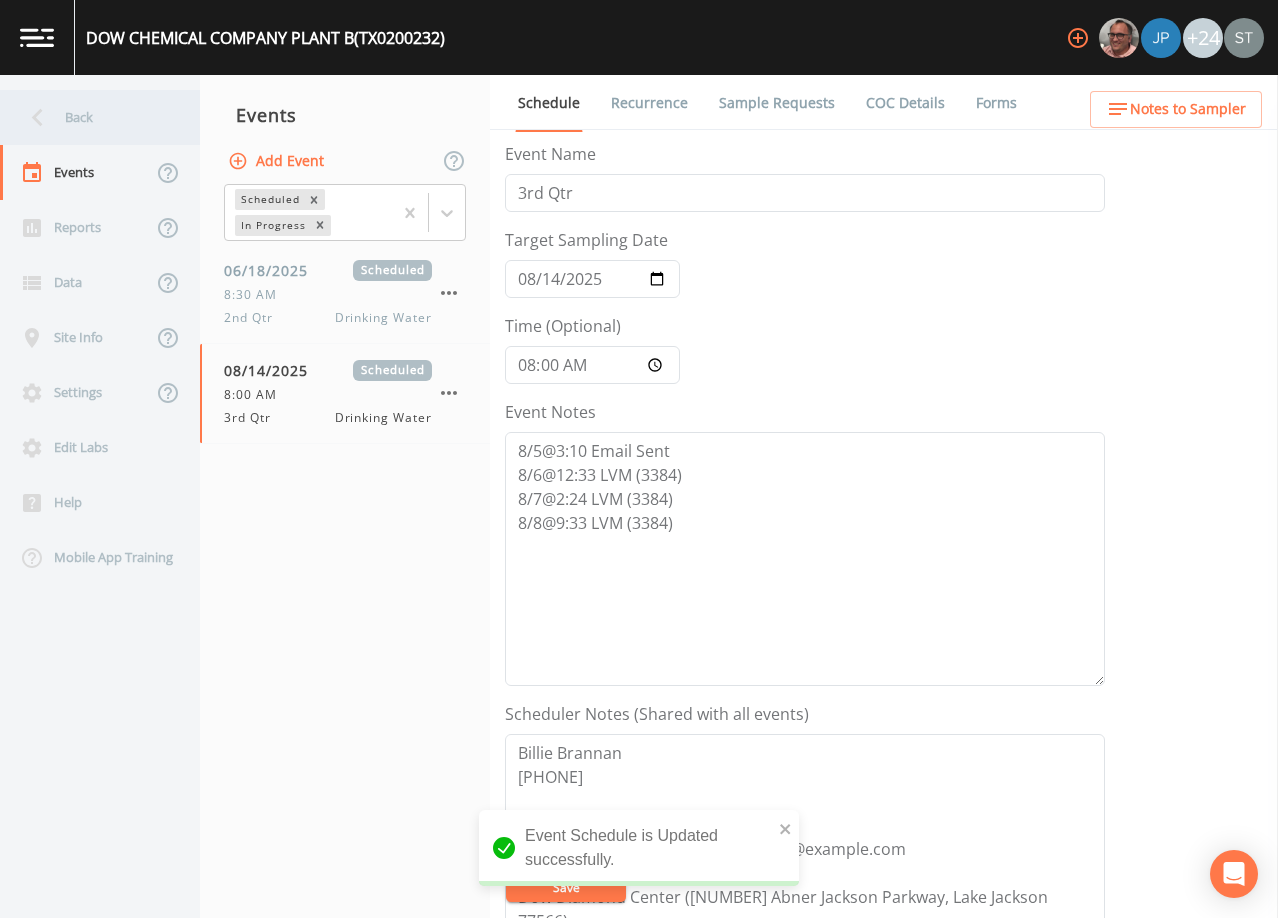 click on "Back" at bounding box center [90, 117] 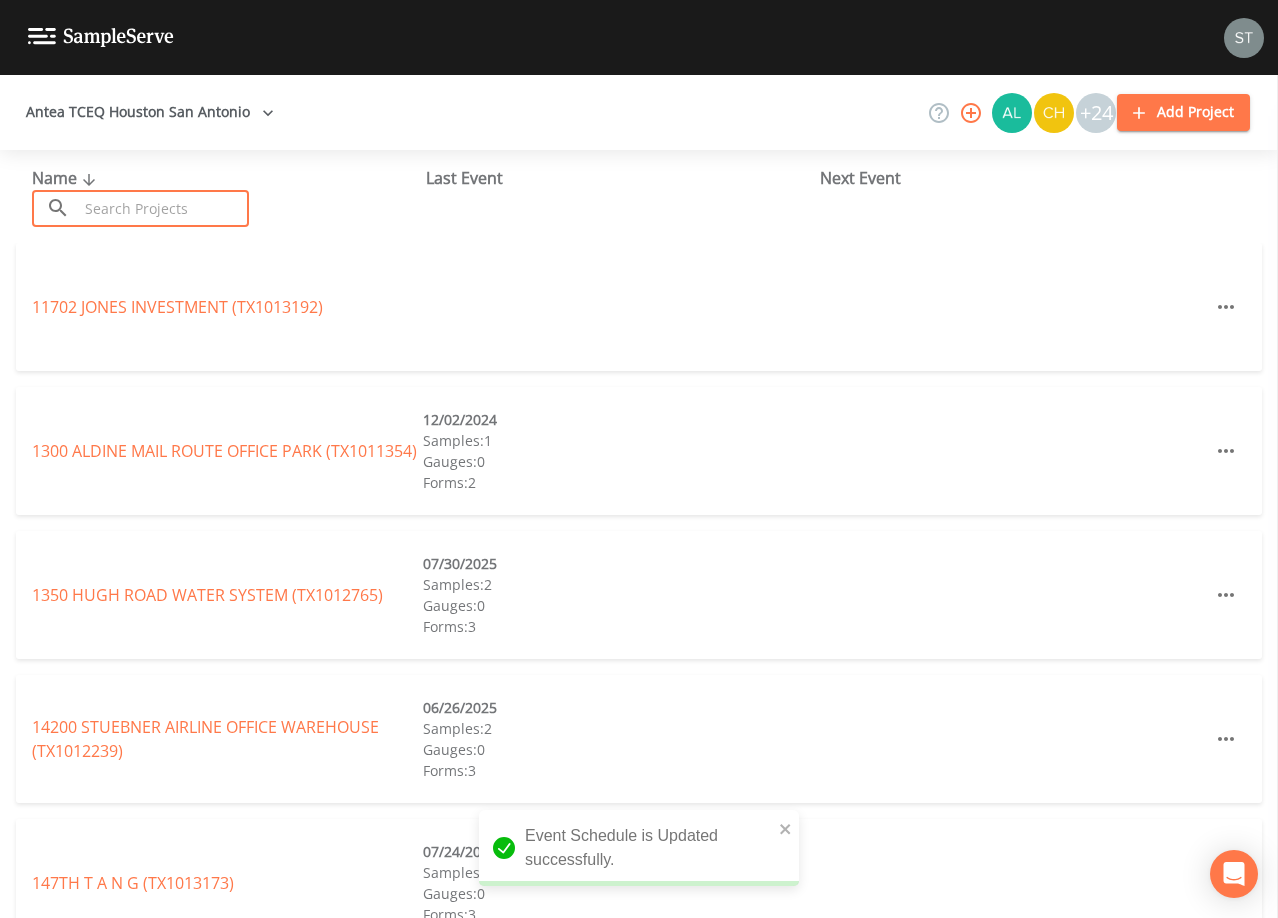 click at bounding box center [163, 208] 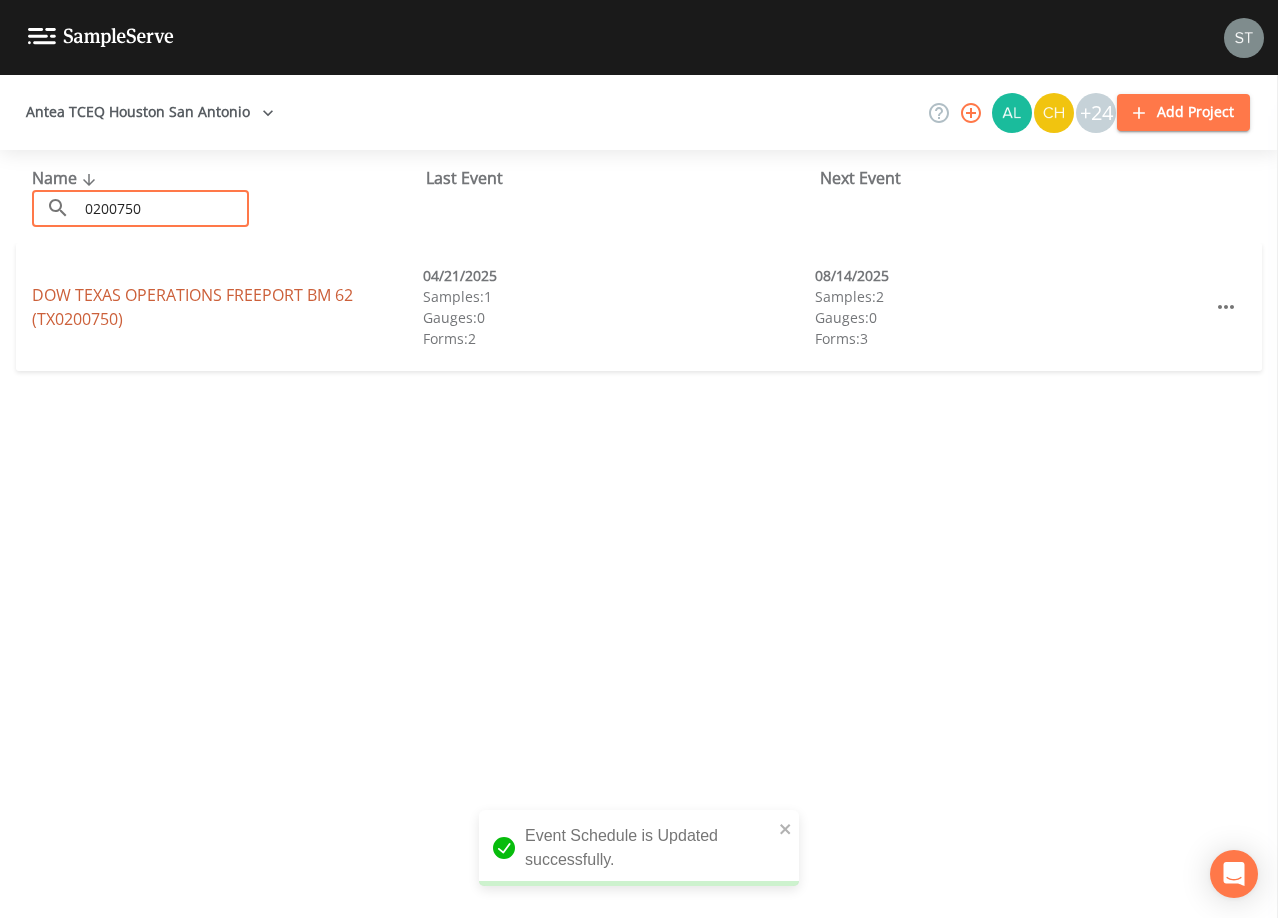 type on "0200750" 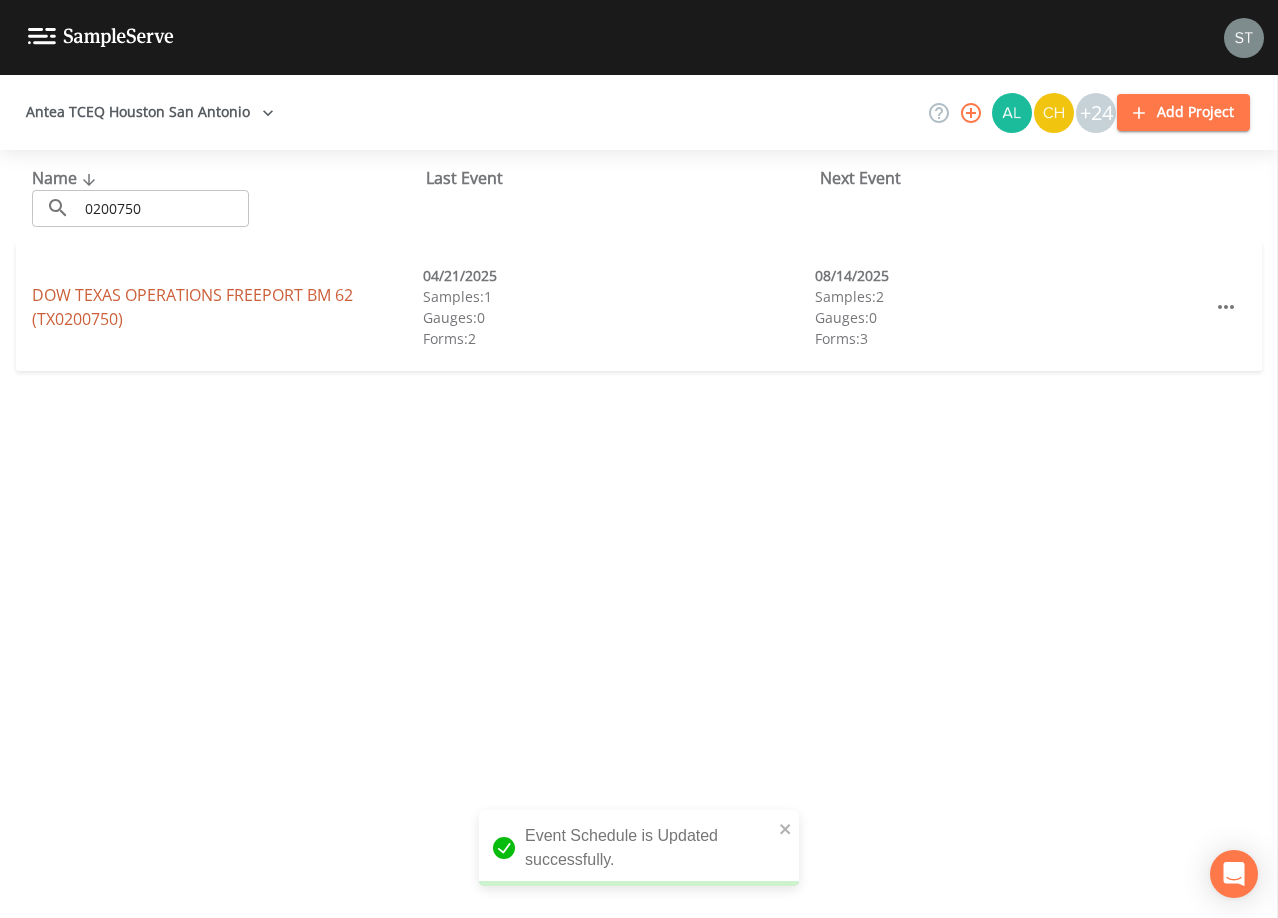 click on "DOW TEXAS OPERATIONS FREEPORT BM 62   (TX0200750)" at bounding box center (192, 307) 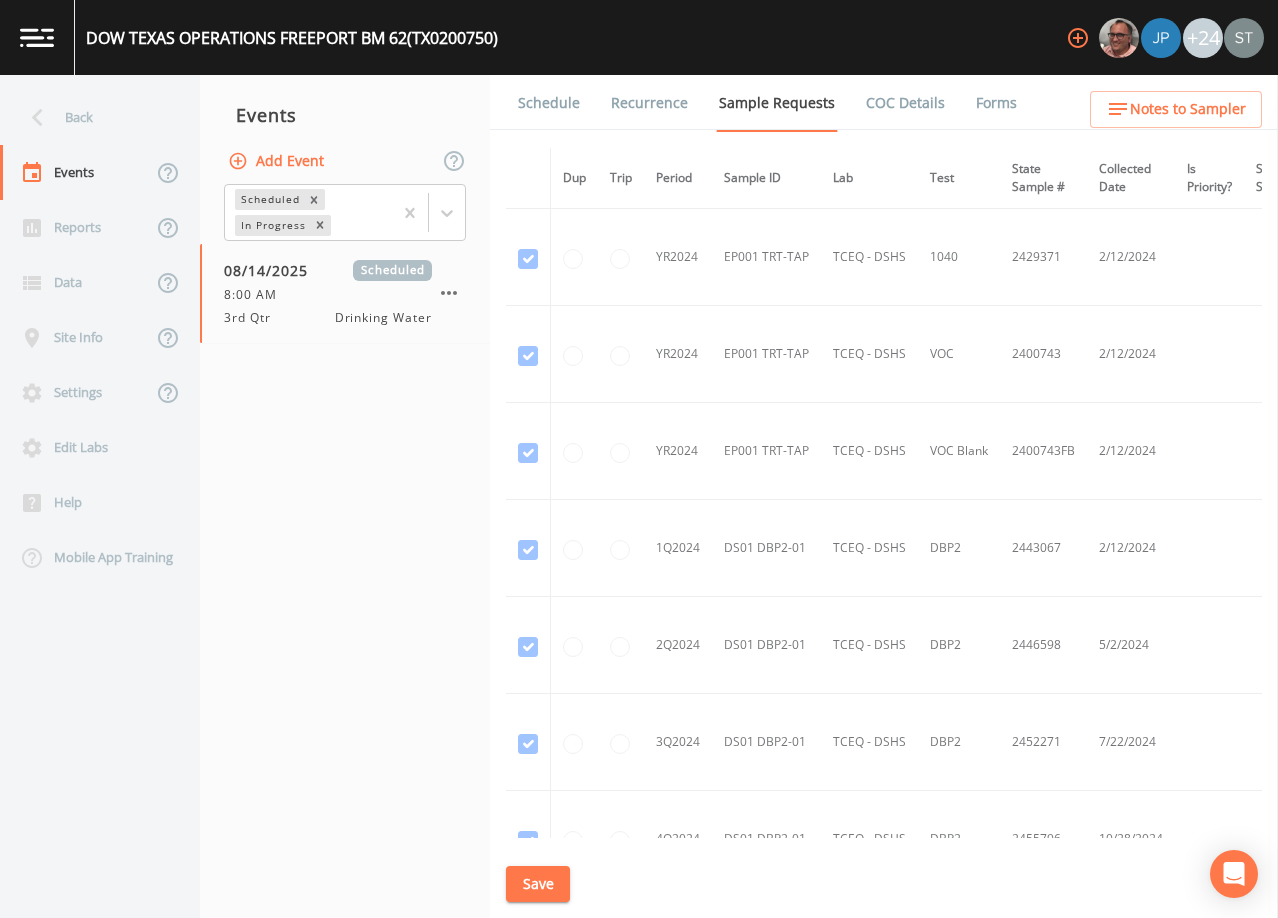 click on "Schedule" at bounding box center (549, 103) 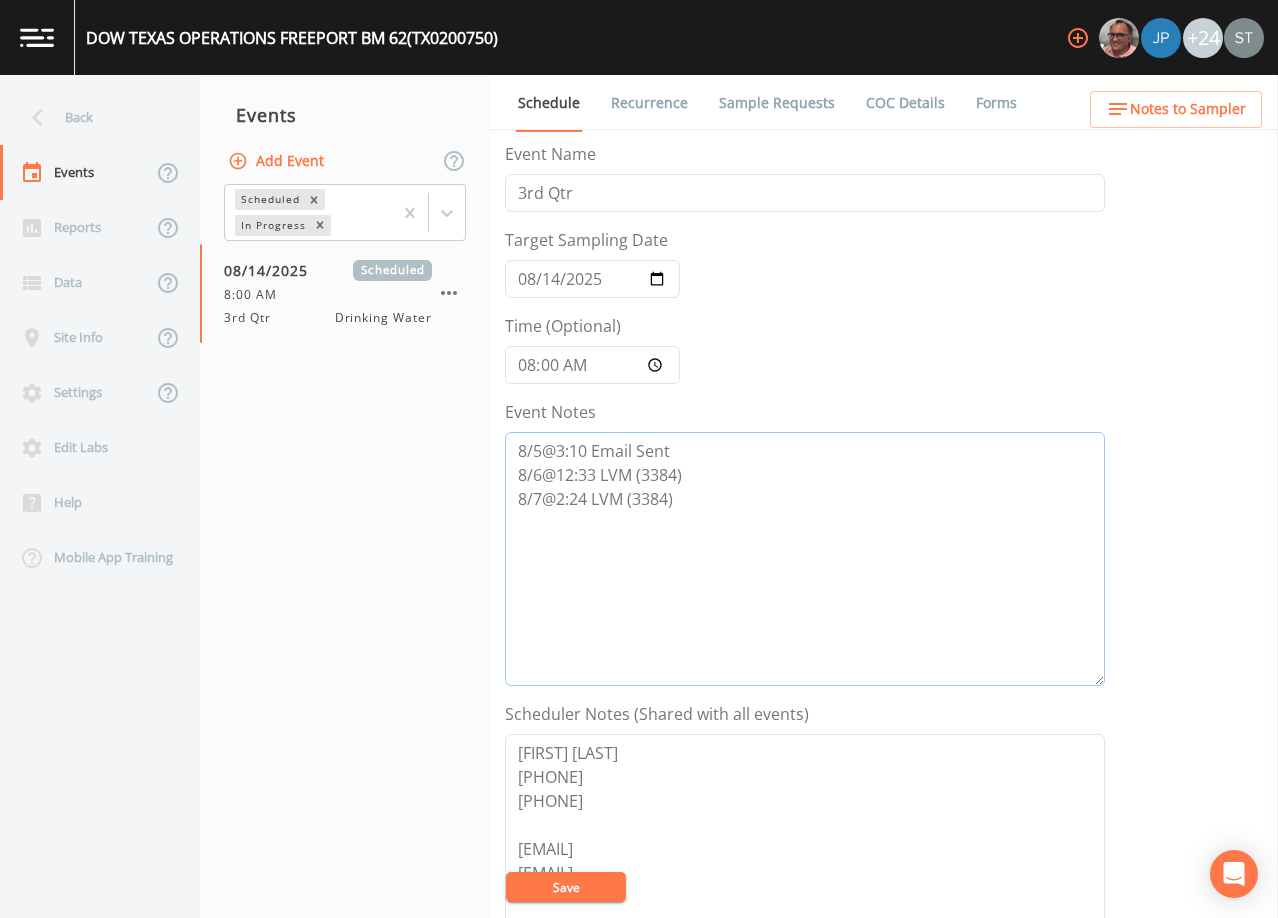 click on "8/5@3:10 Email Sent
8/6@12:33 LVM (3384)
8/7@2:24 LVM (3384)" at bounding box center (805, 559) 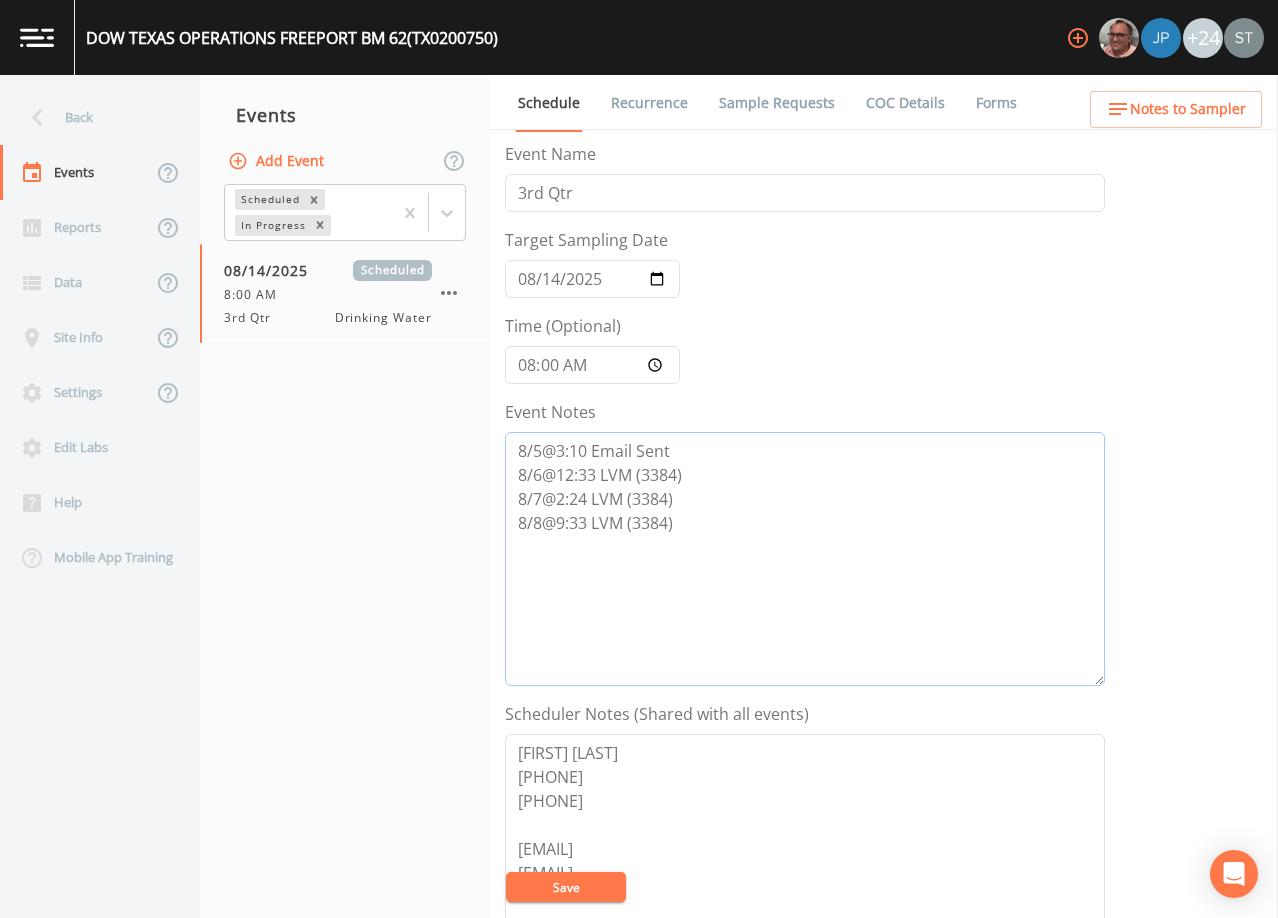 type on "8/5@3:10 Email Sent
8/6@12:33 LVM (3384)
8/7@2:24 LVM (3384)
8/8@9:33 LVM (3384)" 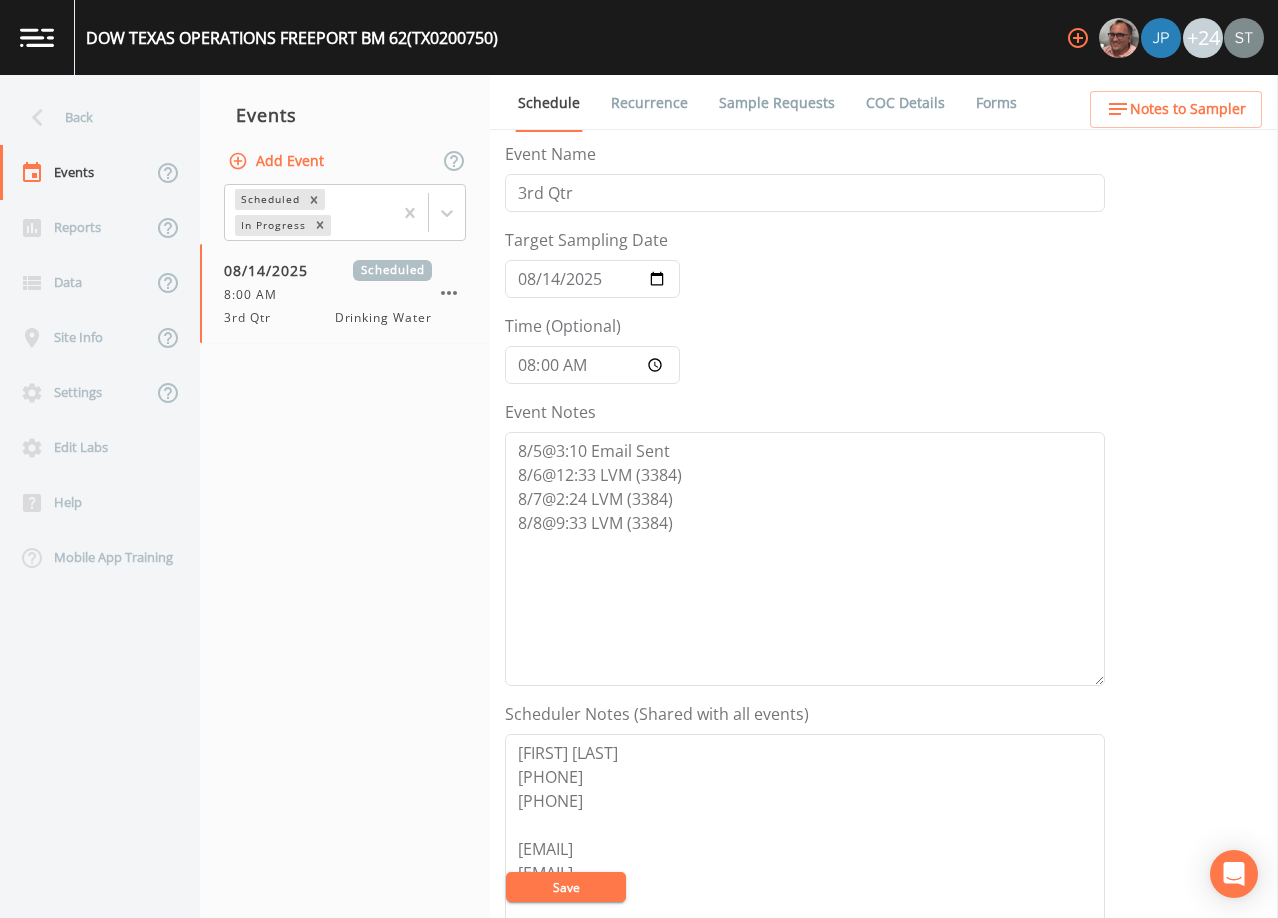 click on "Save" at bounding box center (566, 887) 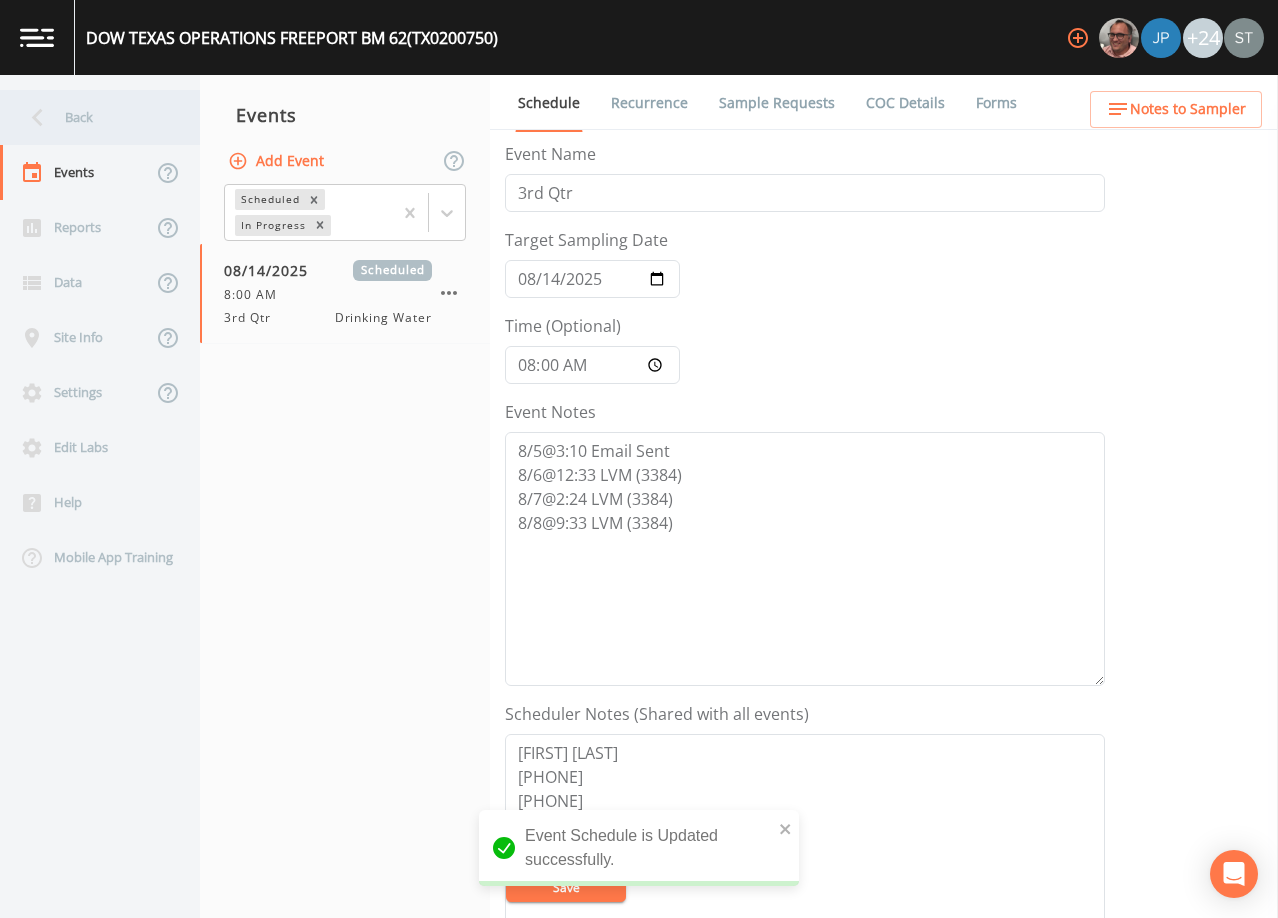 click on "Back" at bounding box center (90, 117) 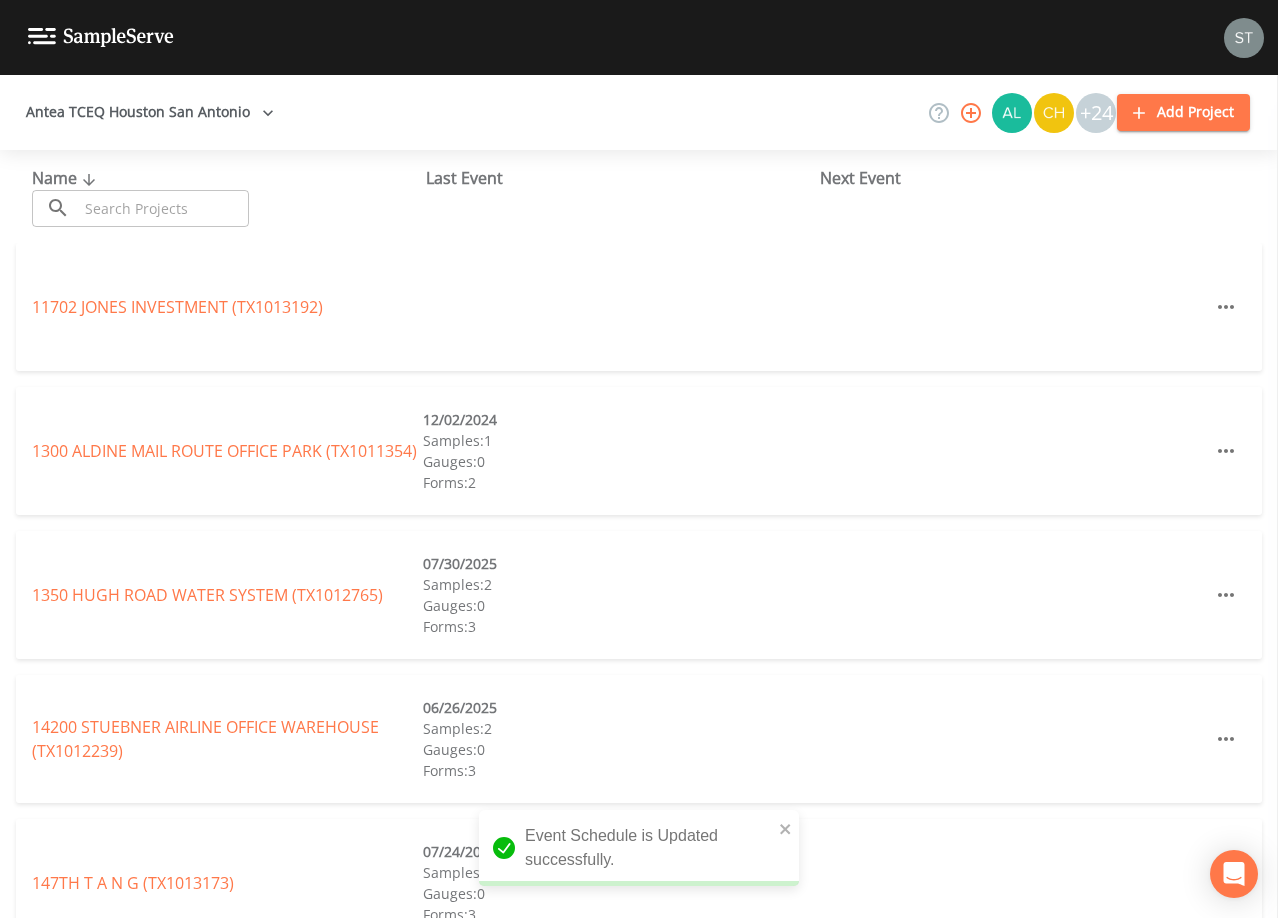 click at bounding box center (163, 208) 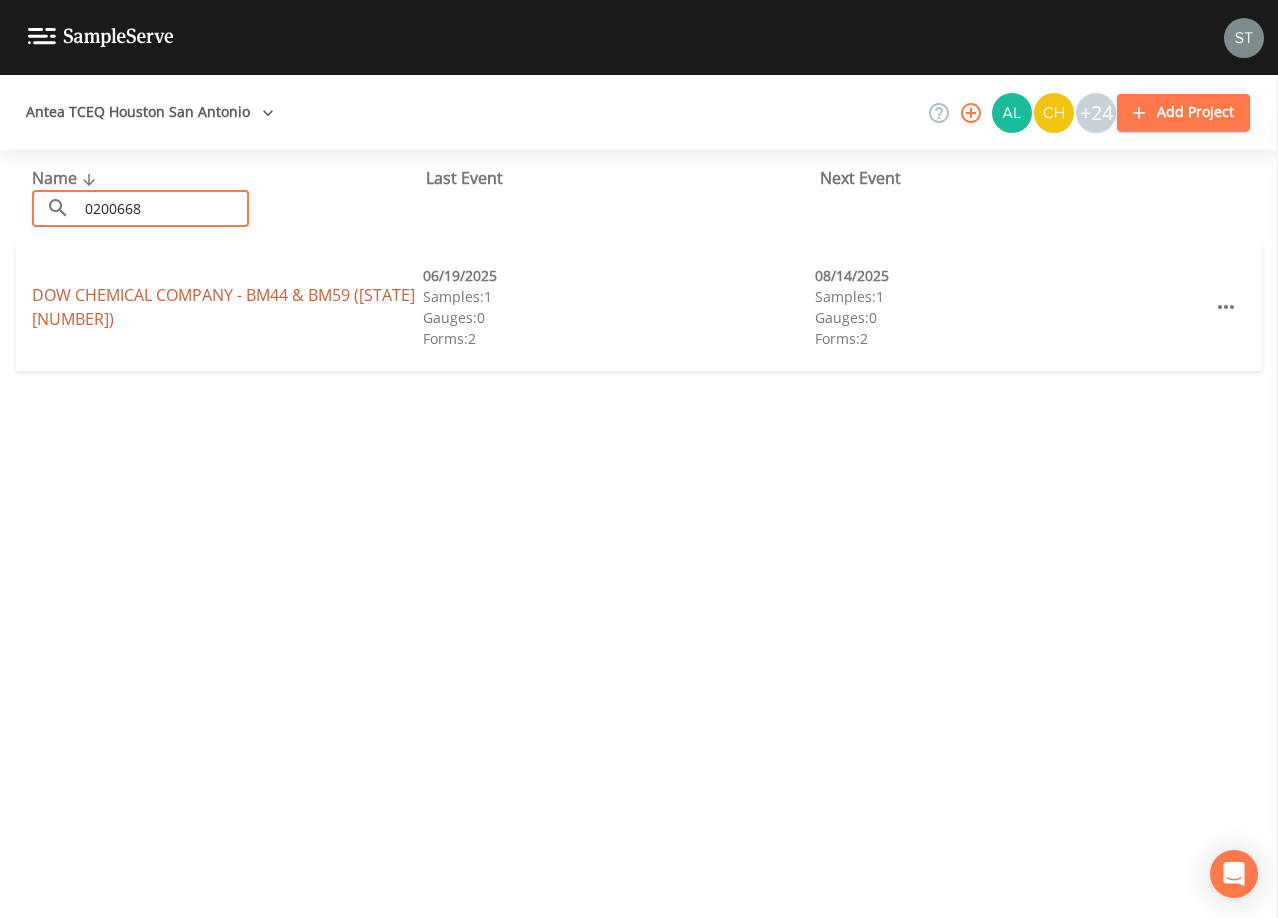 type on "0200668" 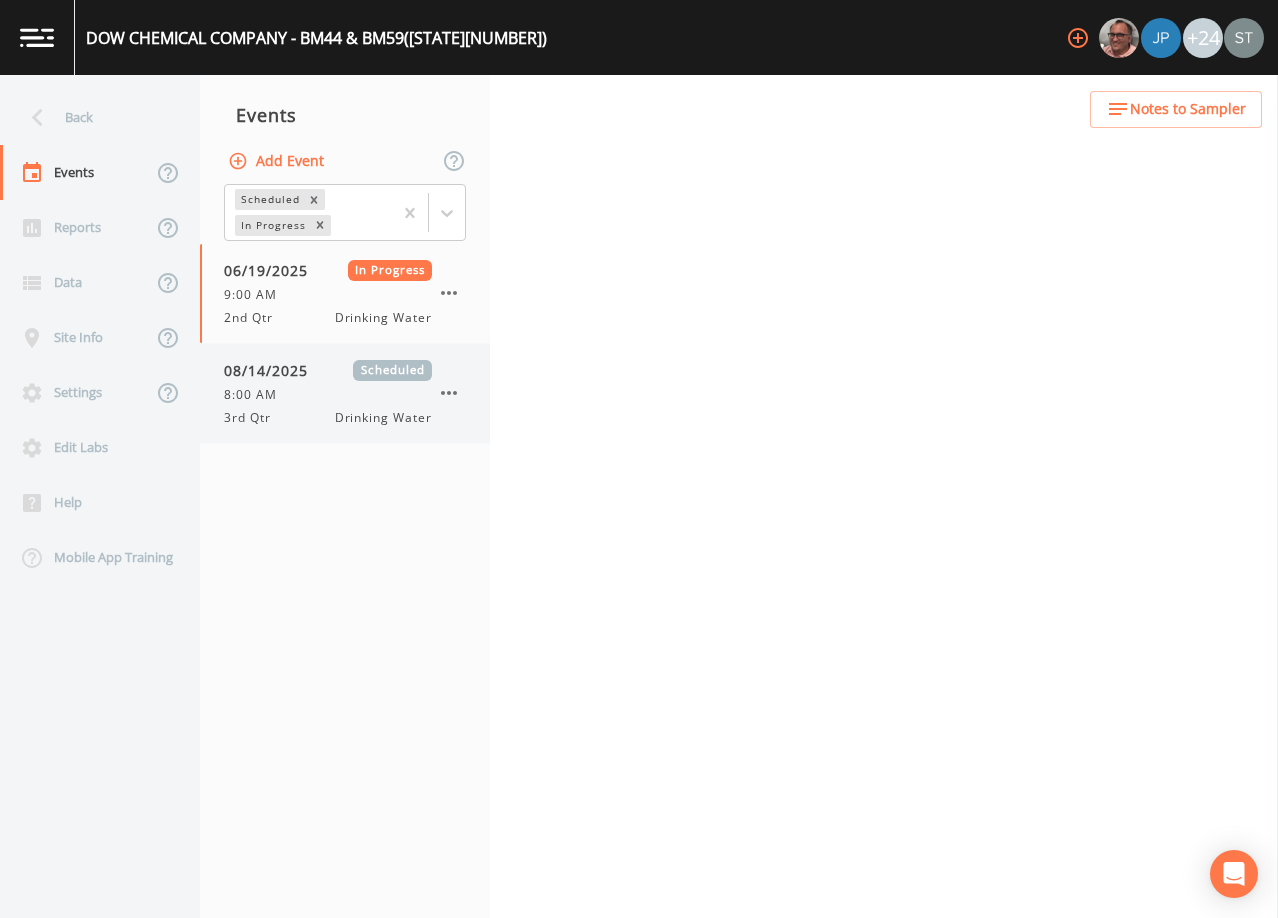 click on "8:00 AM" at bounding box center [328, 395] 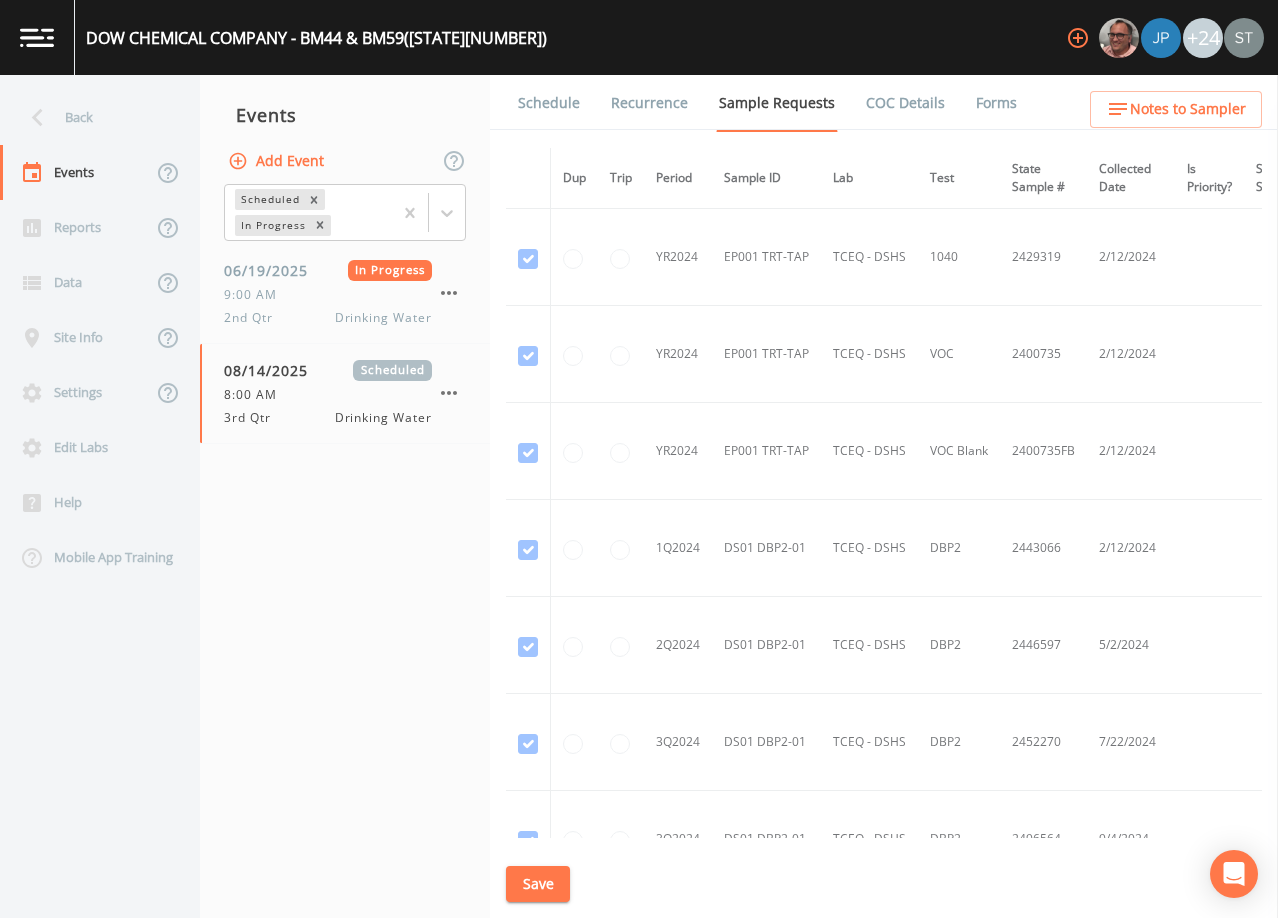 click on "Schedule" at bounding box center (549, 103) 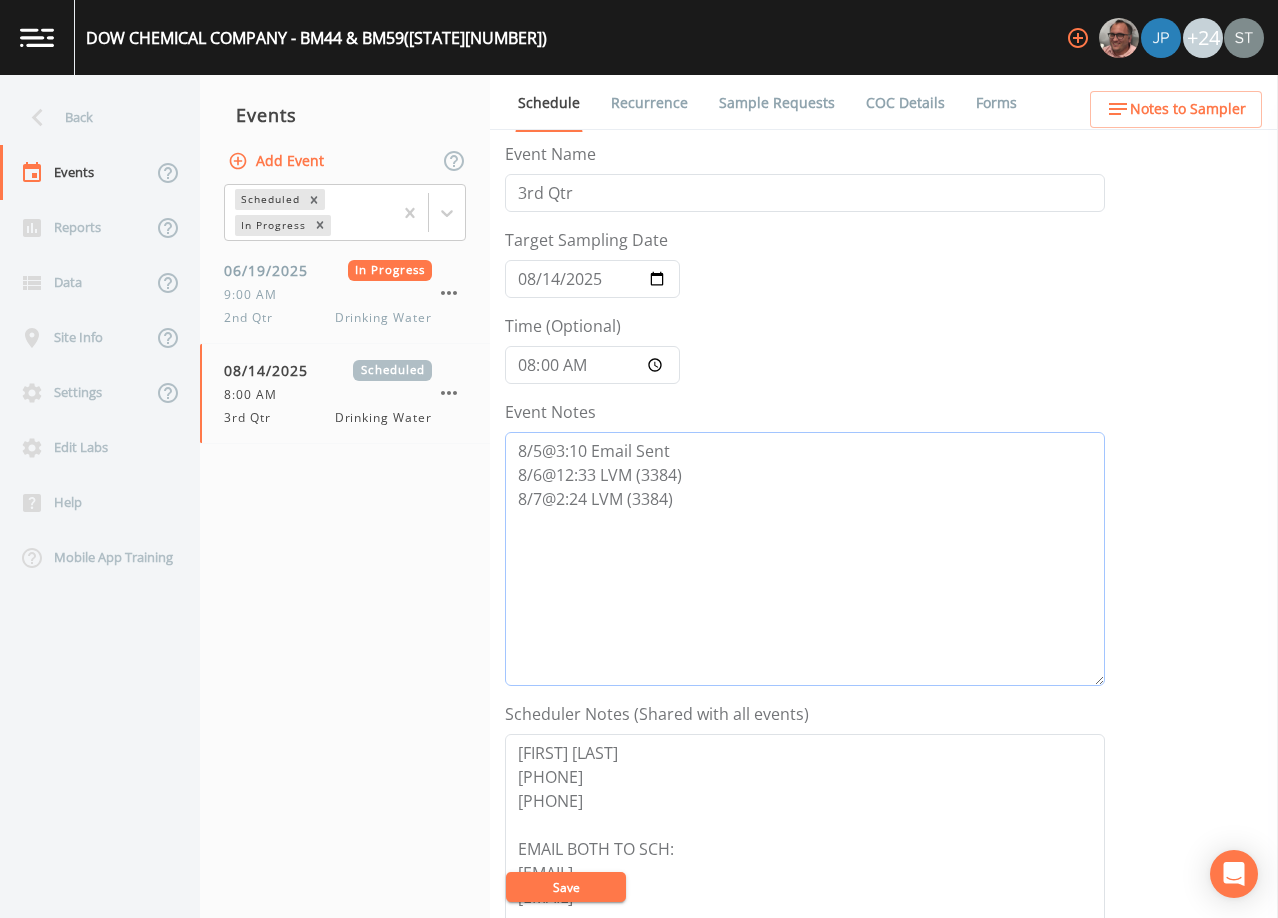 click on "8/5@3:10 Email Sent
8/6@12:33 LVM (3384)
8/7@2:24 LVM (3384)" at bounding box center (805, 559) 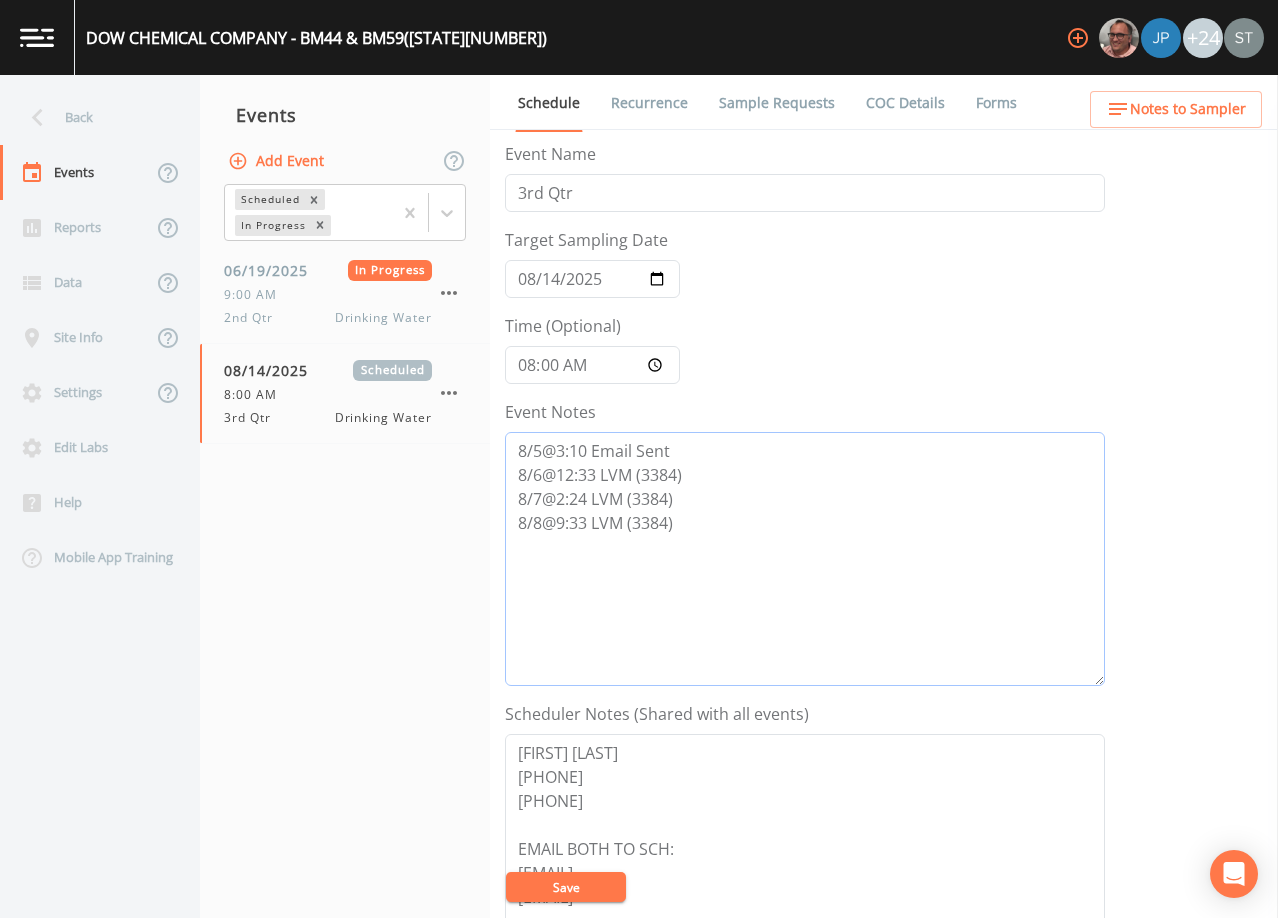 type on "8/5@3:10 Email Sent
8/6@12:33 LVM (3384)
8/7@2:24 LVM (3384)
8/8@9:33 LVM (3384)" 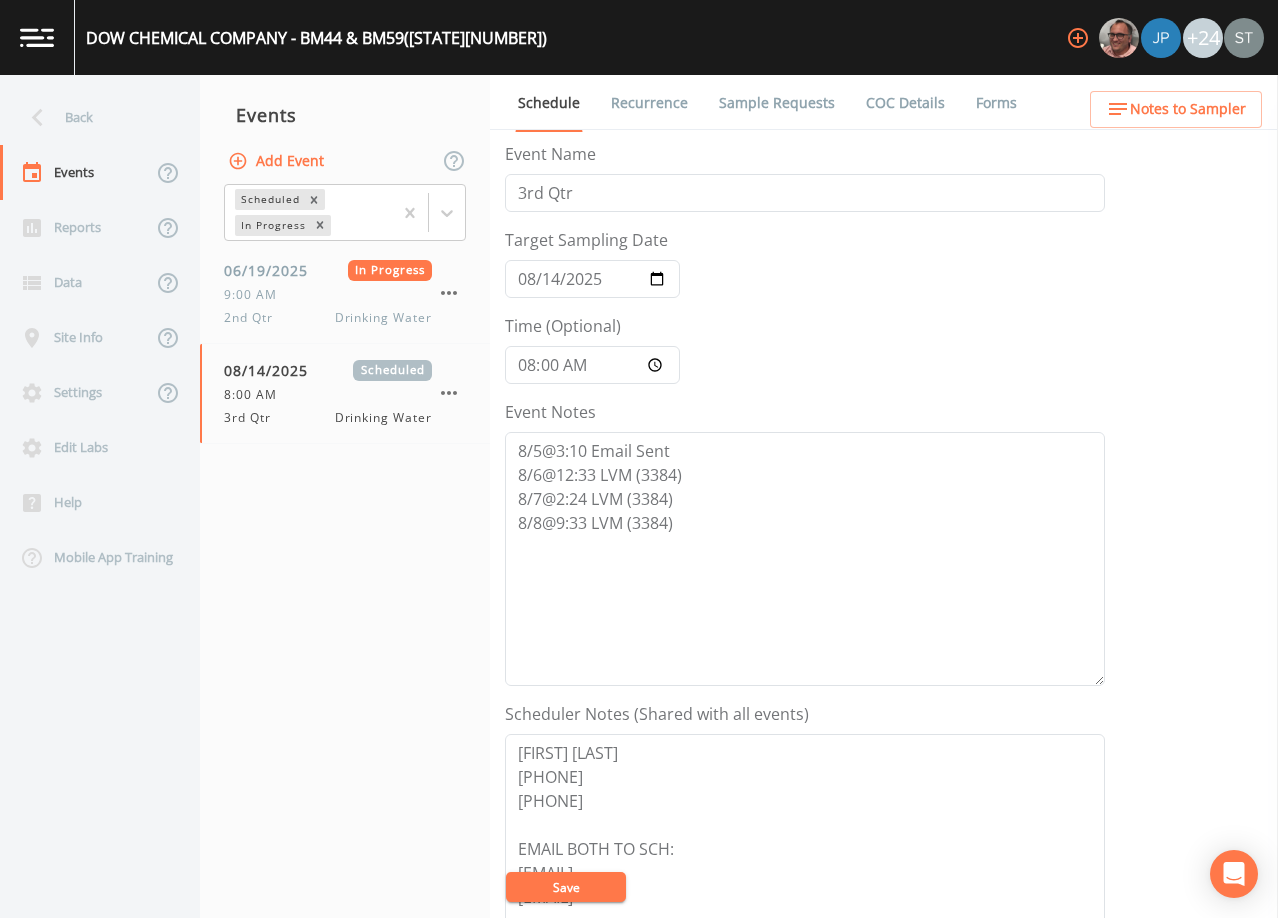 click on "Save" at bounding box center (566, 887) 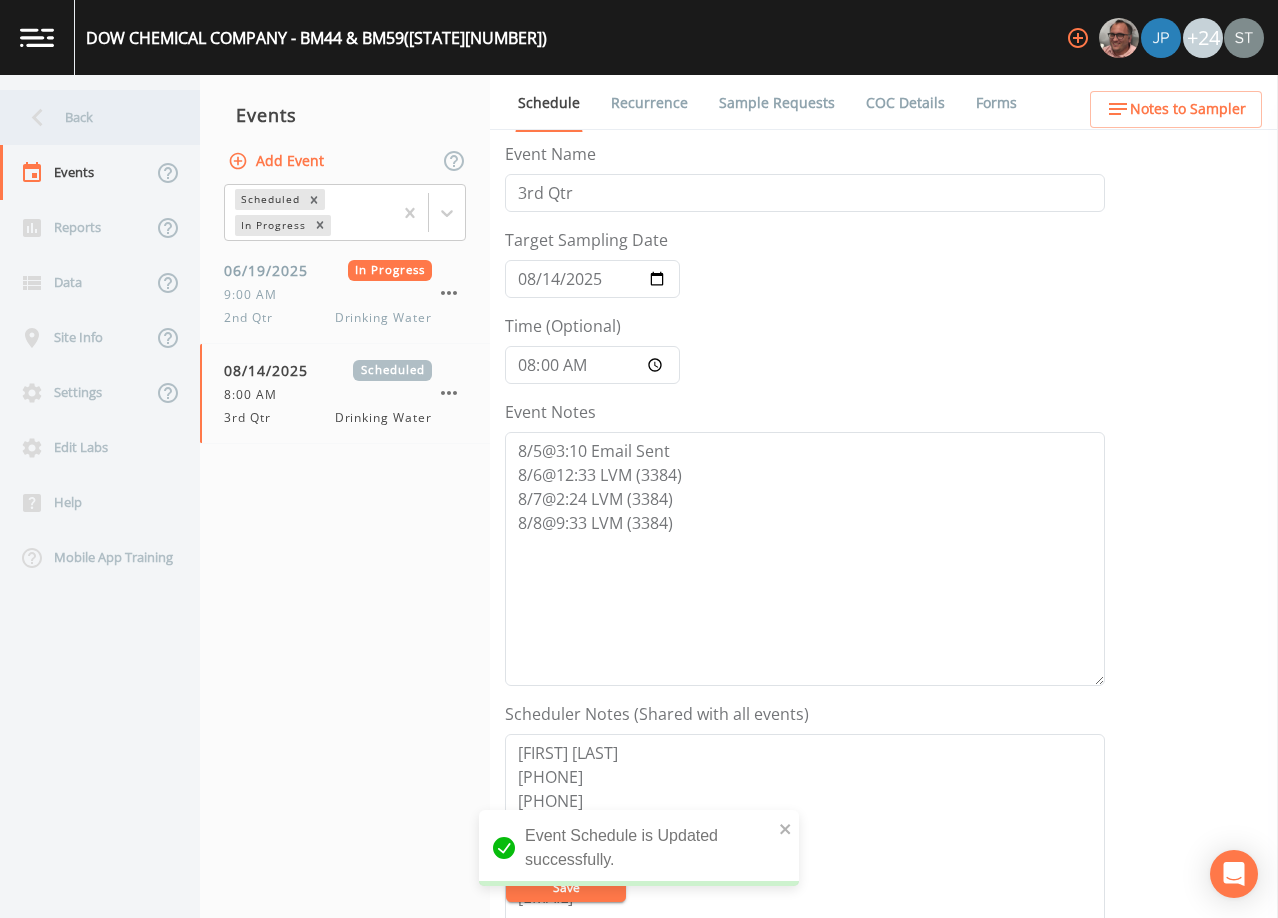 click on "Back" at bounding box center [90, 117] 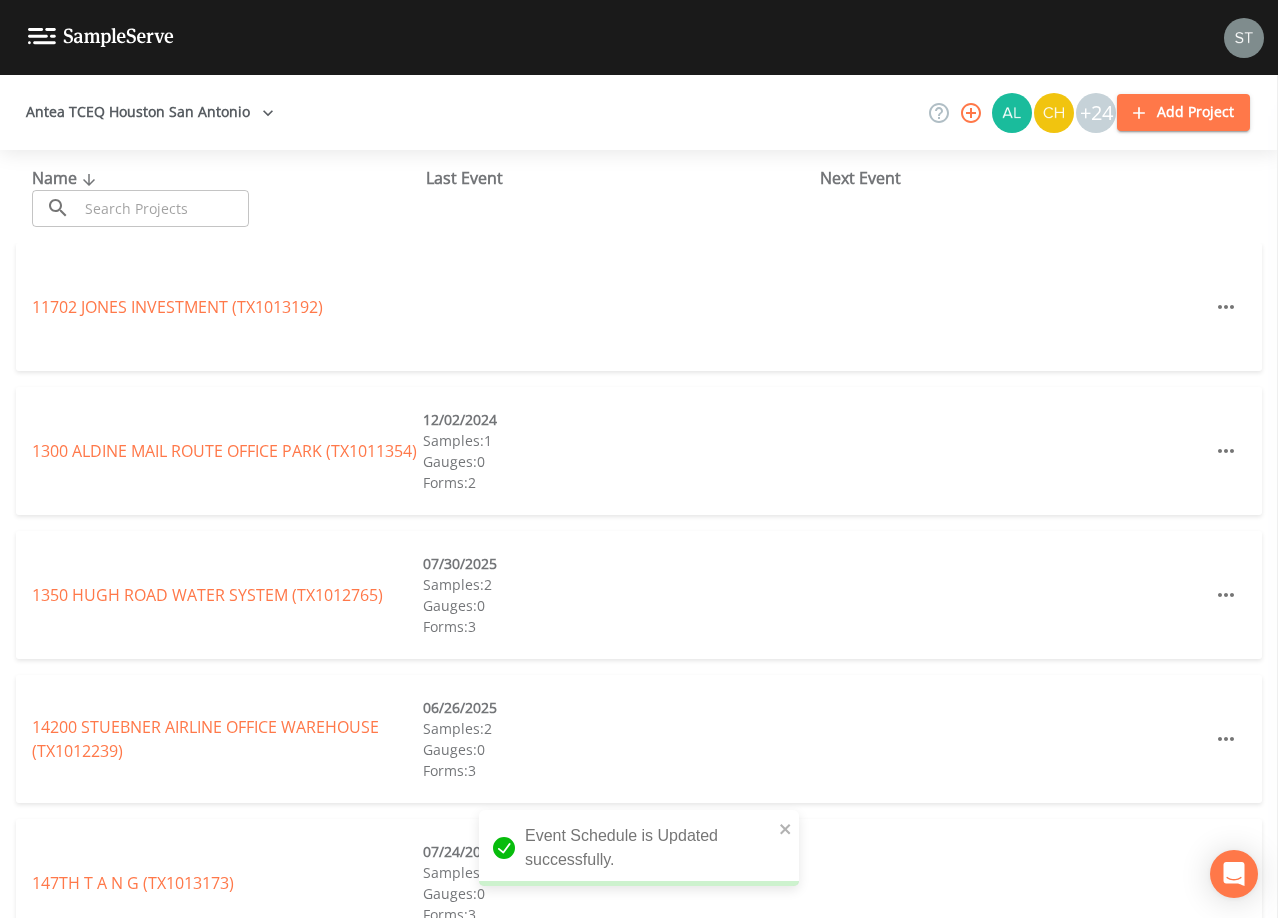 click at bounding box center (163, 208) 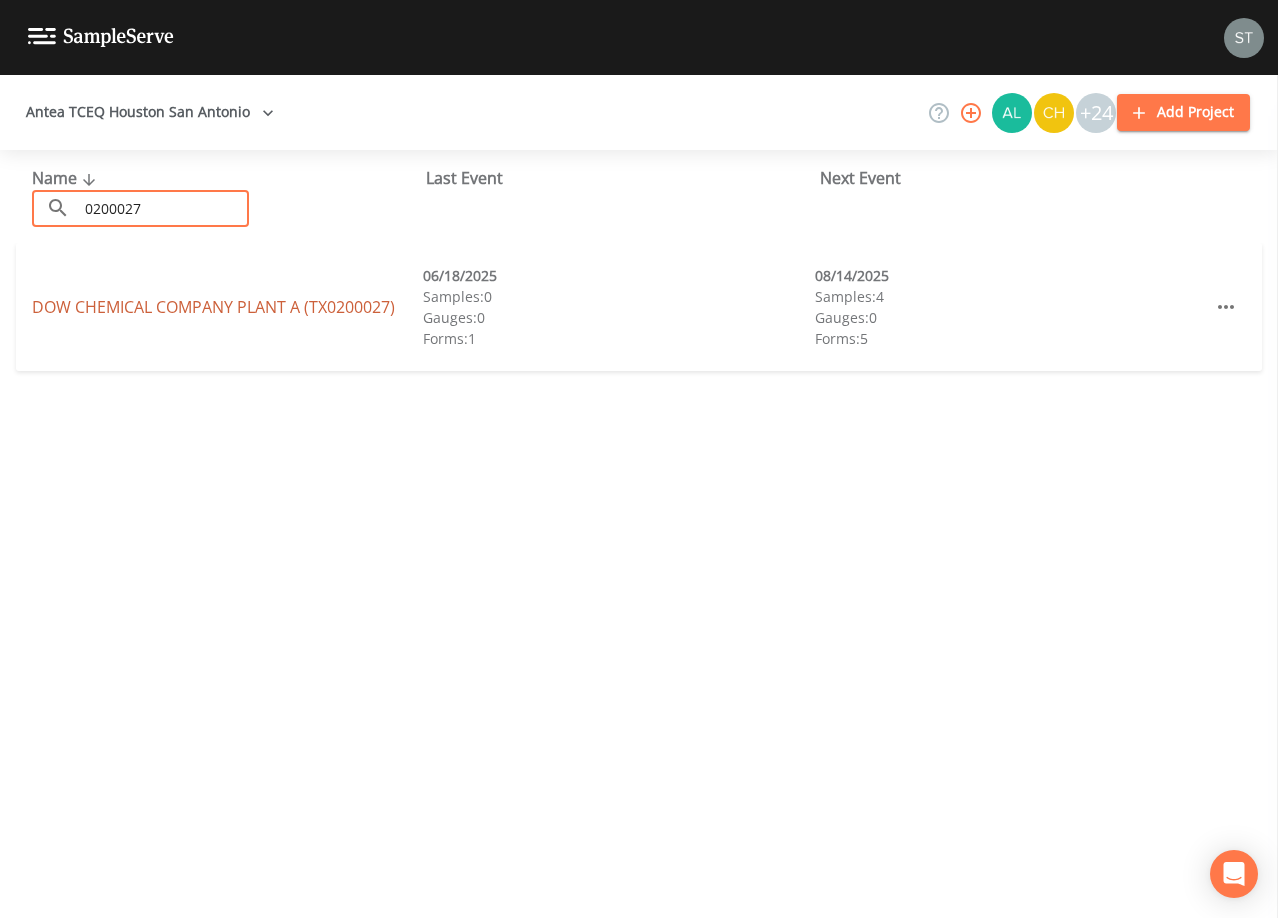 type on "0200027" 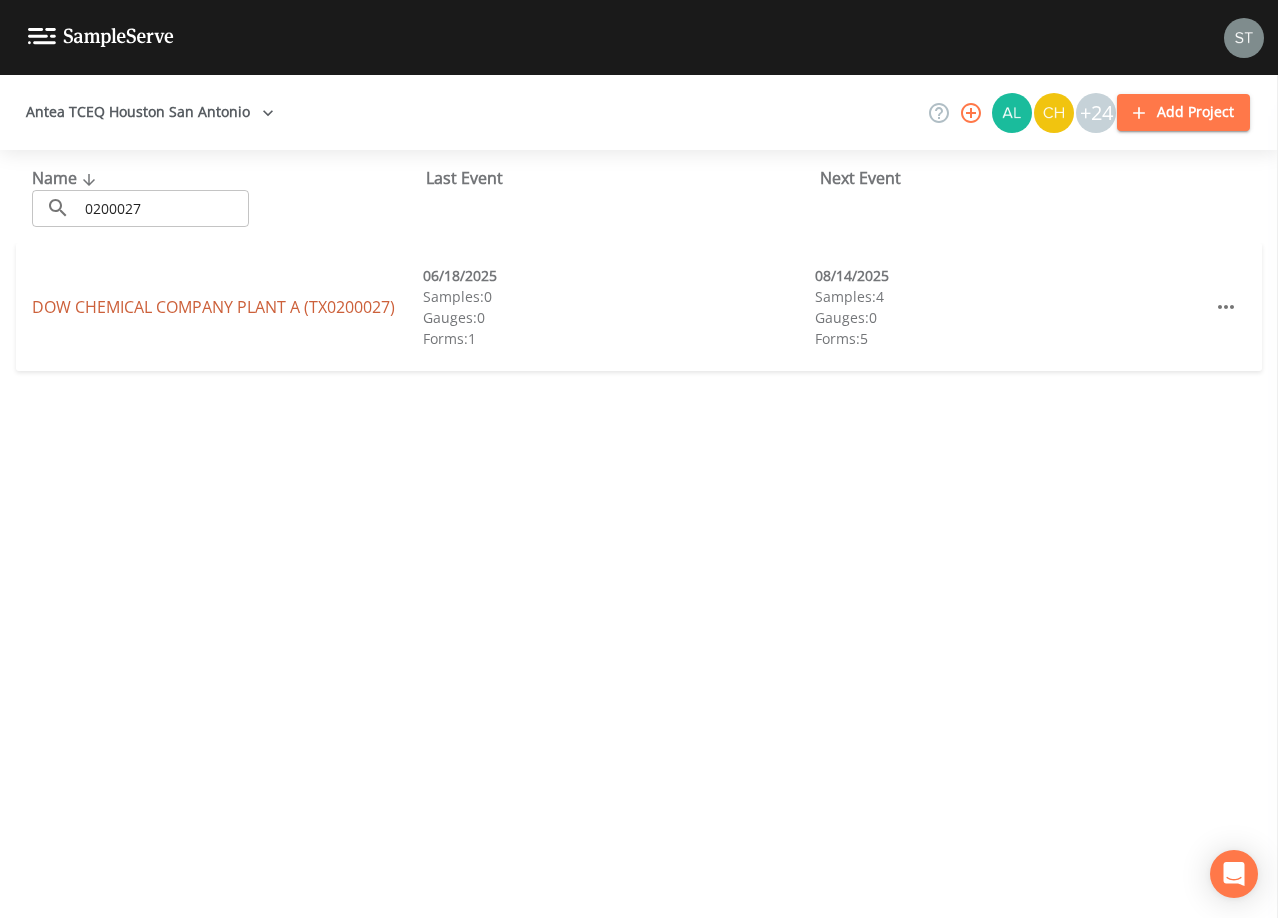 click on "DOW CHEMICAL COMPANY PLANT A   (TX0200027)" at bounding box center (213, 307) 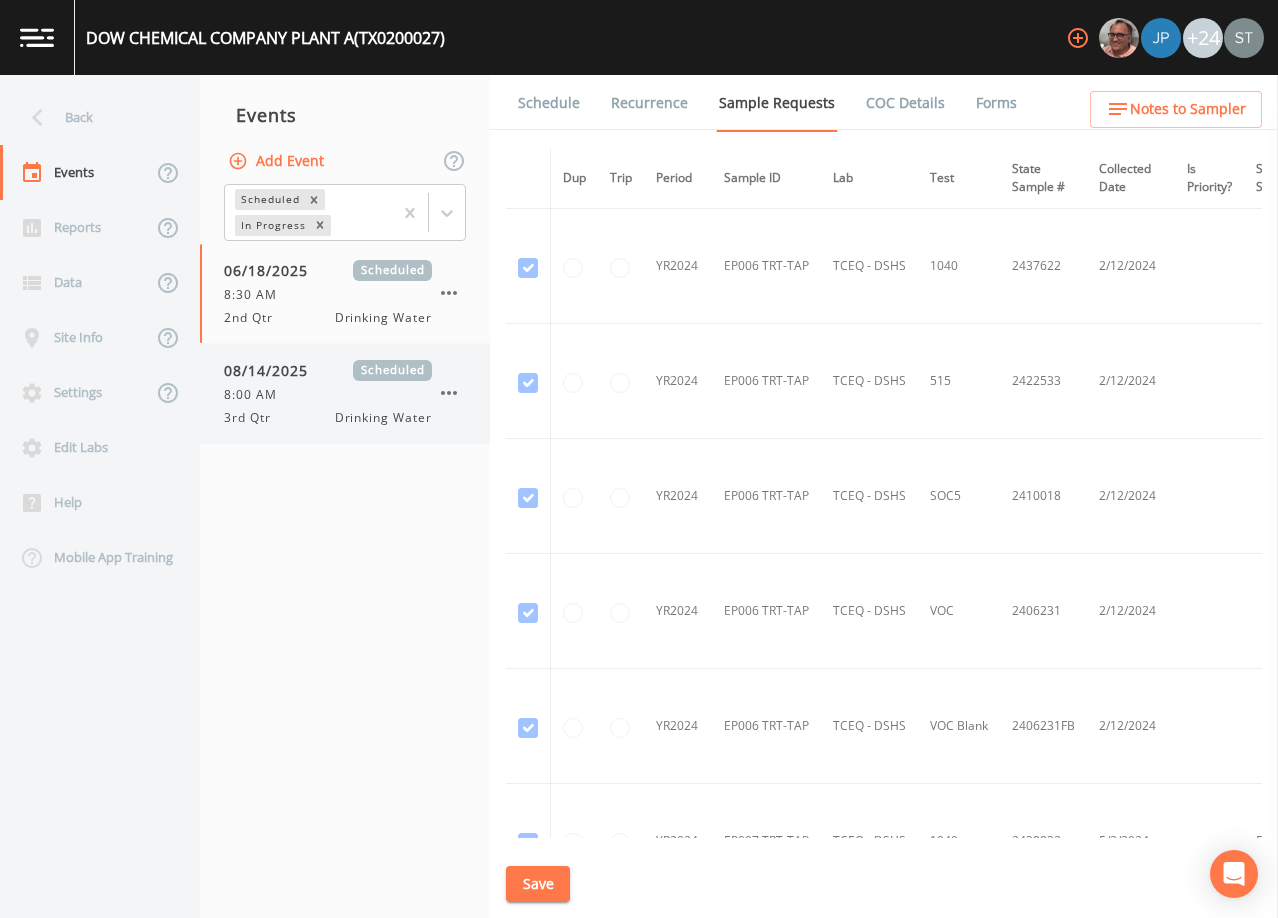 click on "8:00 AM" at bounding box center [328, 395] 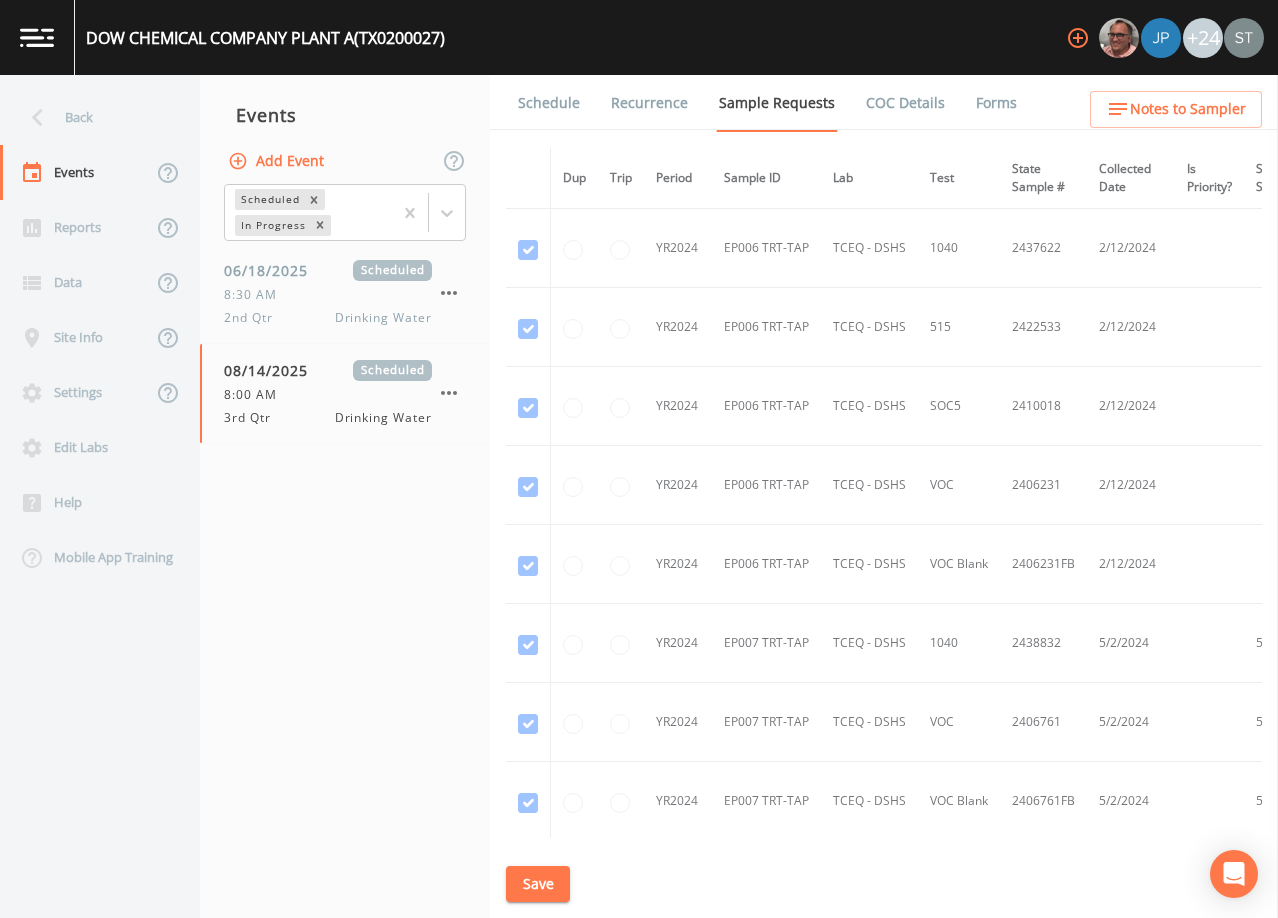click on "Schedule" at bounding box center (549, 103) 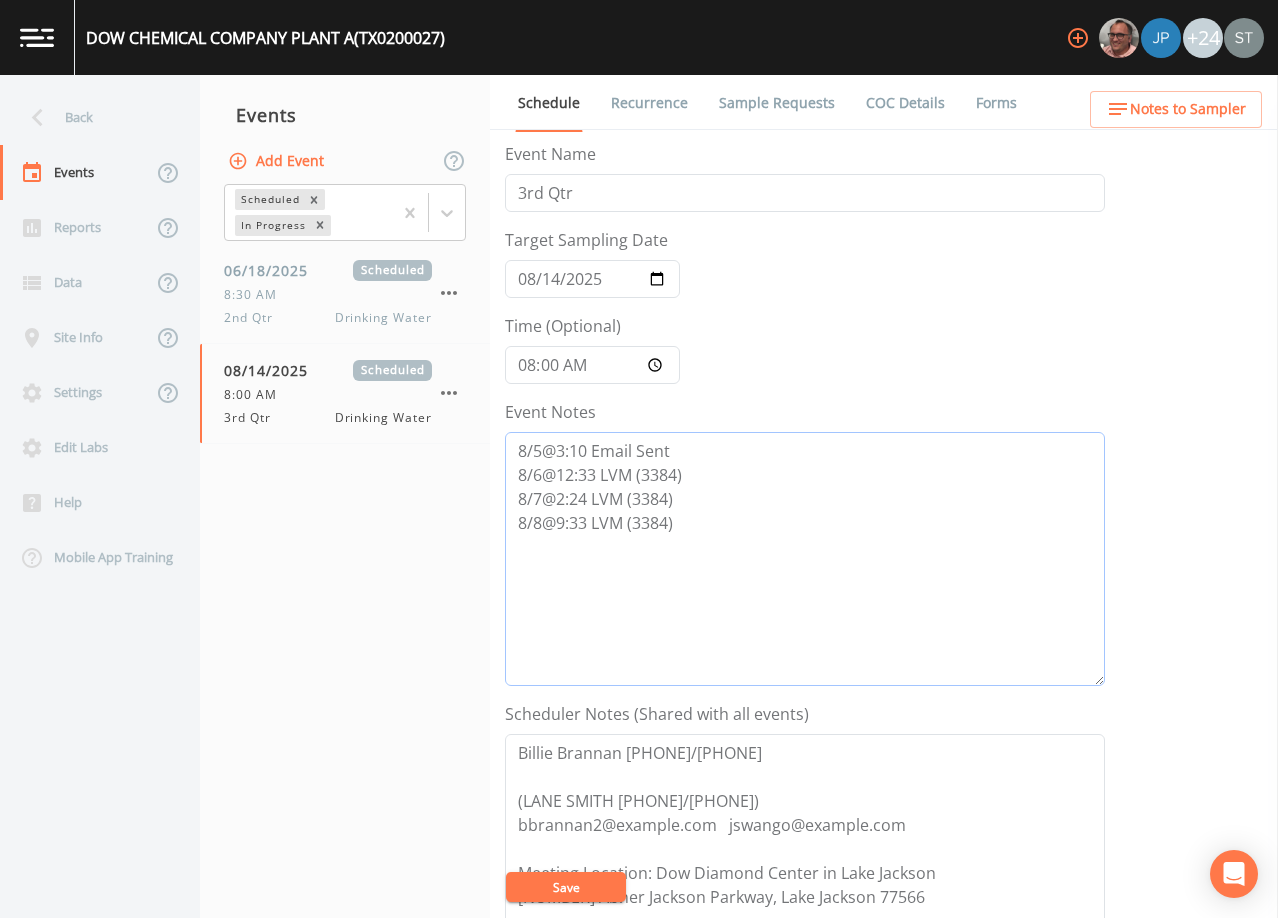 click on "8/5@3:10 Email Sent
8/6@12:33 LVM (3384)
8/7@2:24 LVM (3384)
8/8@9:33 LVM (3384)" at bounding box center (805, 559) 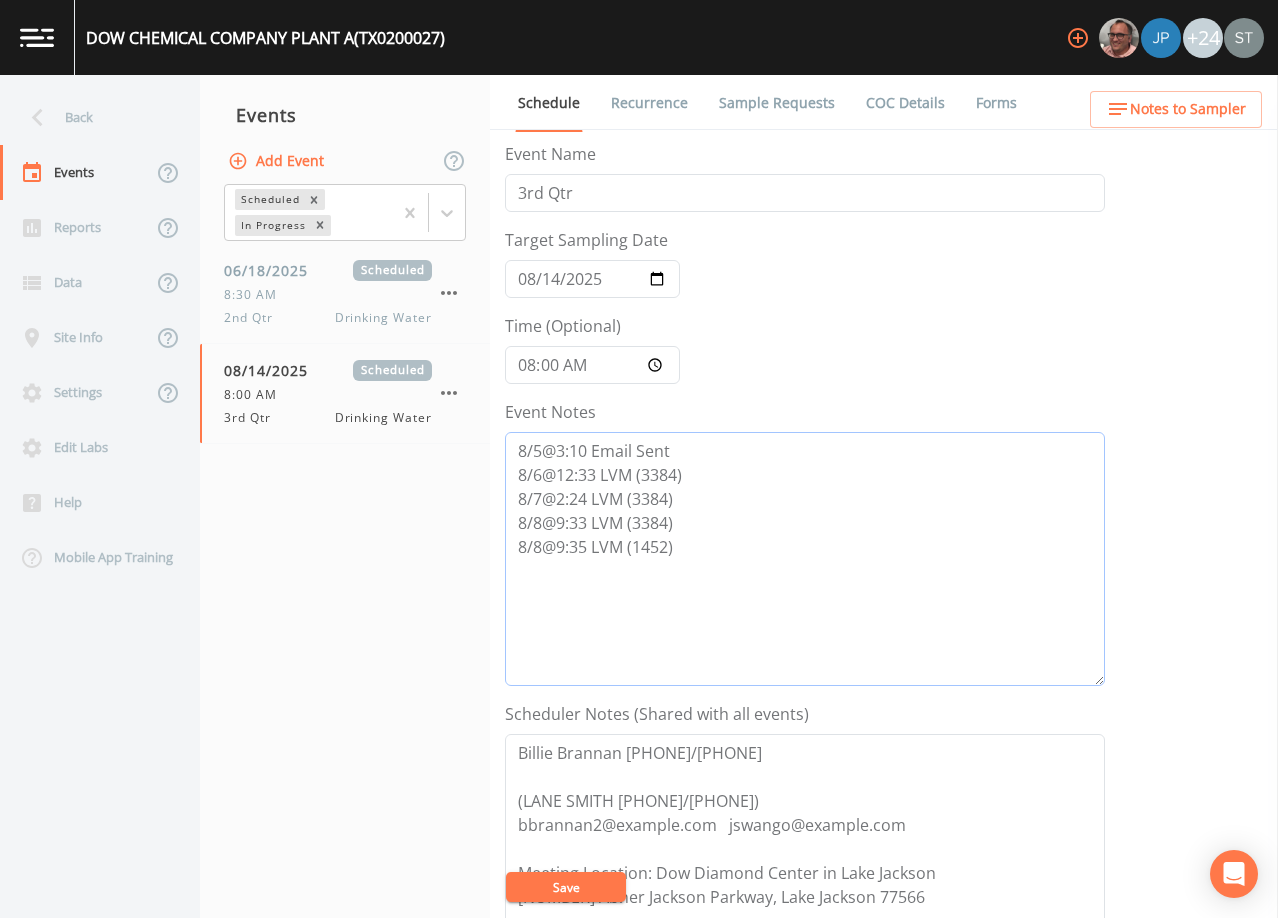 type on "8/5@3:10 Email Sent
8/6@12:33 LVM (3384)
8/7@2:24 LVM (3384)
8/8@9:33 LVM (3384)
8/8@9:35 LVM (1452)" 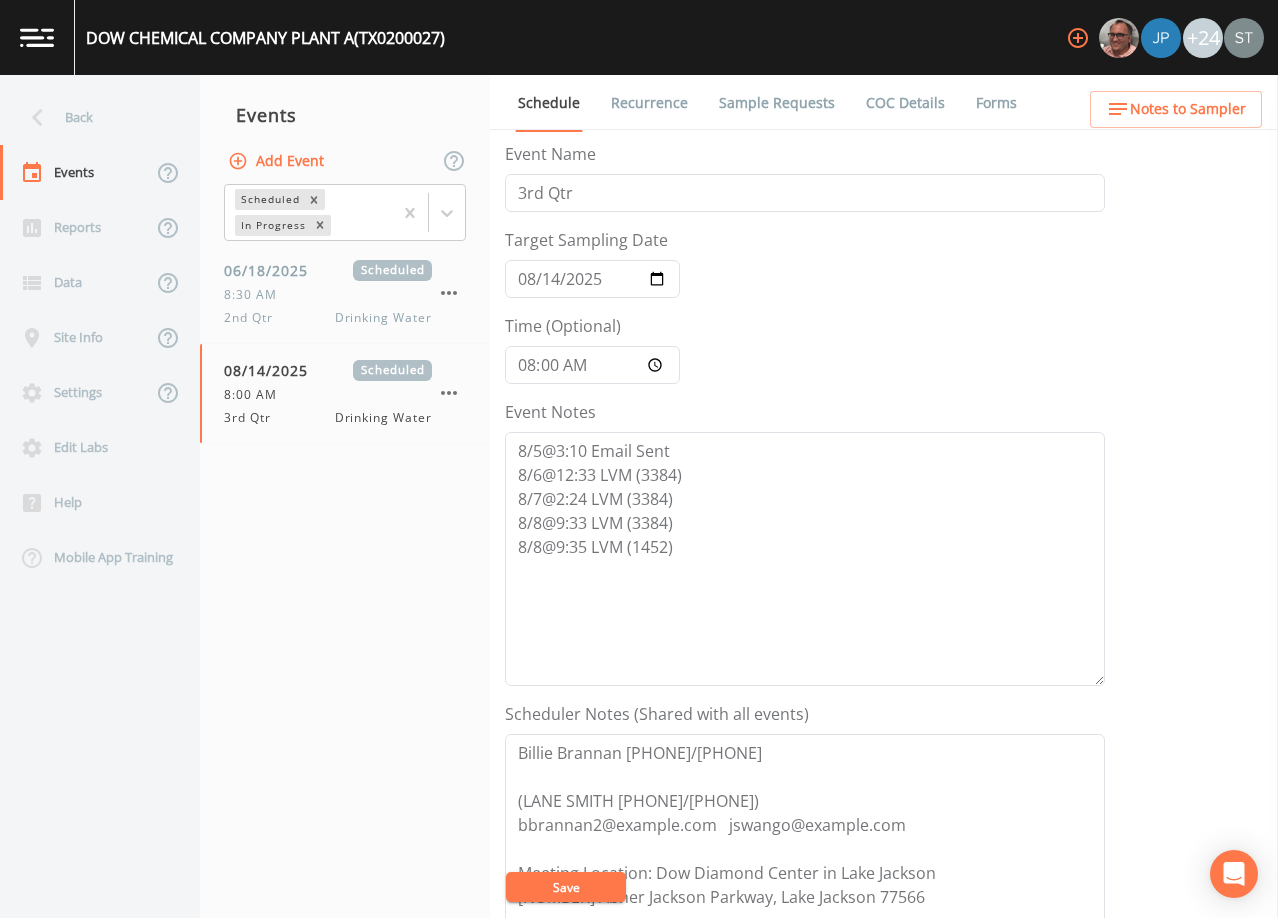 click on "Save" at bounding box center (566, 887) 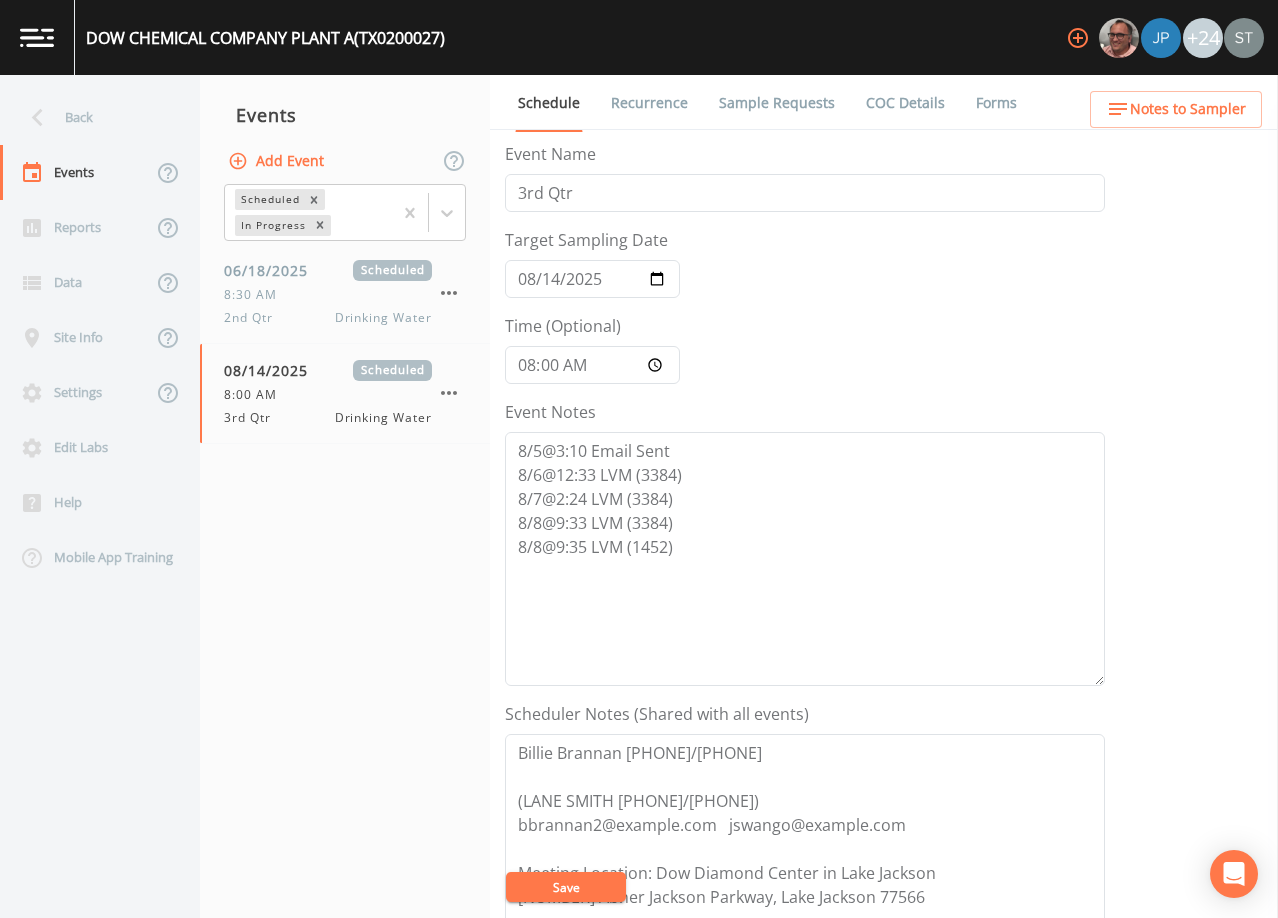 click on "Save" at bounding box center [566, 887] 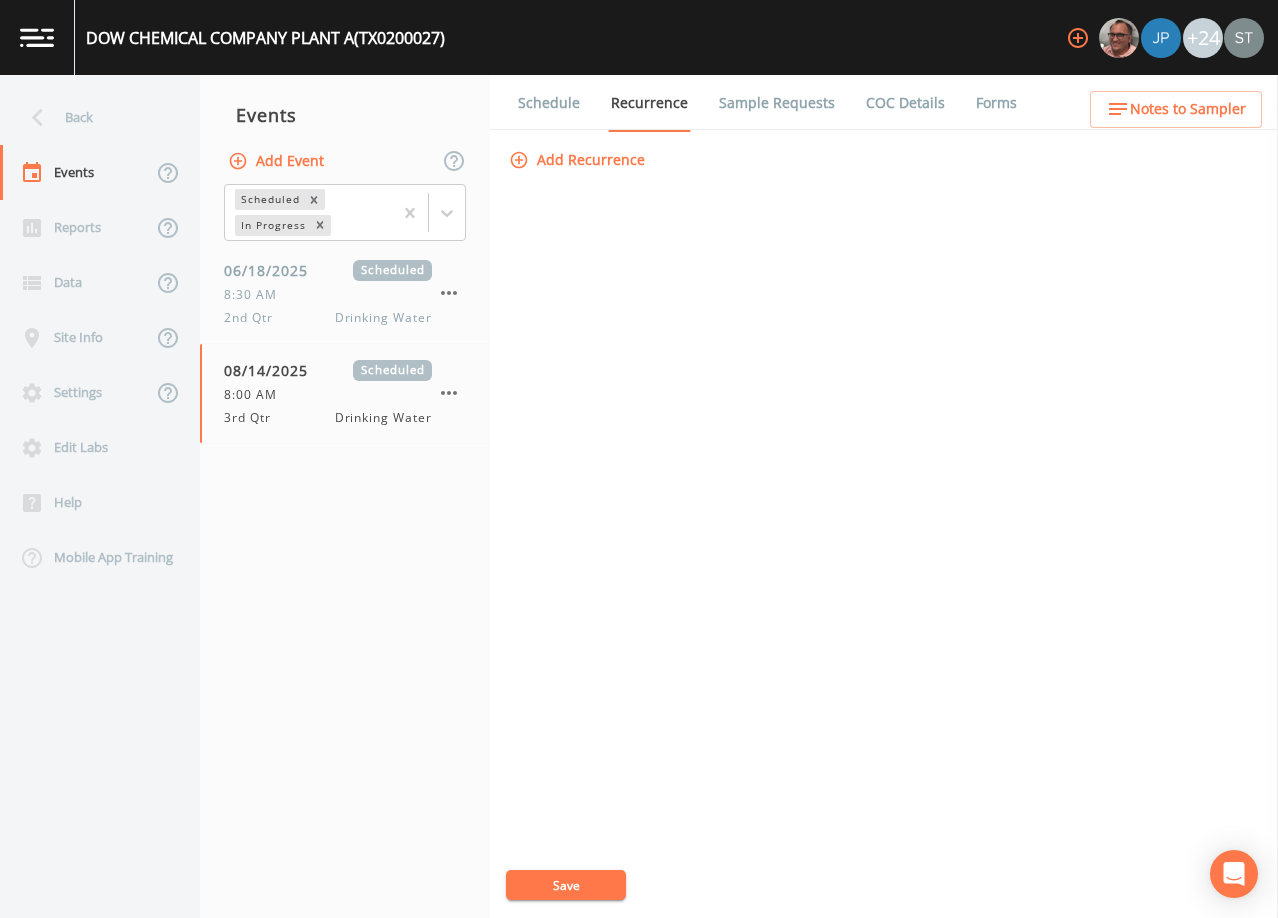click on "Schedule" at bounding box center [549, 103] 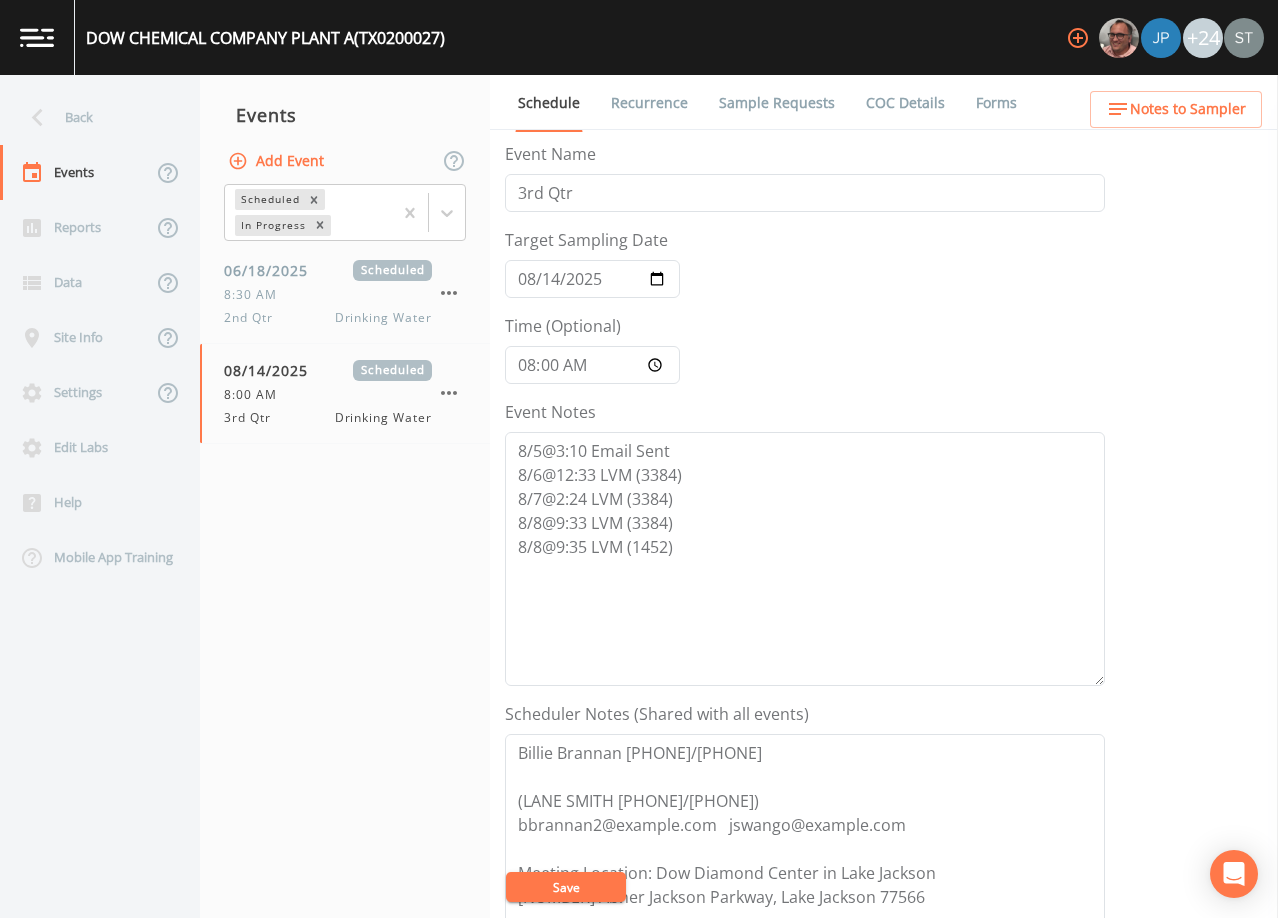 click on "Save" at bounding box center [566, 887] 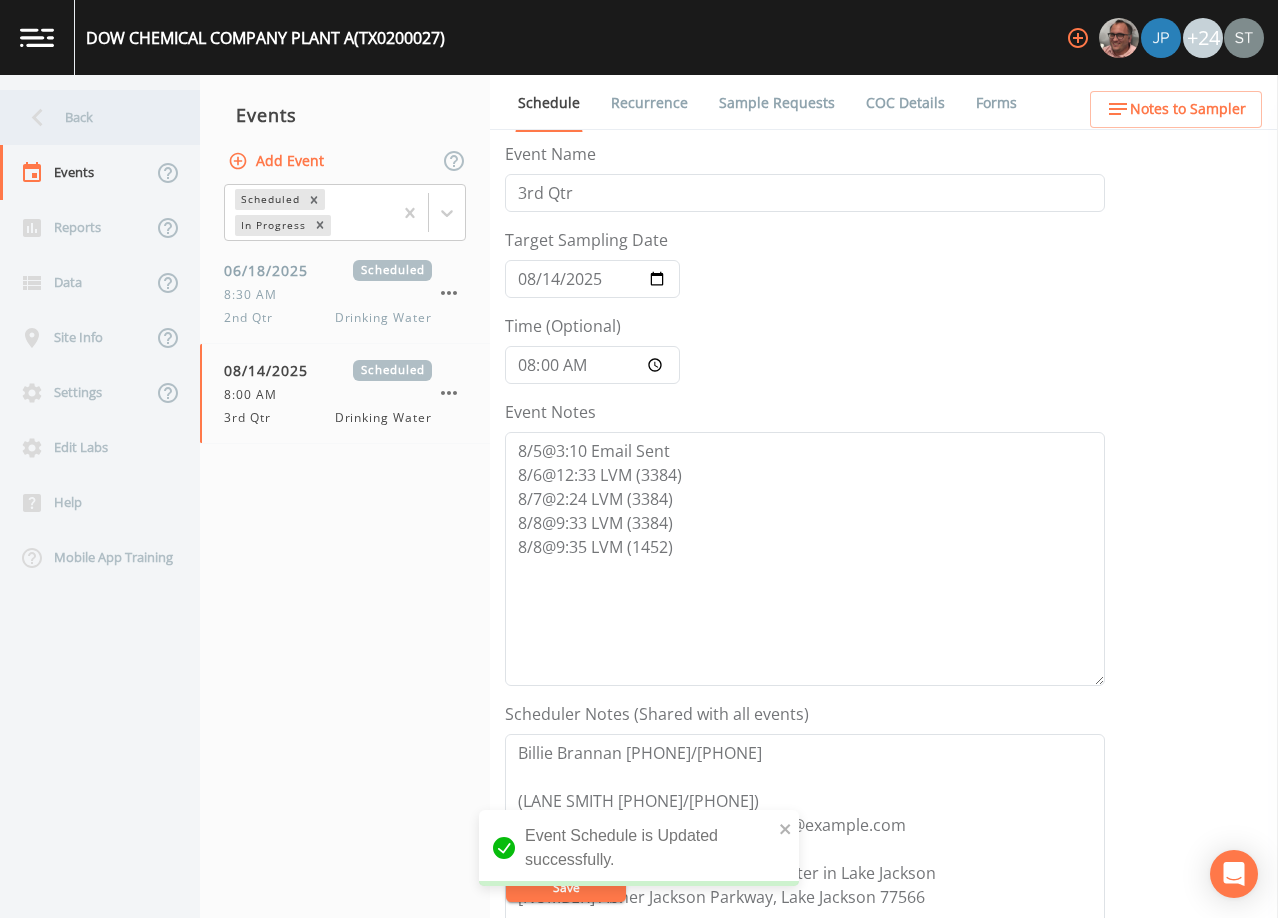 click on "Back" at bounding box center [90, 117] 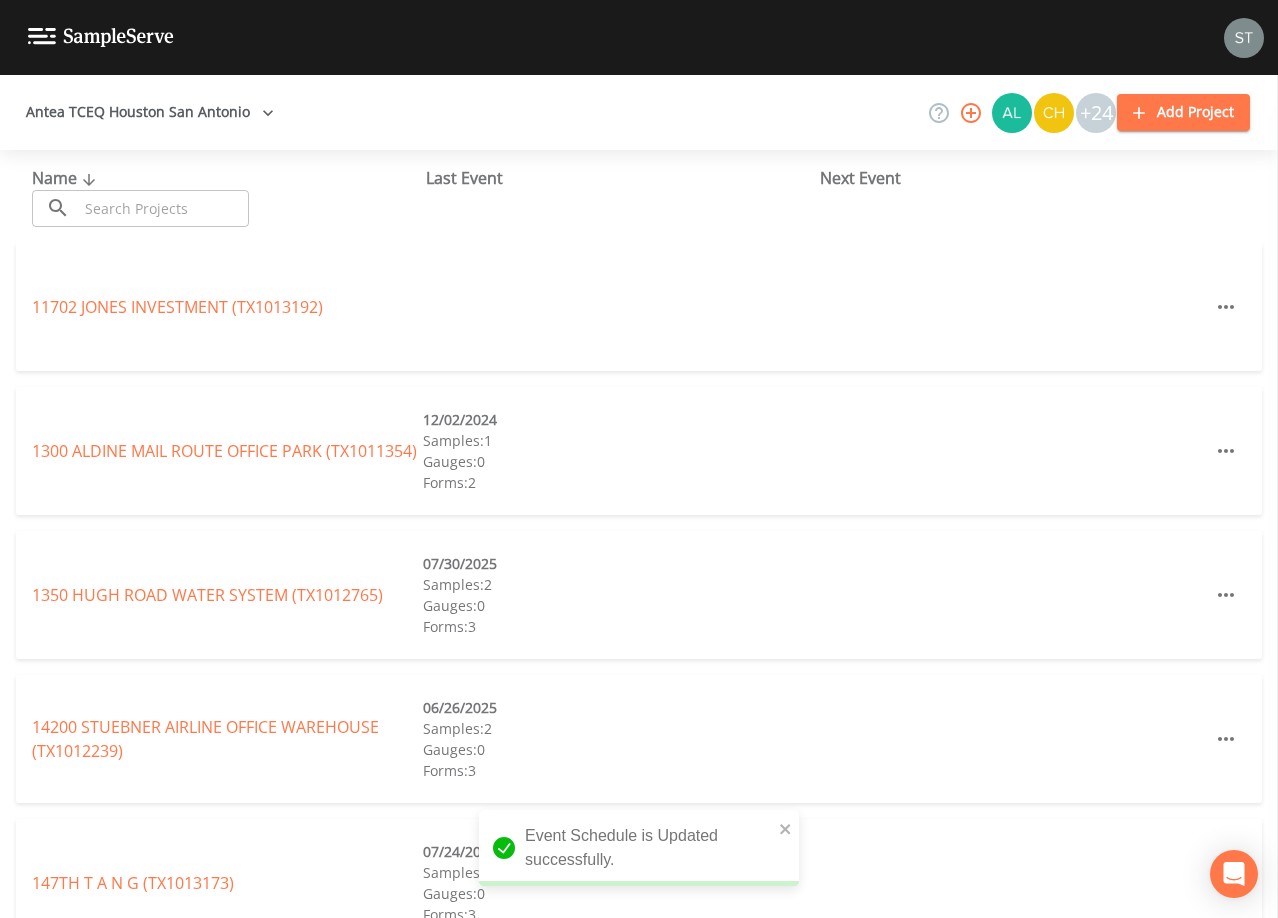 click at bounding box center (163, 208) 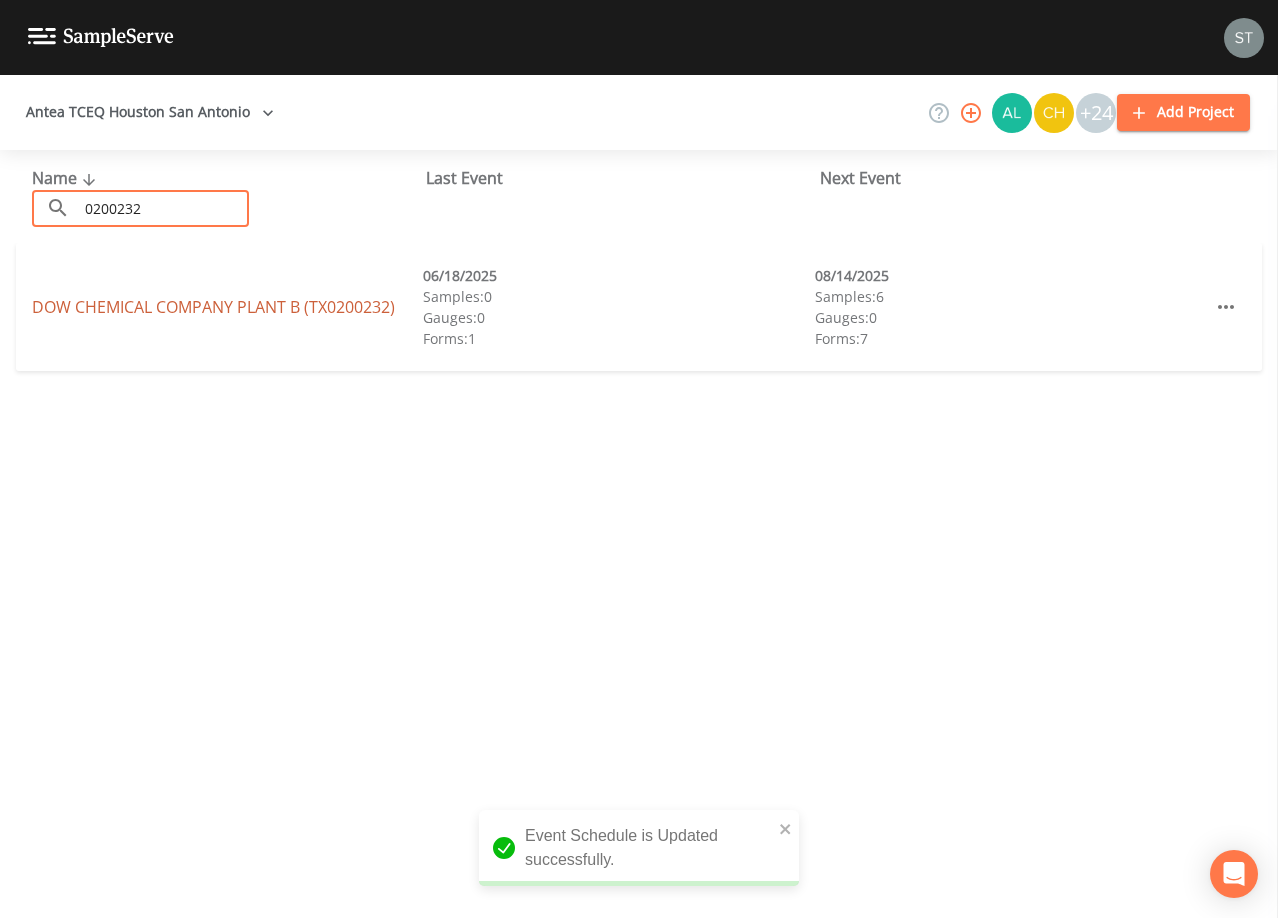 type on "0200232" 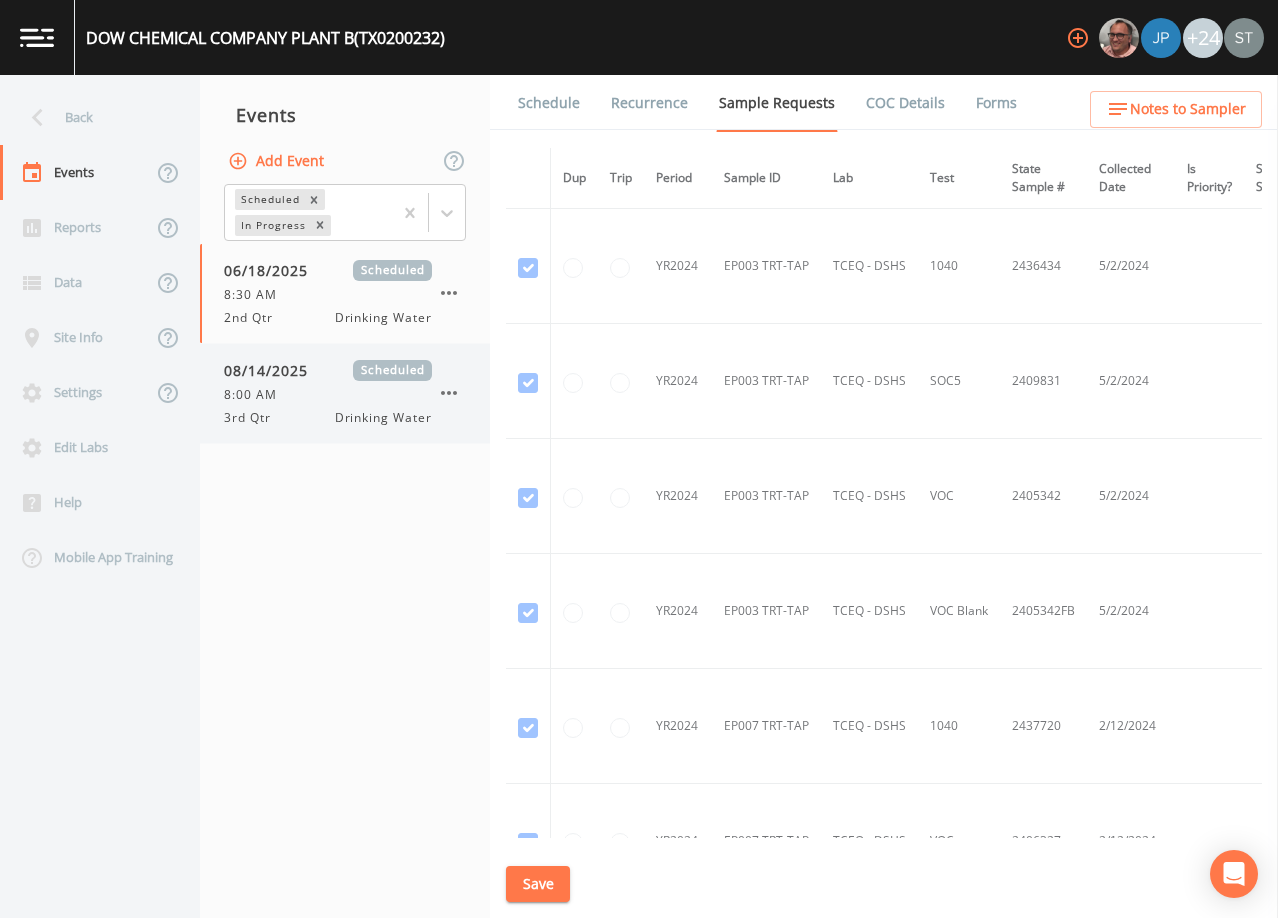 click on "8:00 AM" at bounding box center (328, 395) 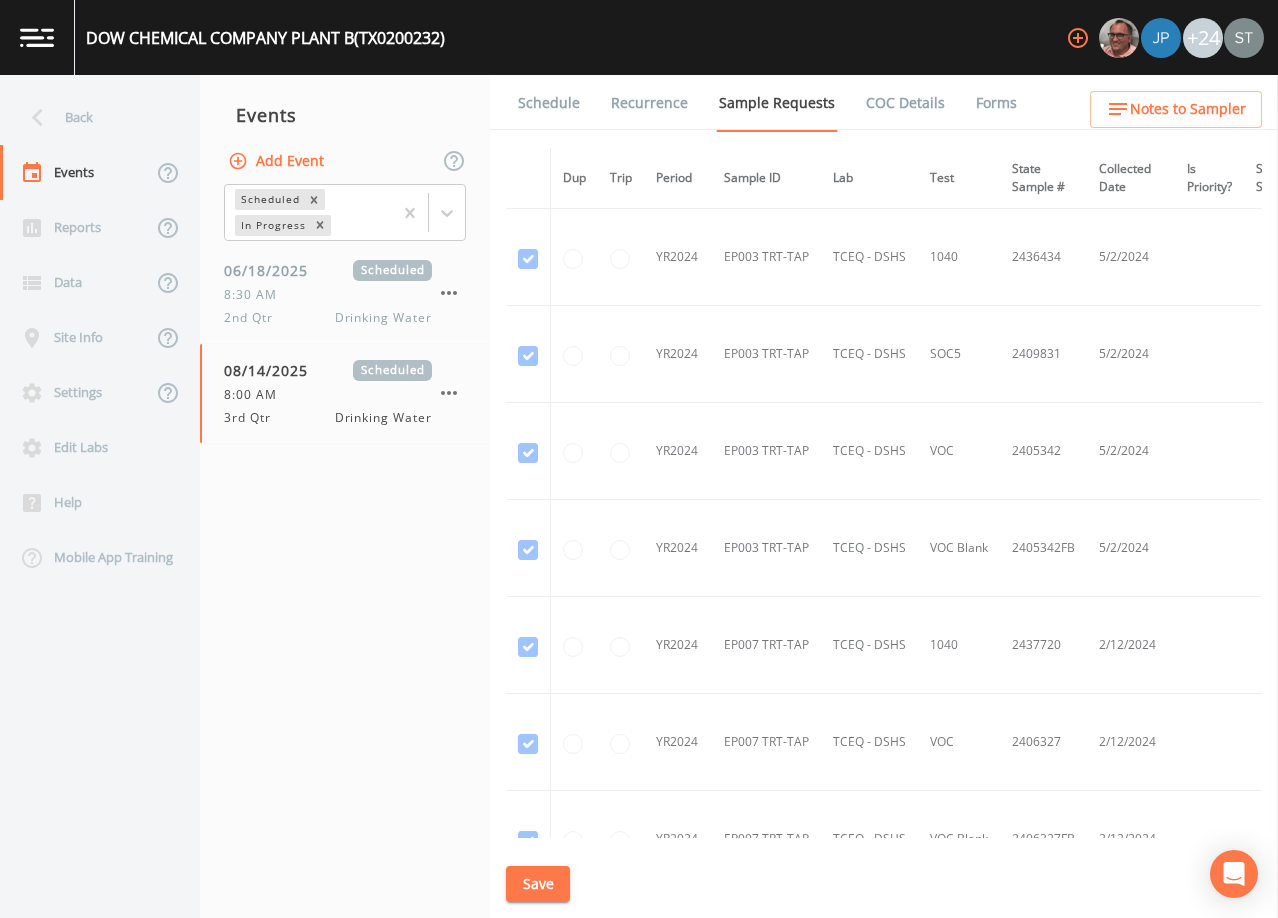 click on "Schedule" at bounding box center [549, 103] 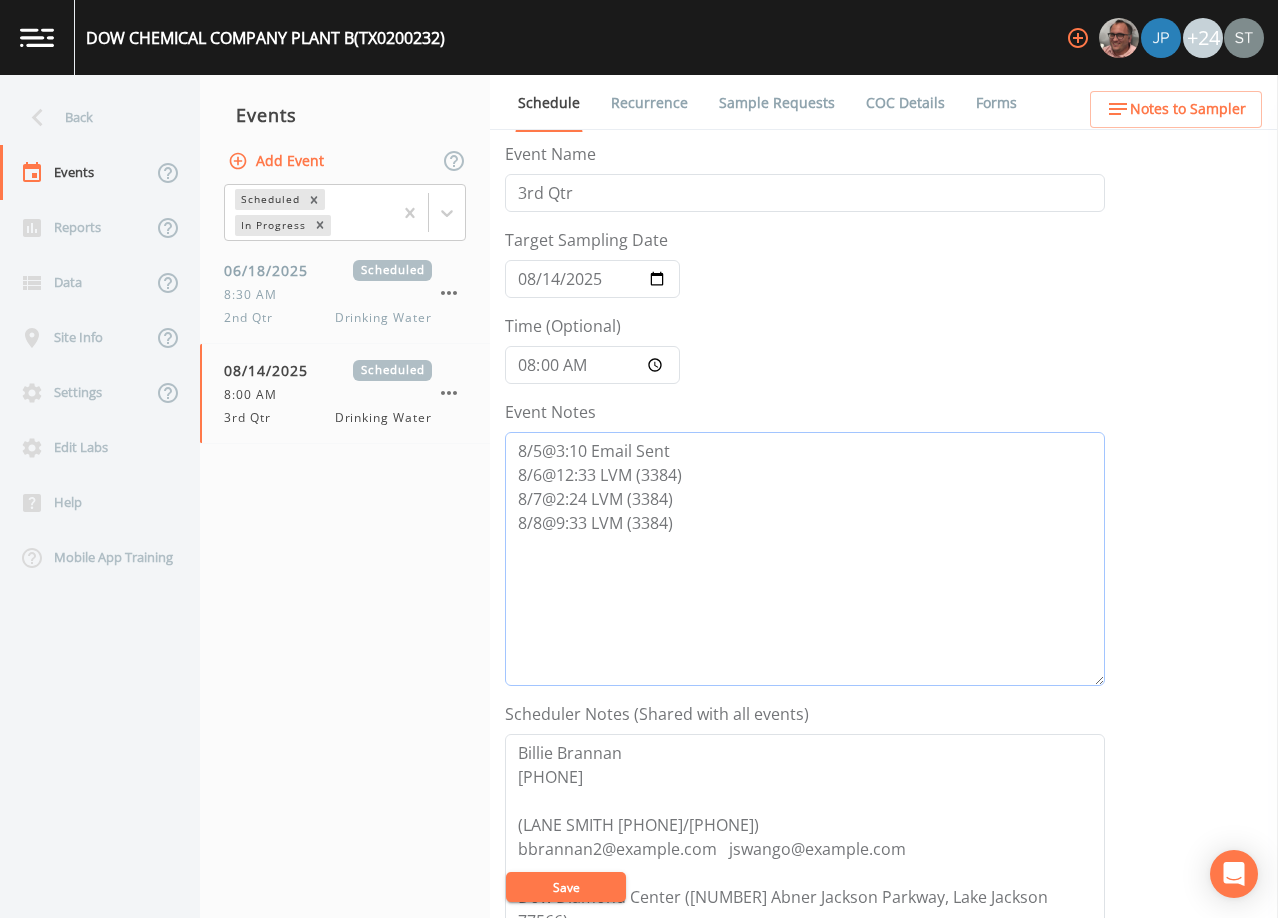 click on "8/5@3:10 Email Sent
8/6@12:33 LVM (3384)
8/7@2:24 LVM (3384)
8/8@9:33 LVM (3384)" at bounding box center [805, 559] 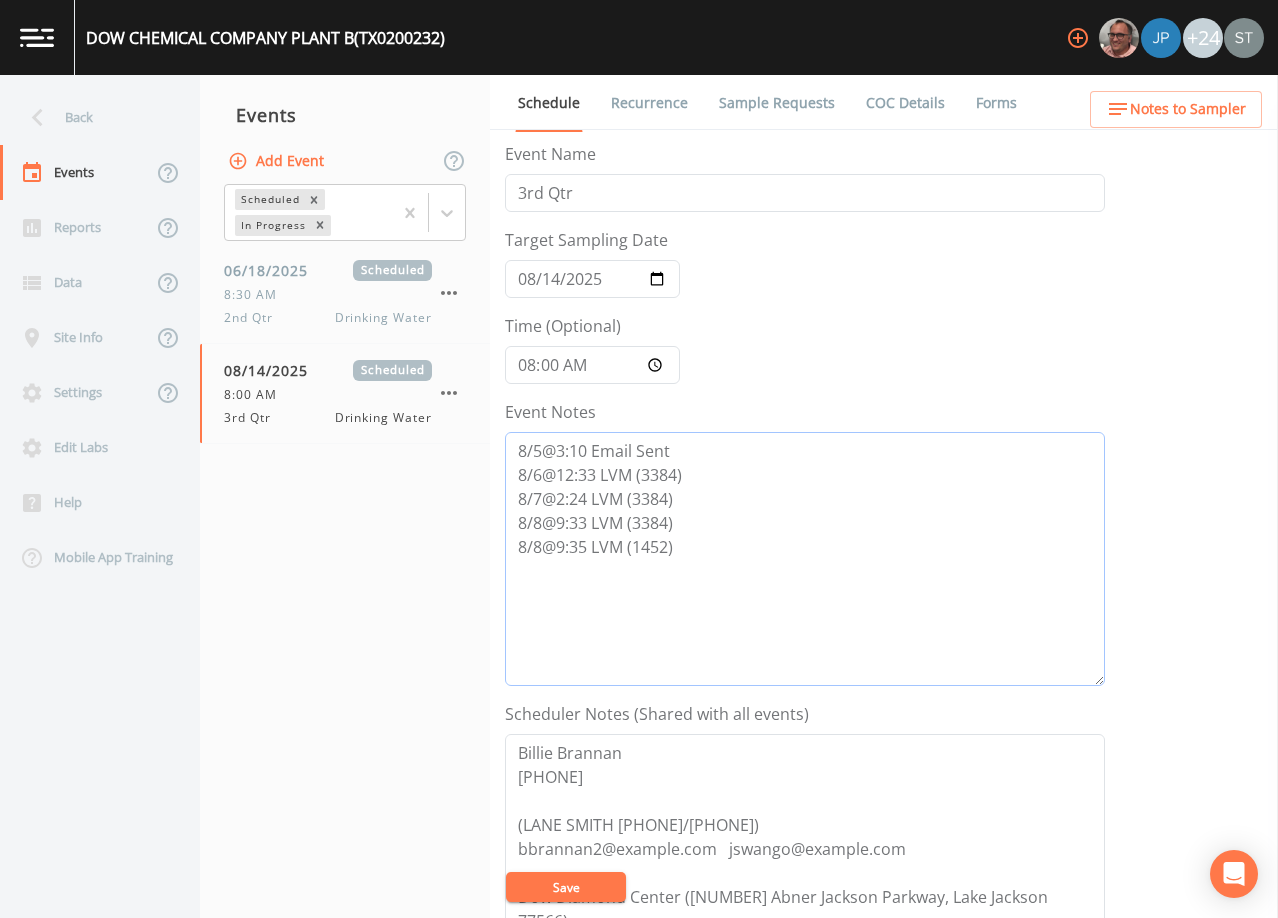 type on "8/5@3:10 Email Sent
8/6@12:33 LVM (3384)
8/7@2:24 LVM (3384)
8/8@9:33 LVM (3384)
8/8@9:35 LVM (1452)" 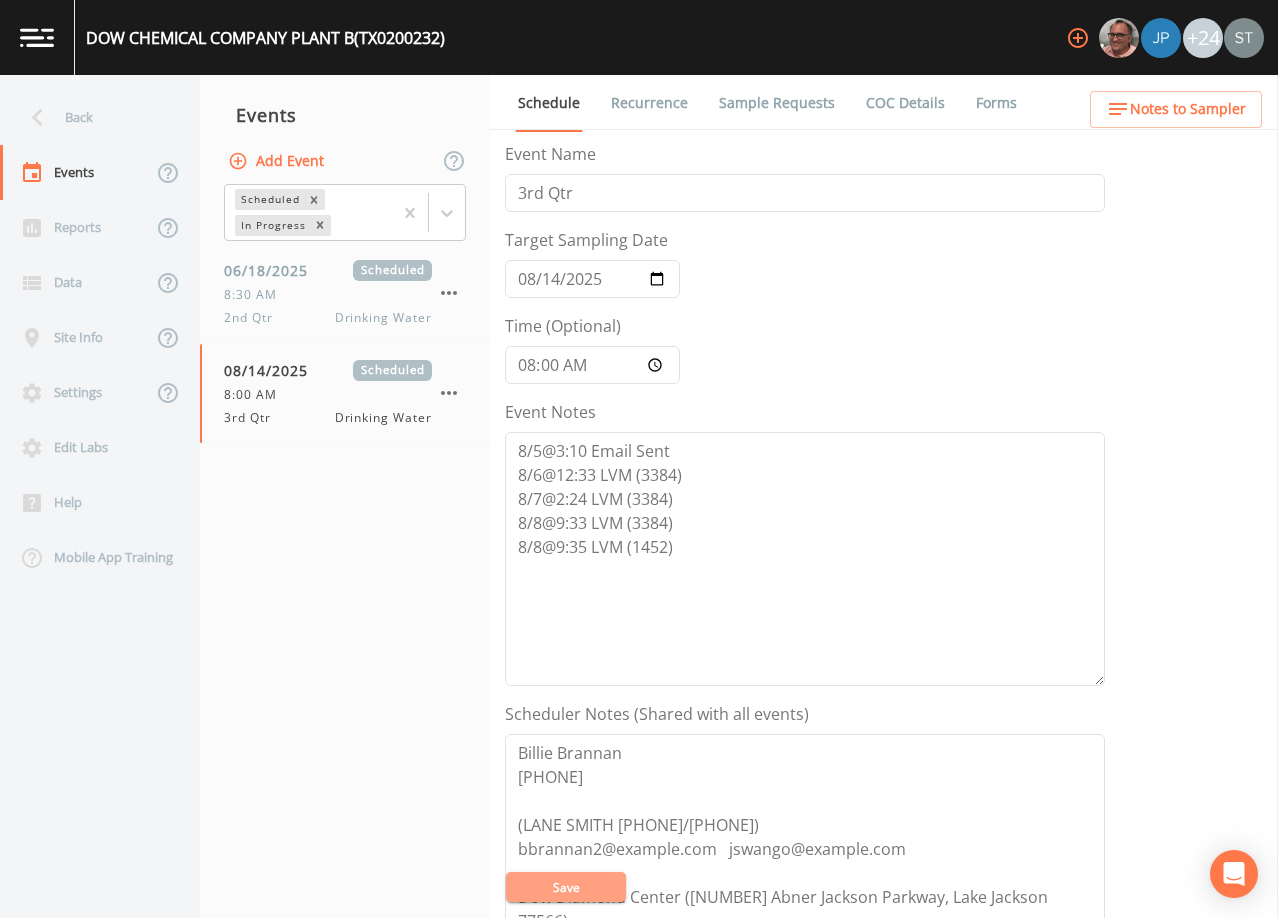 click on "Save" at bounding box center [566, 887] 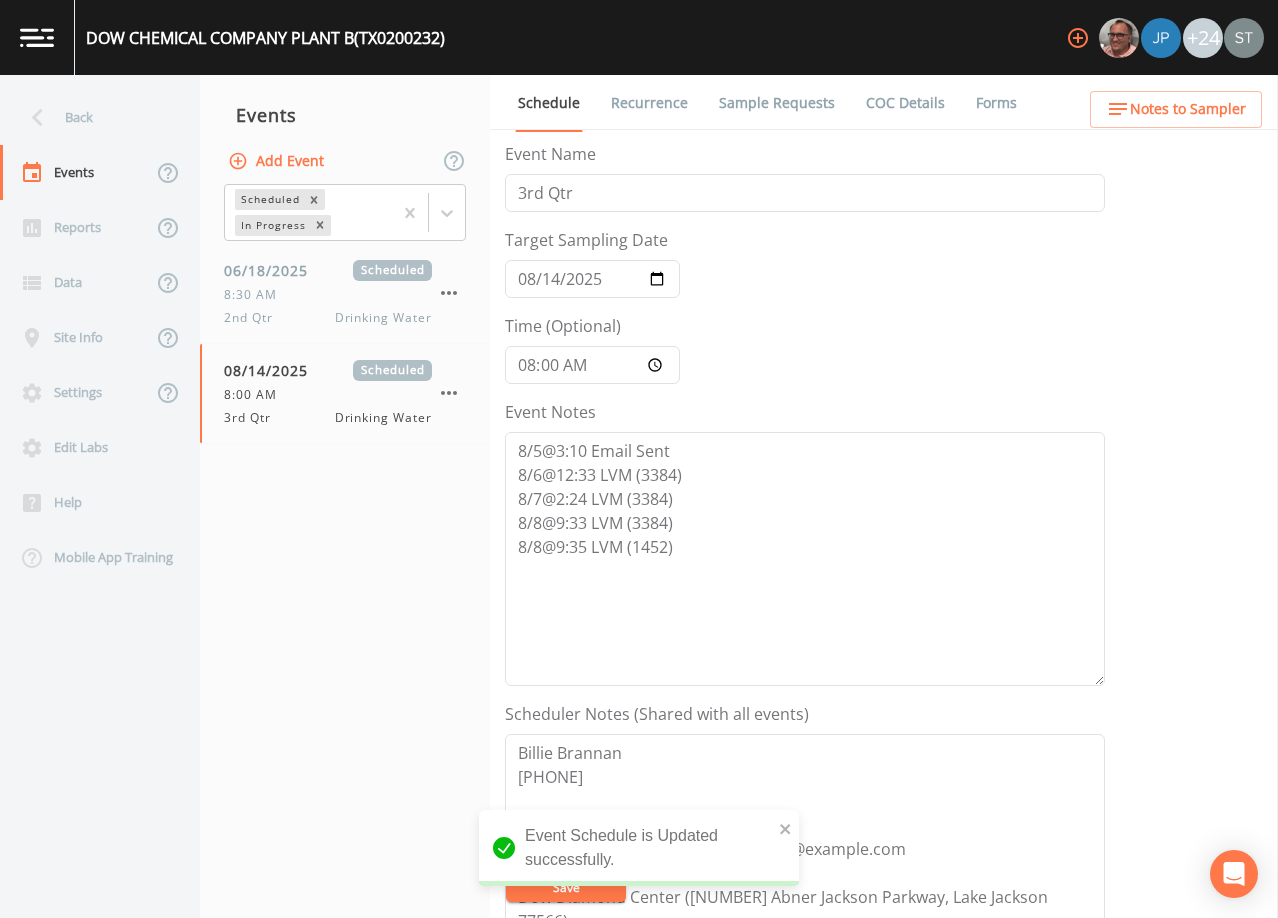 click on "Recurrence" at bounding box center [649, 103] 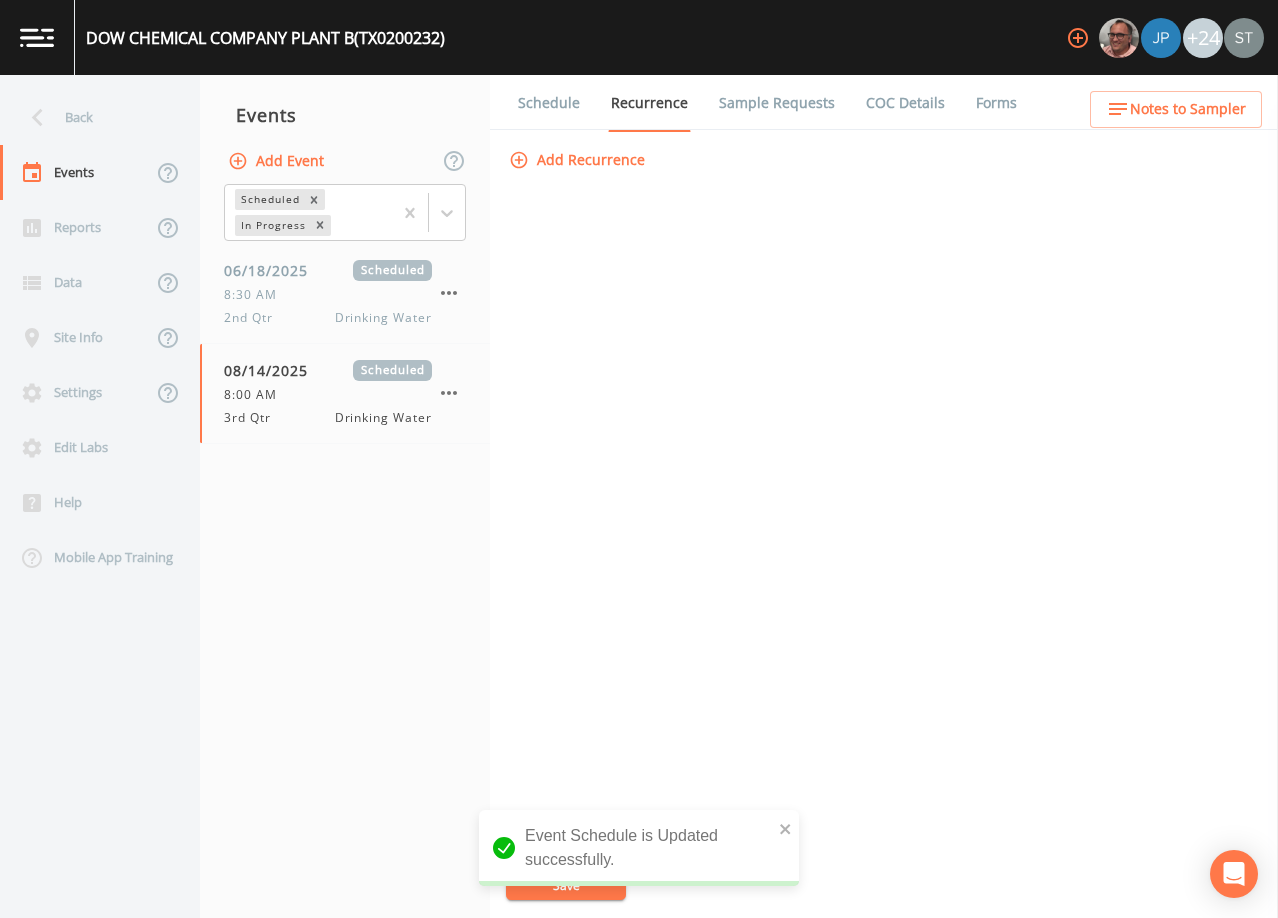 click on "Schedule" at bounding box center [549, 103] 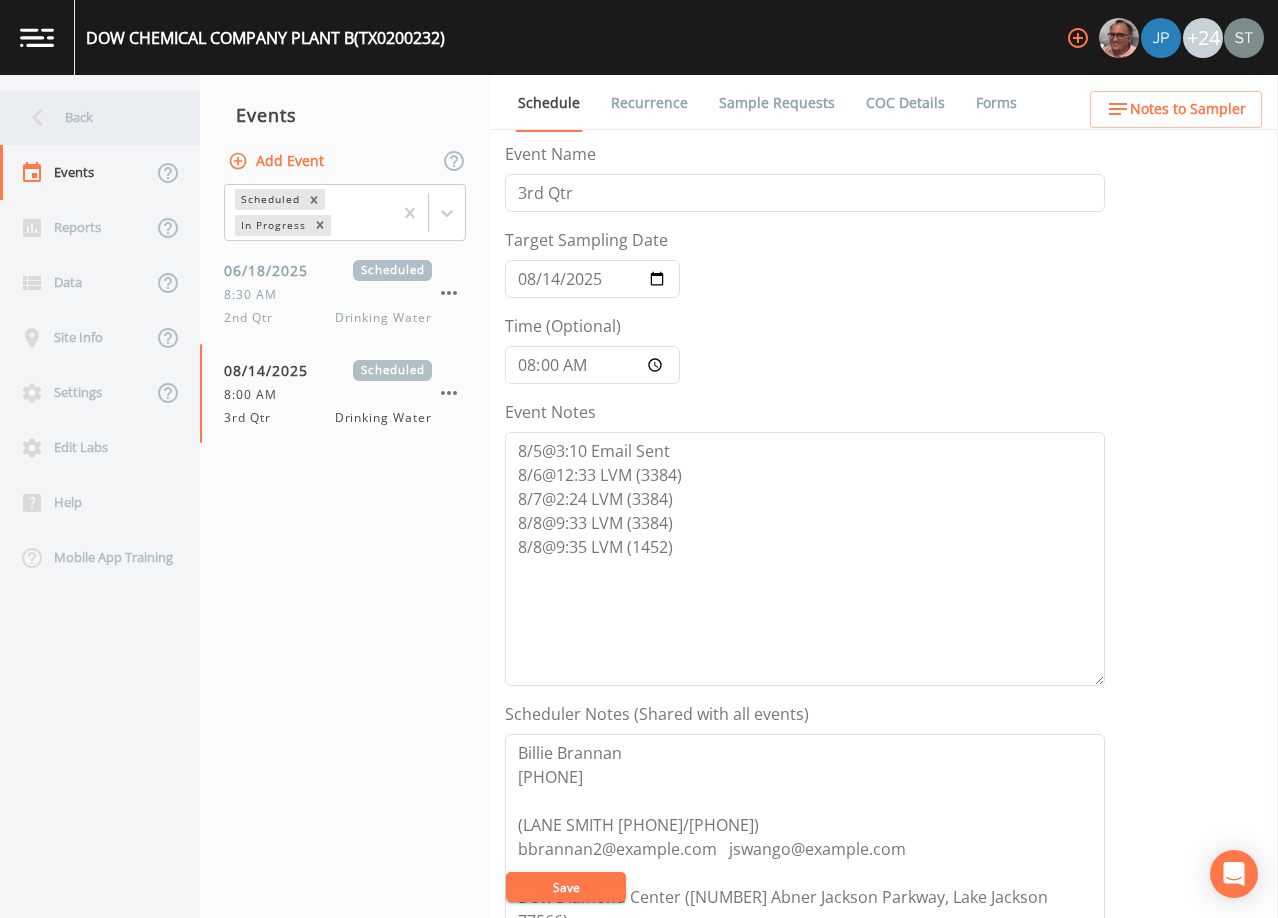 click on "Back" at bounding box center [90, 117] 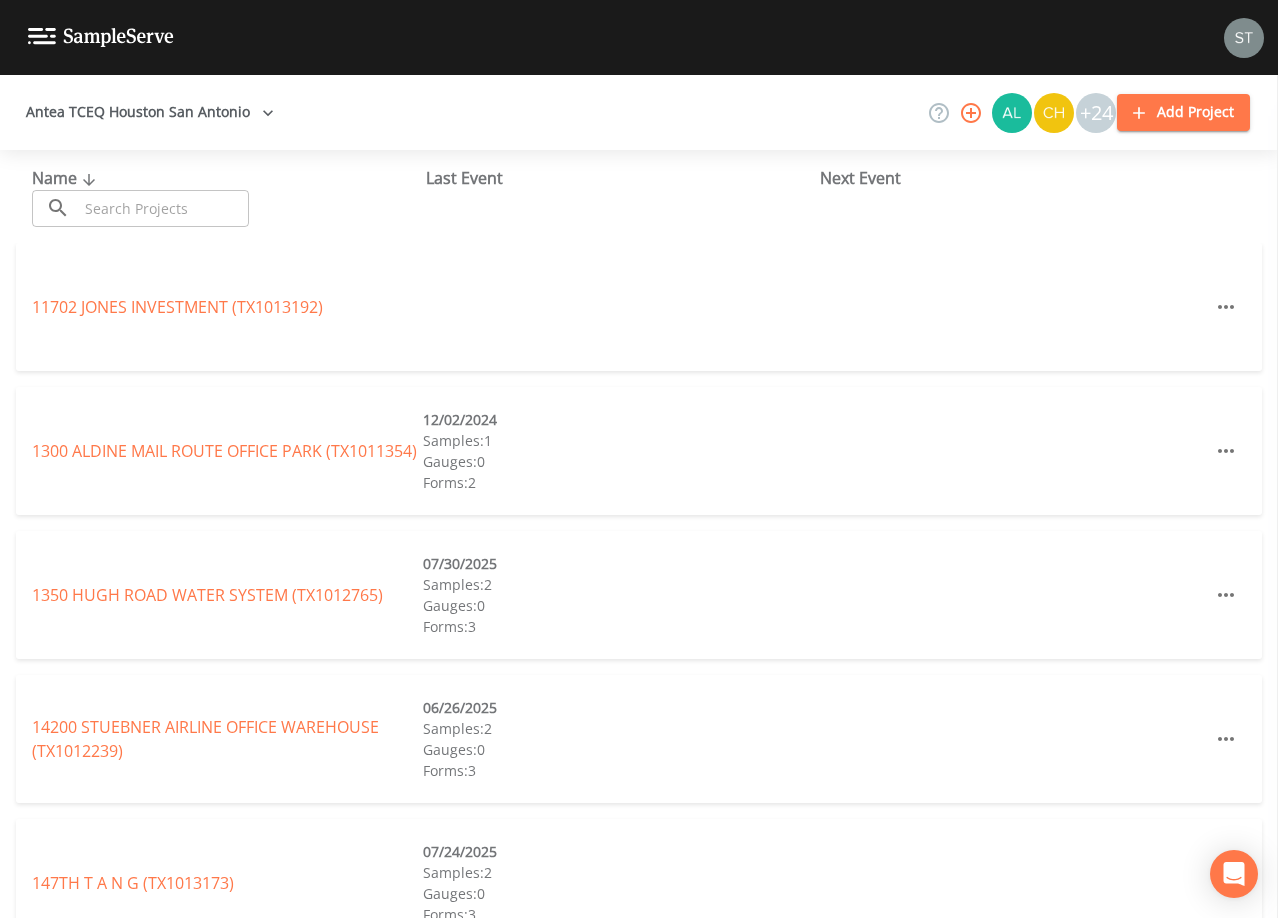 click at bounding box center [163, 208] 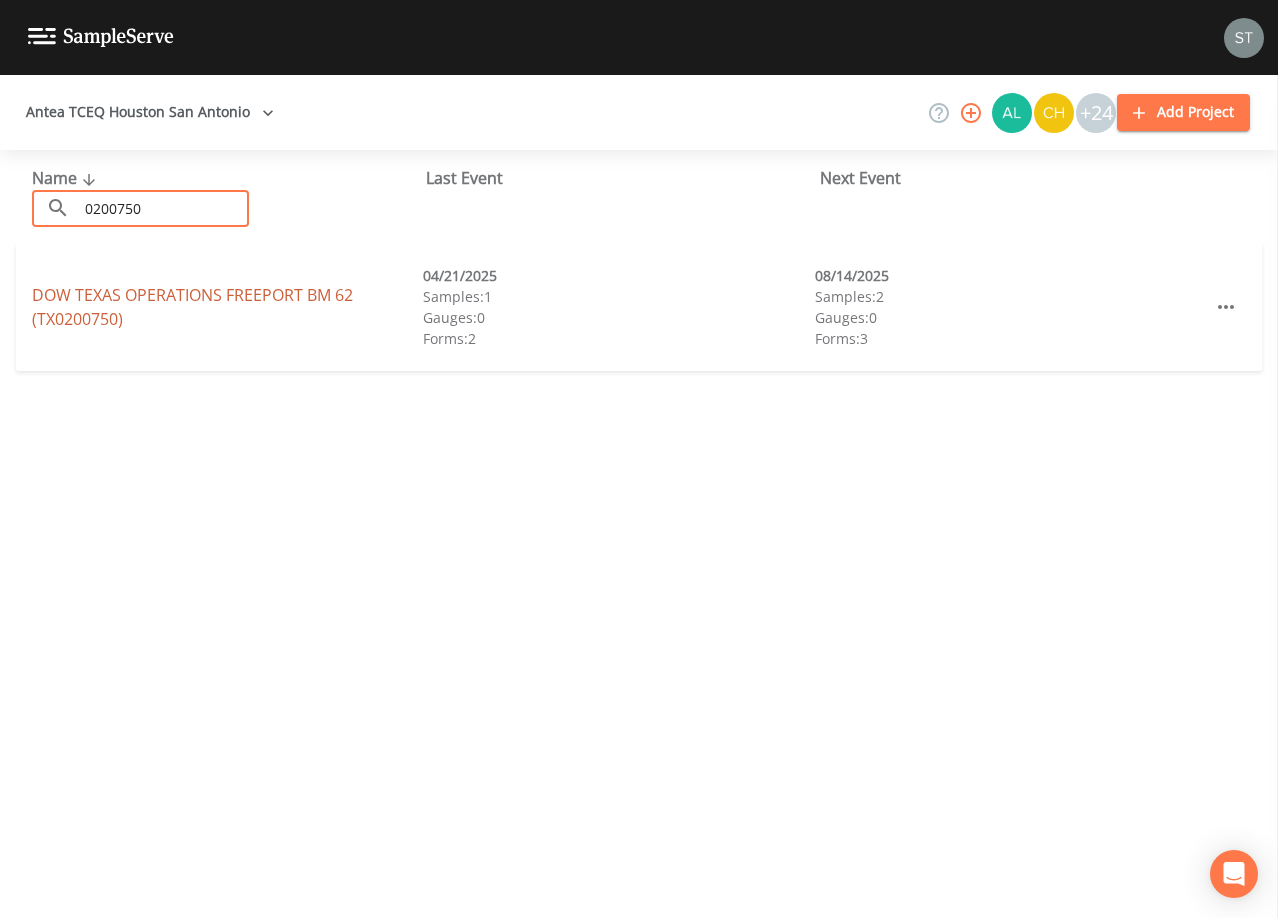 type on "0200750" 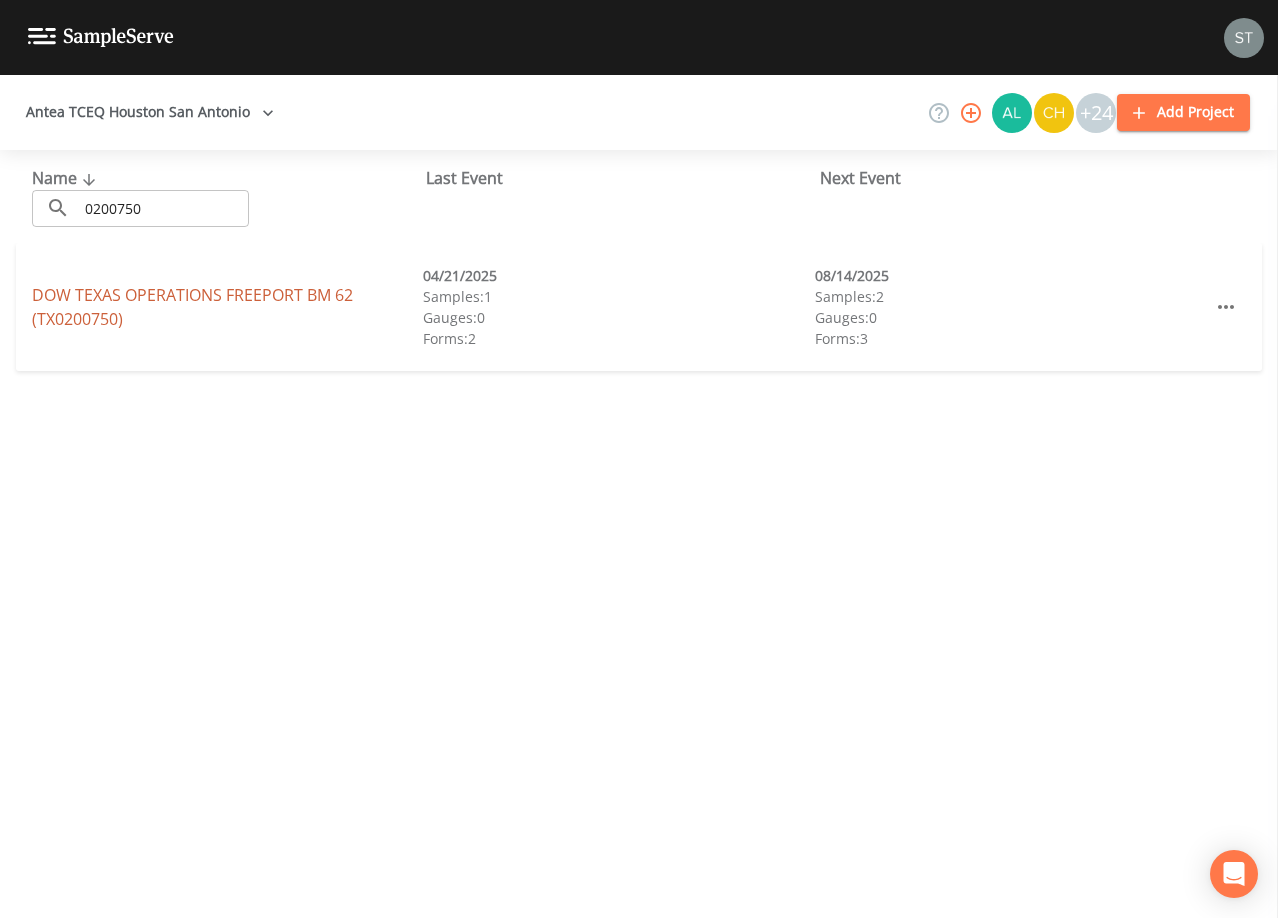 click on "DOW TEXAS OPERATIONS FREEPORT BM 62   (TX0200750)" at bounding box center (192, 307) 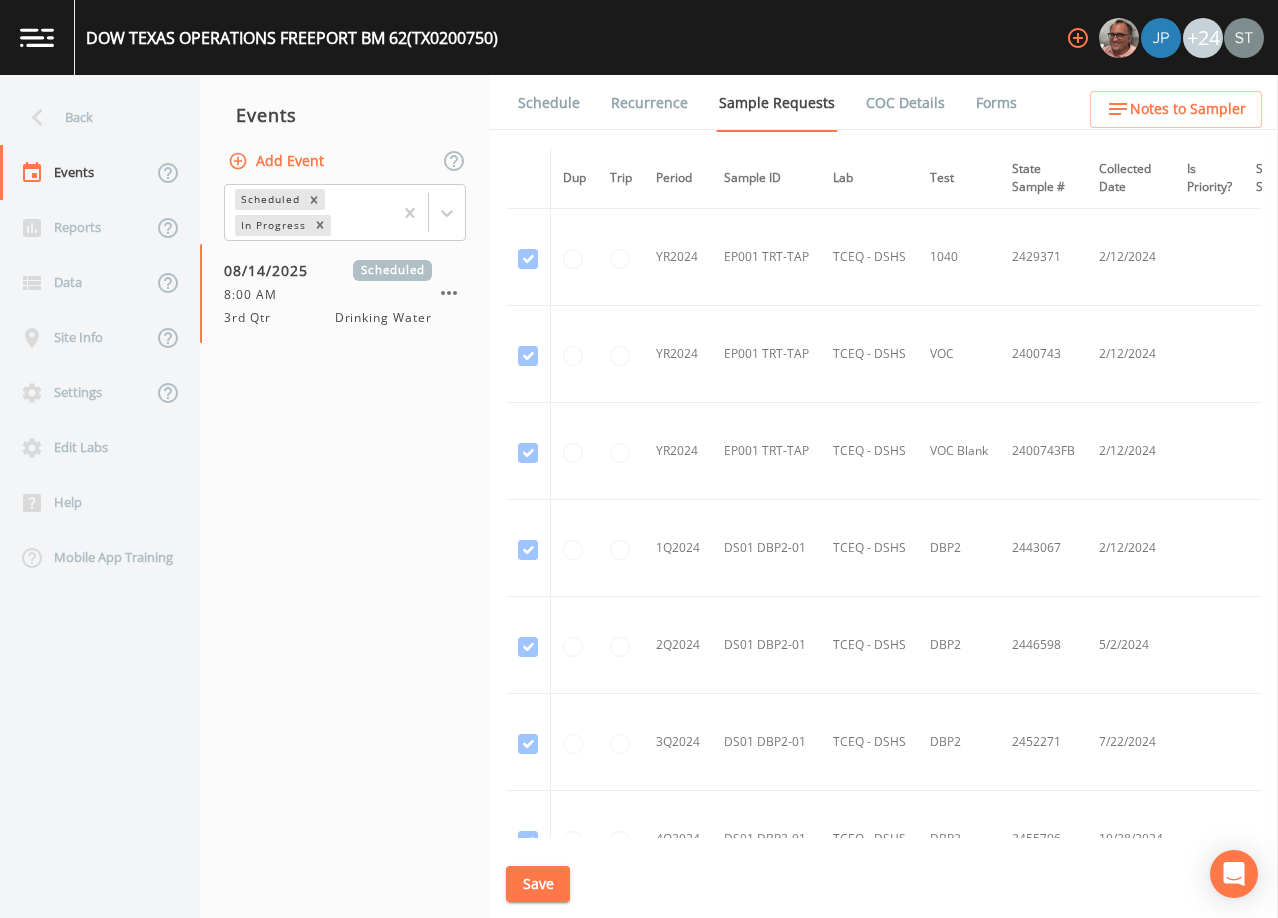click on "Schedule" at bounding box center (549, 103) 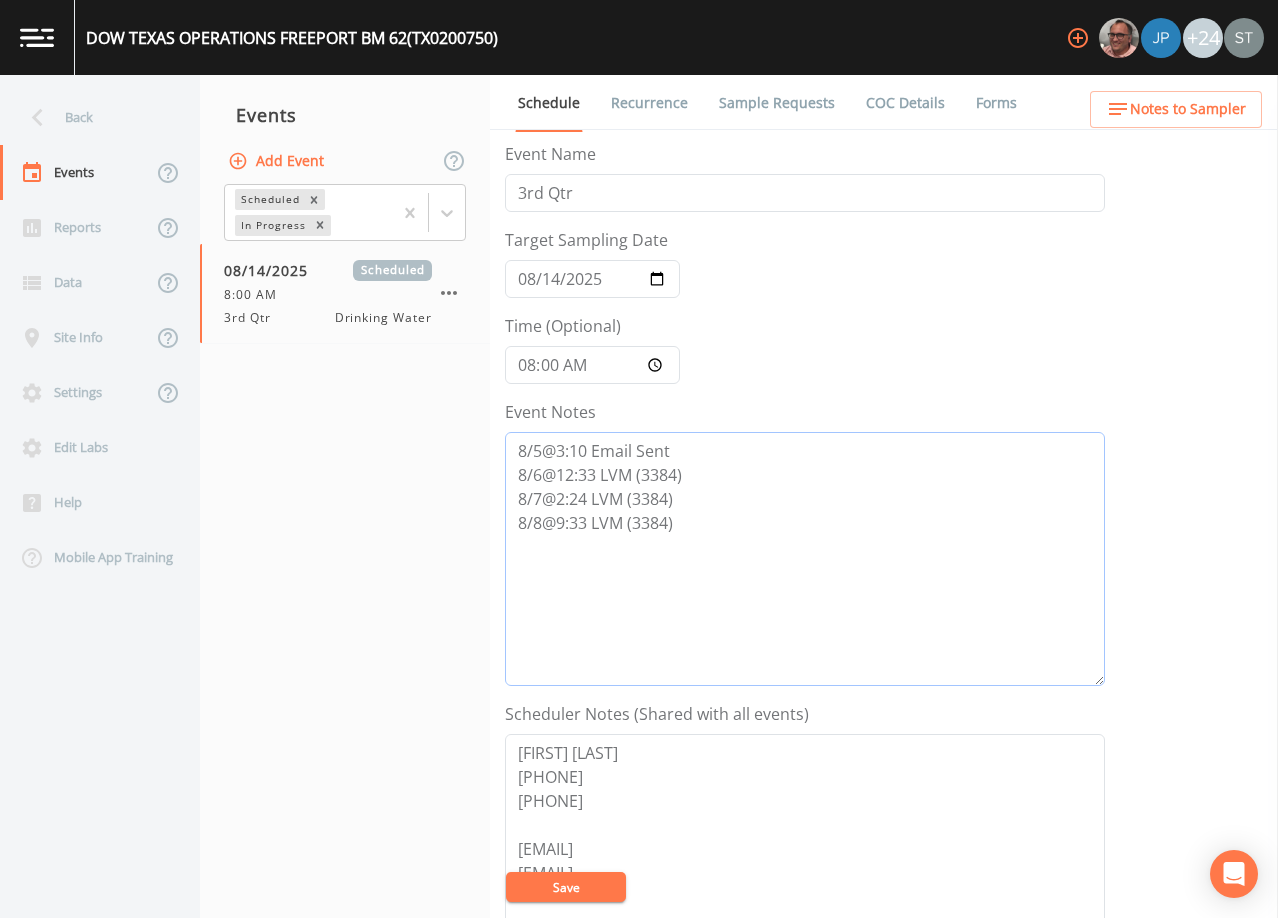 click on "8/5@3:10 Email Sent
8/6@12:33 LVM (3384)
8/7@2:24 LVM (3384)
8/8@9:33 LVM (3384)" at bounding box center [805, 559] 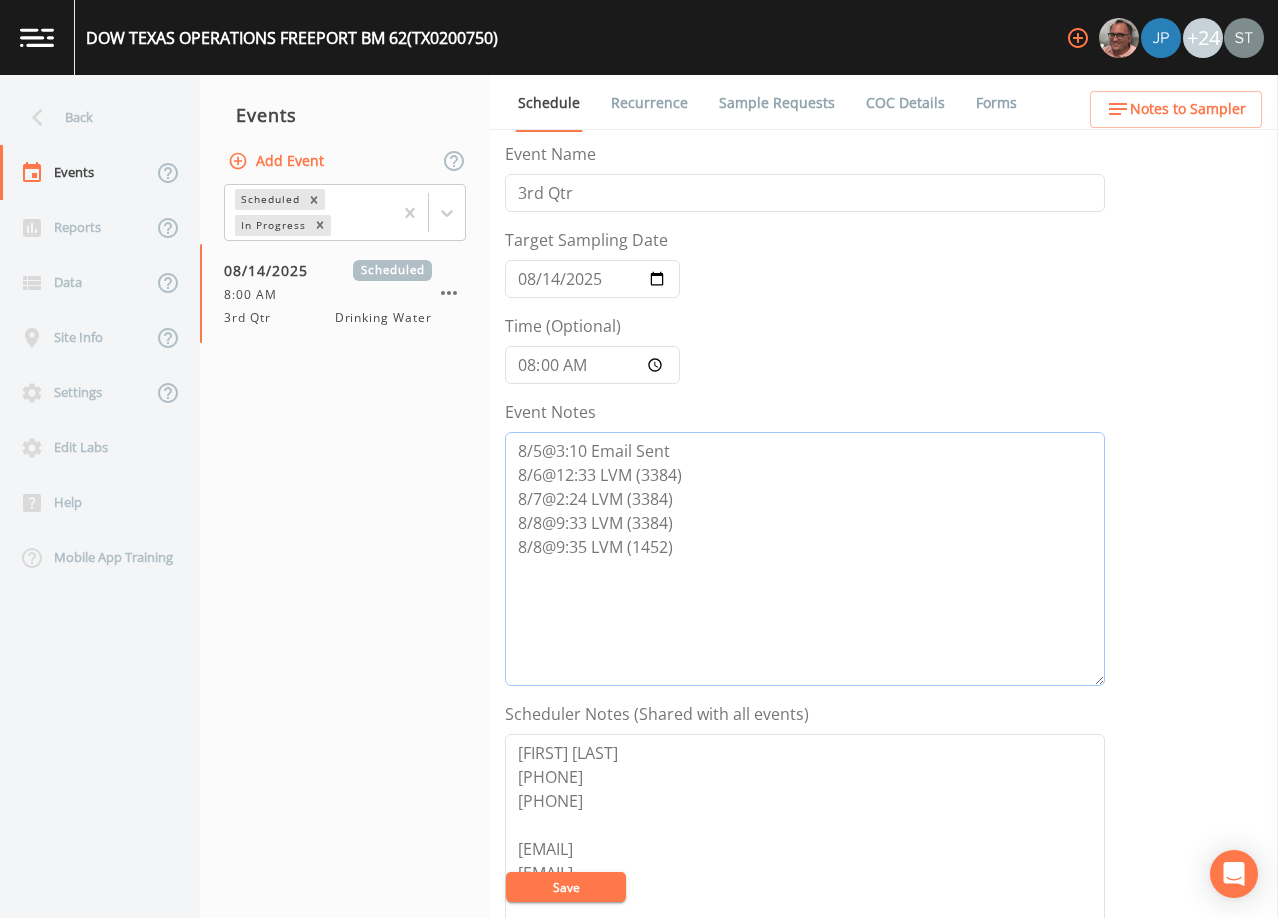 type on "8/5@3:10 Email Sent
8/6@12:33 LVM (3384)
8/7@2:24 LVM (3384)
8/8@9:33 LVM (3384)
8/8@9:35 LVM (1452)" 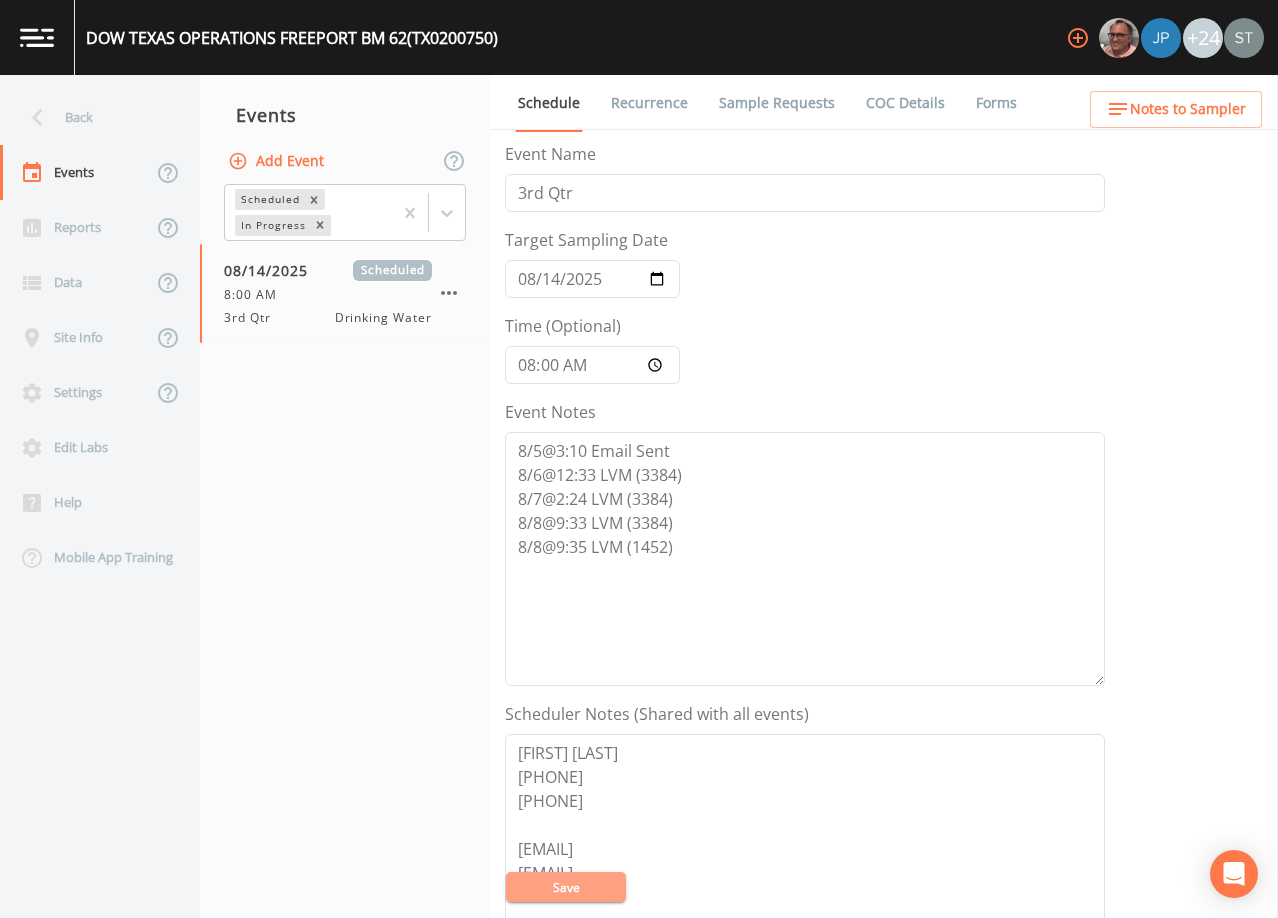 click on "Save" at bounding box center [566, 887] 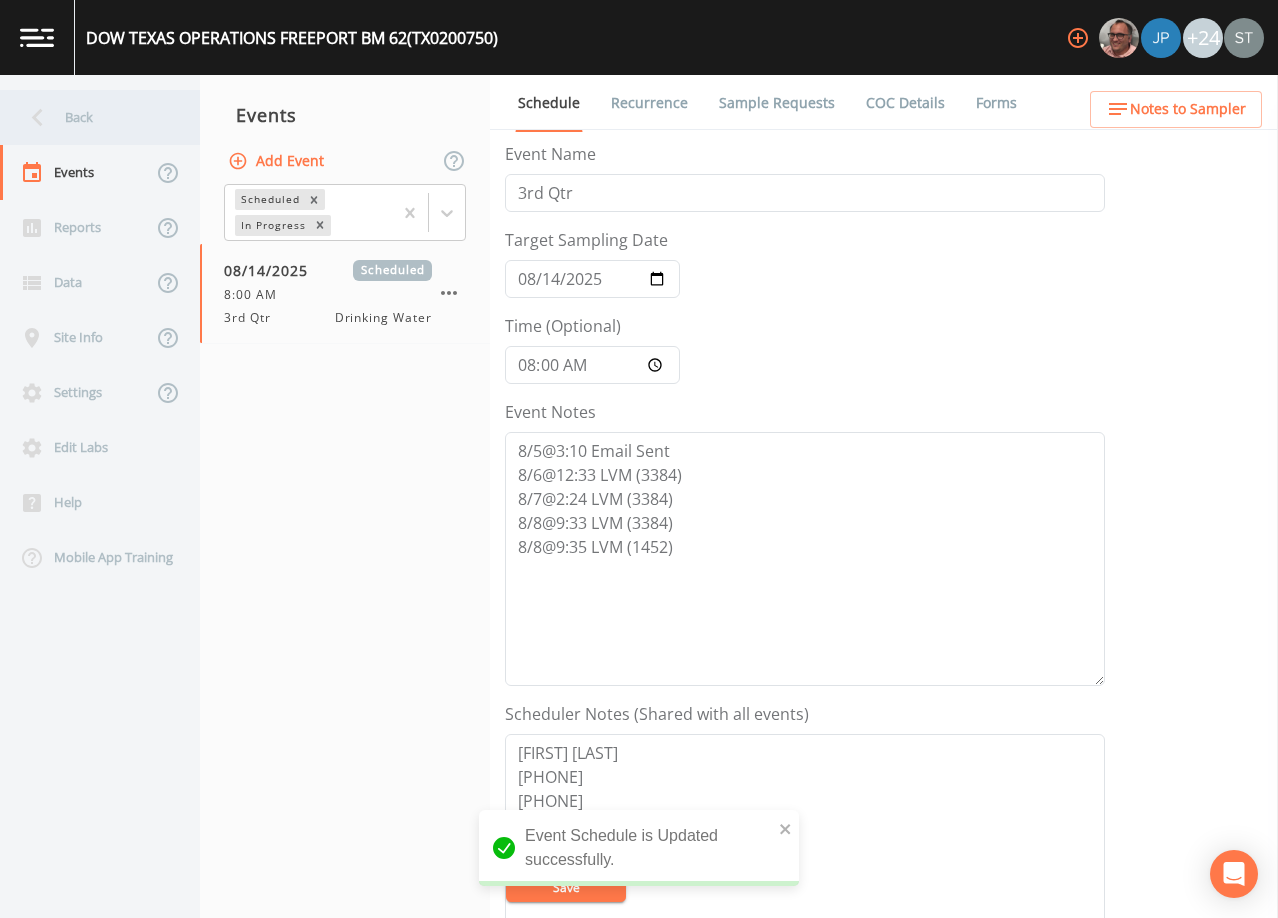 click on "Back" at bounding box center (90, 117) 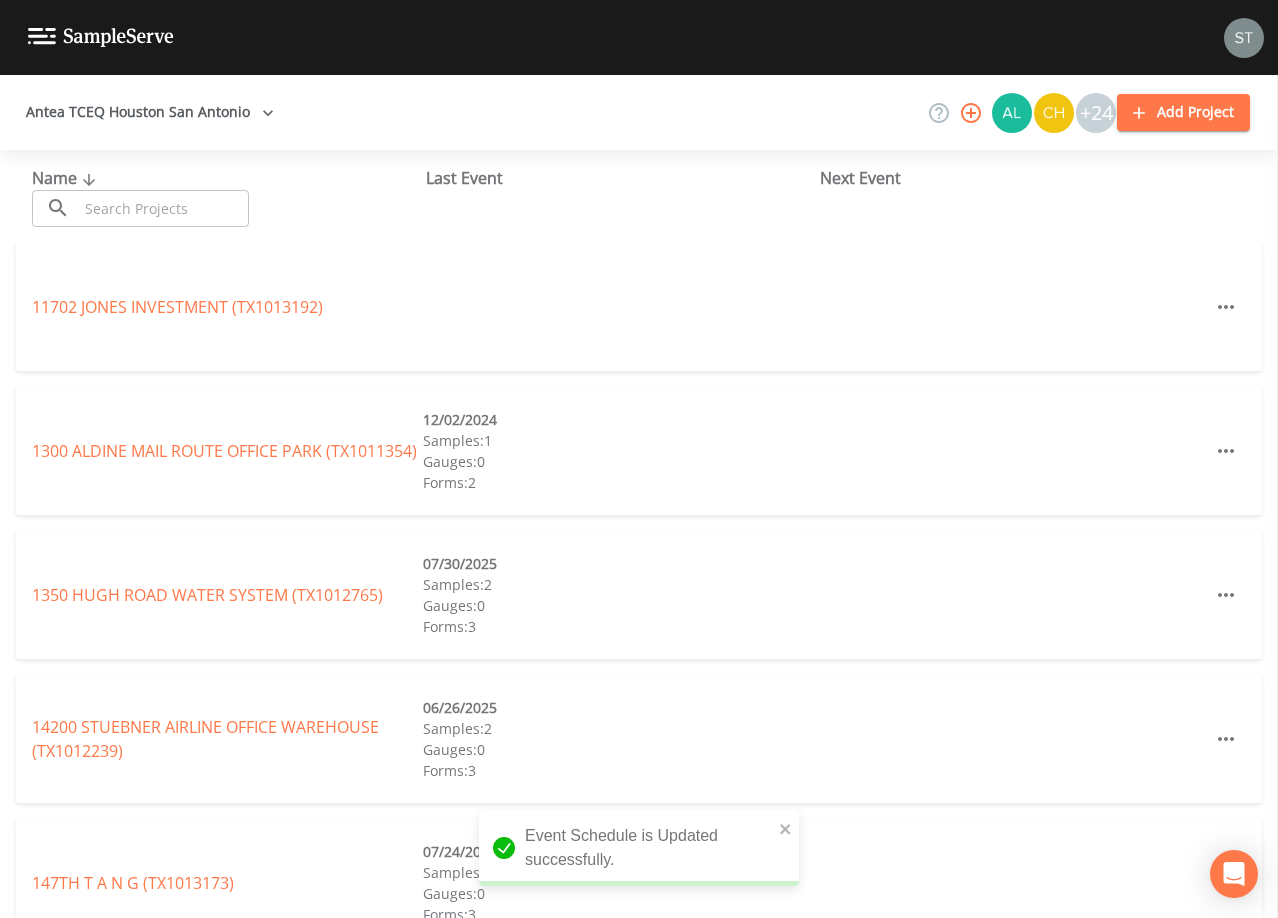 click at bounding box center [163, 208] 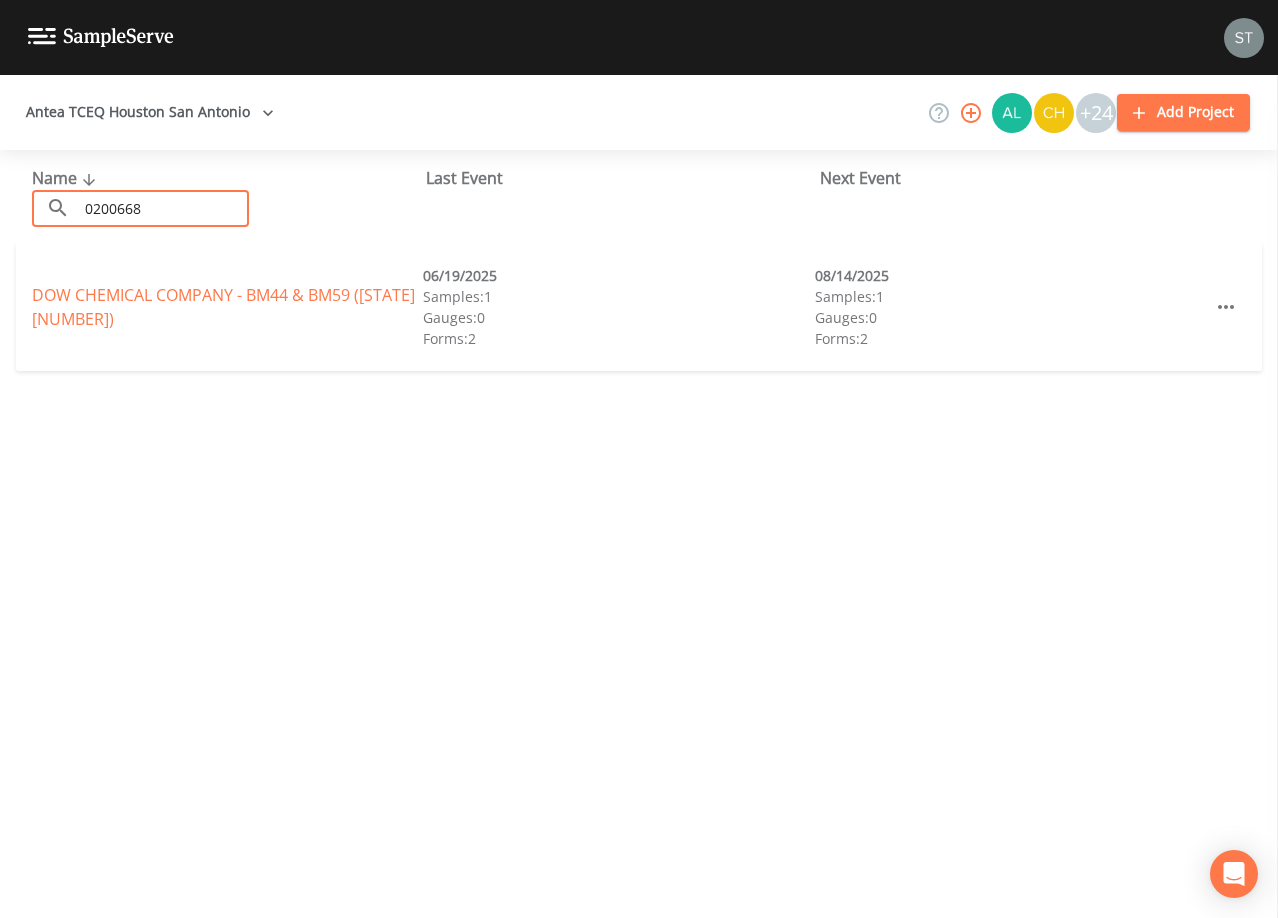 type on "0200668" 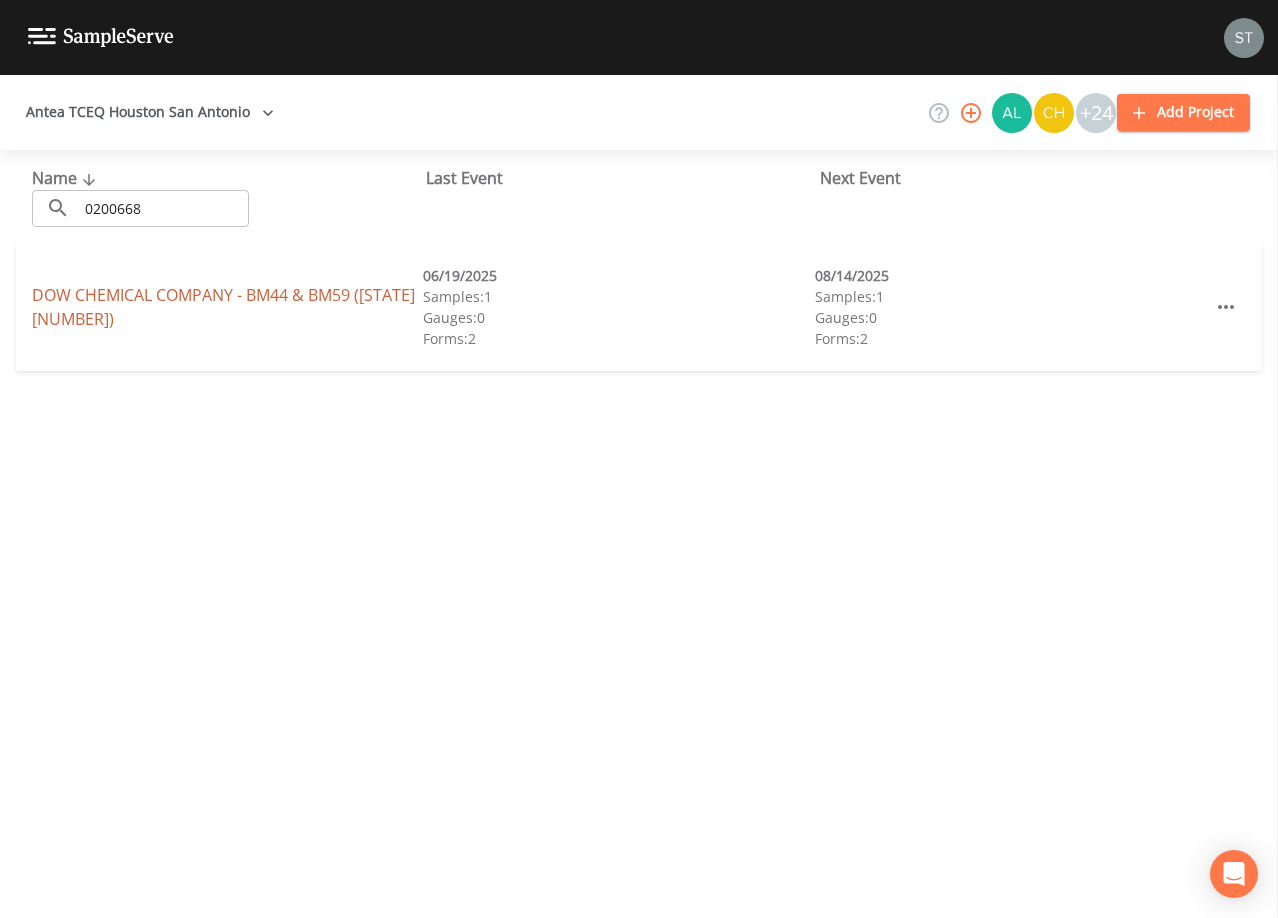 click on "DOW CHEMICAL COMPANY - BM44 & BM59   (TX0200668)" at bounding box center (223, 307) 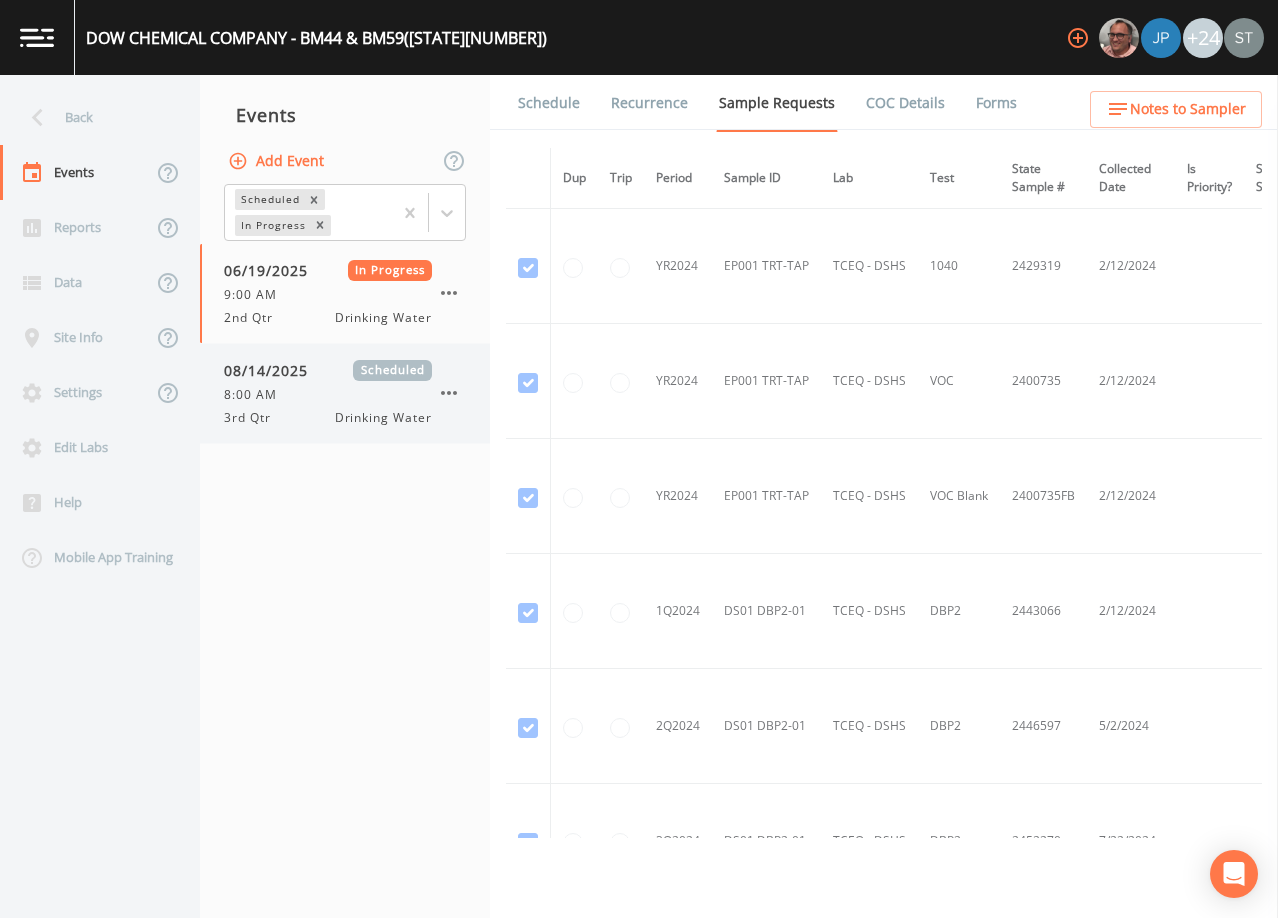 click on "08/14/2025" at bounding box center [273, 370] 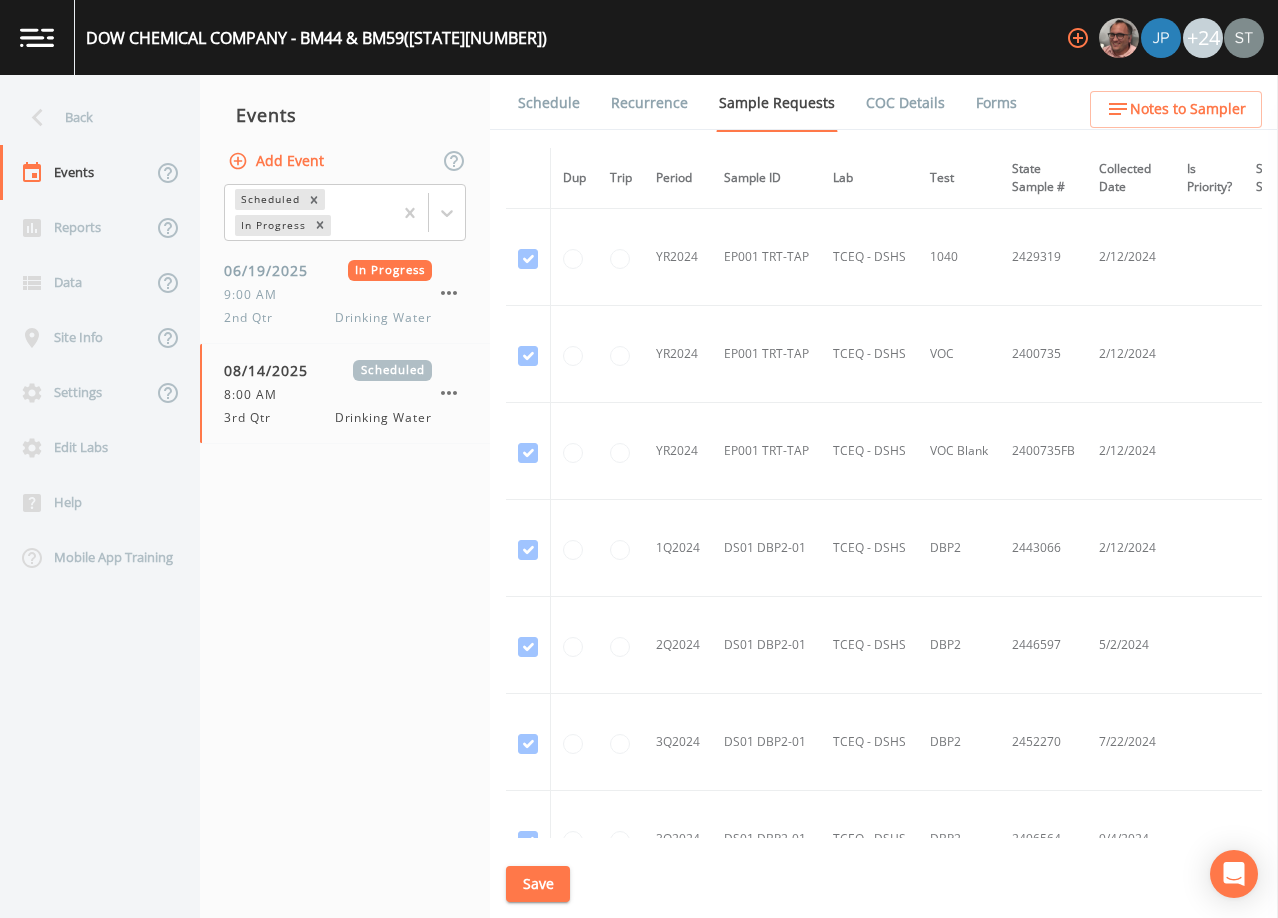 click on "Schedule" at bounding box center [549, 103] 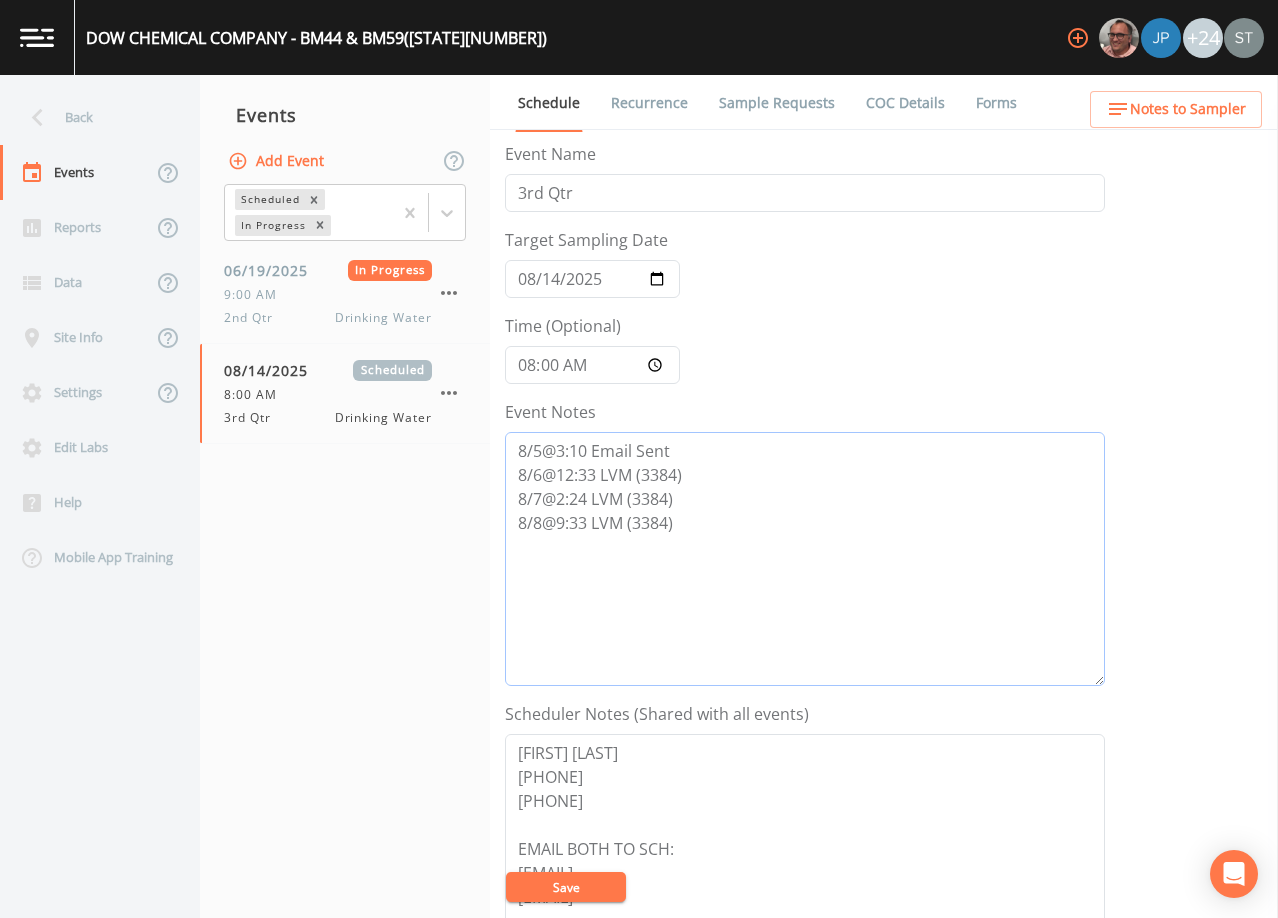 click on "8/5@3:10 Email Sent
8/6@12:33 LVM (3384)
8/7@2:24 LVM (3384)
8/8@9:33 LVM (3384)" at bounding box center (805, 559) 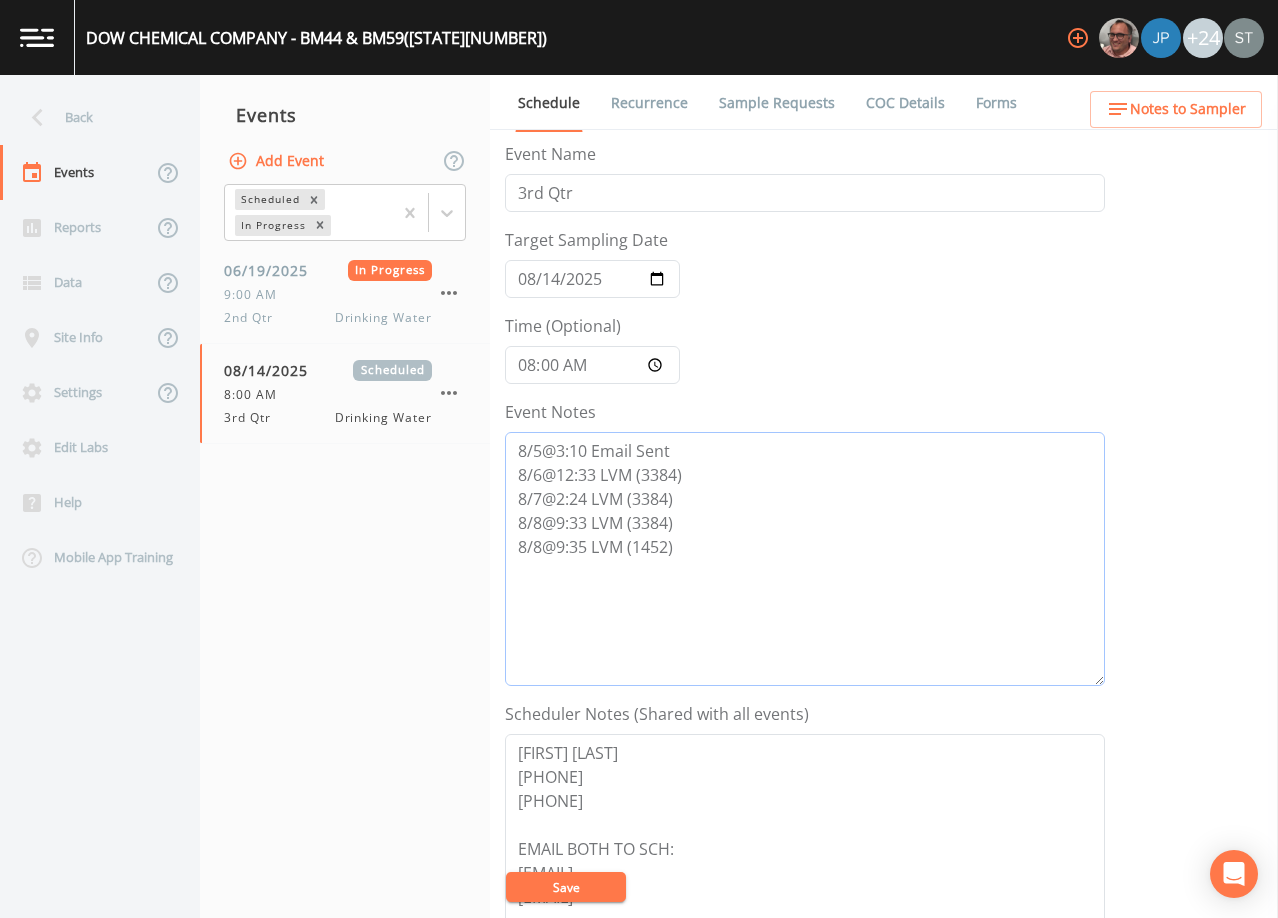 type on "8/5@3:10 Email Sent
8/6@12:33 LVM (3384)
8/7@2:24 LVM (3384)
8/8@9:33 LVM (3384)
8/8@9:35 LVM (1452)" 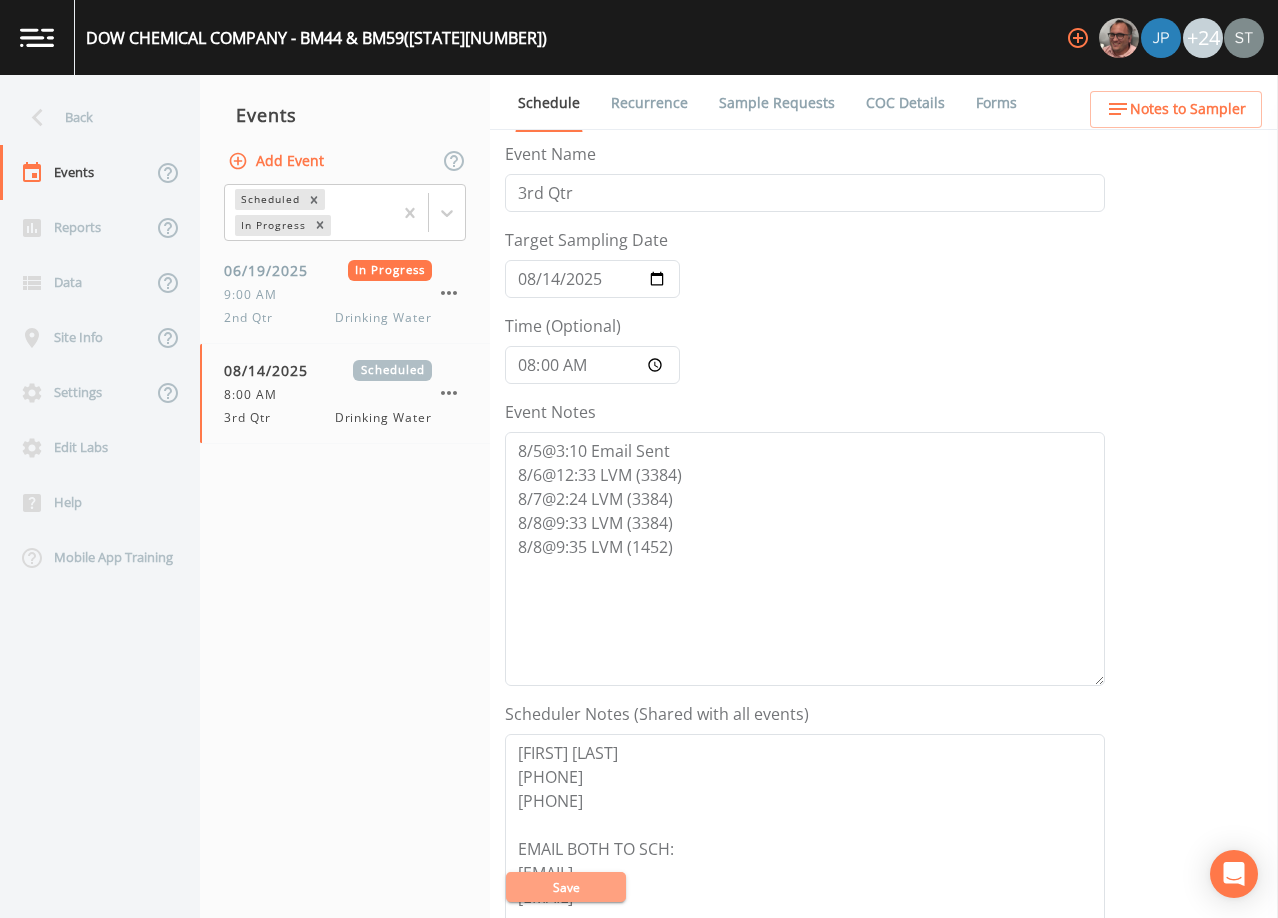 click on "Save" at bounding box center [566, 887] 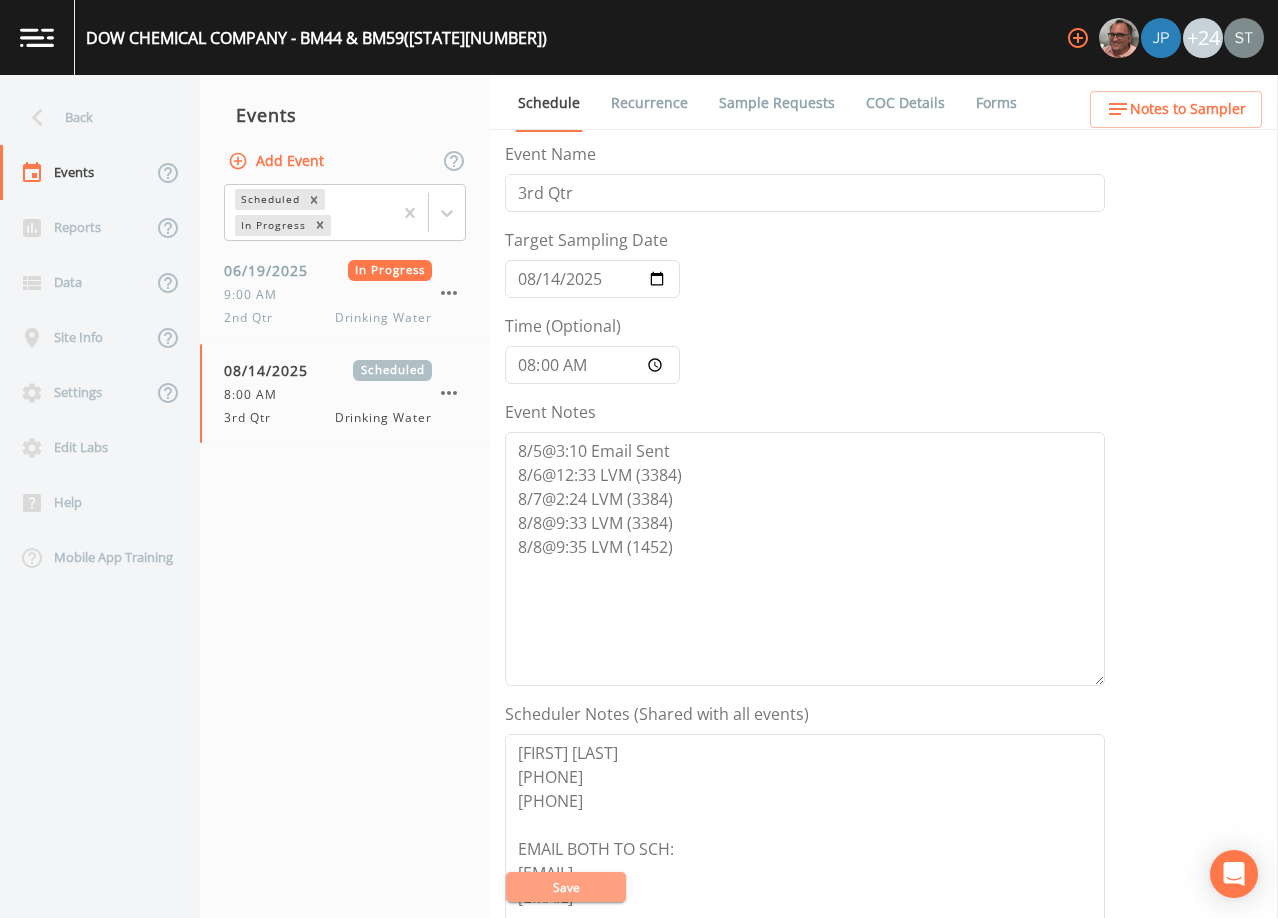 click on "Save" at bounding box center (566, 887) 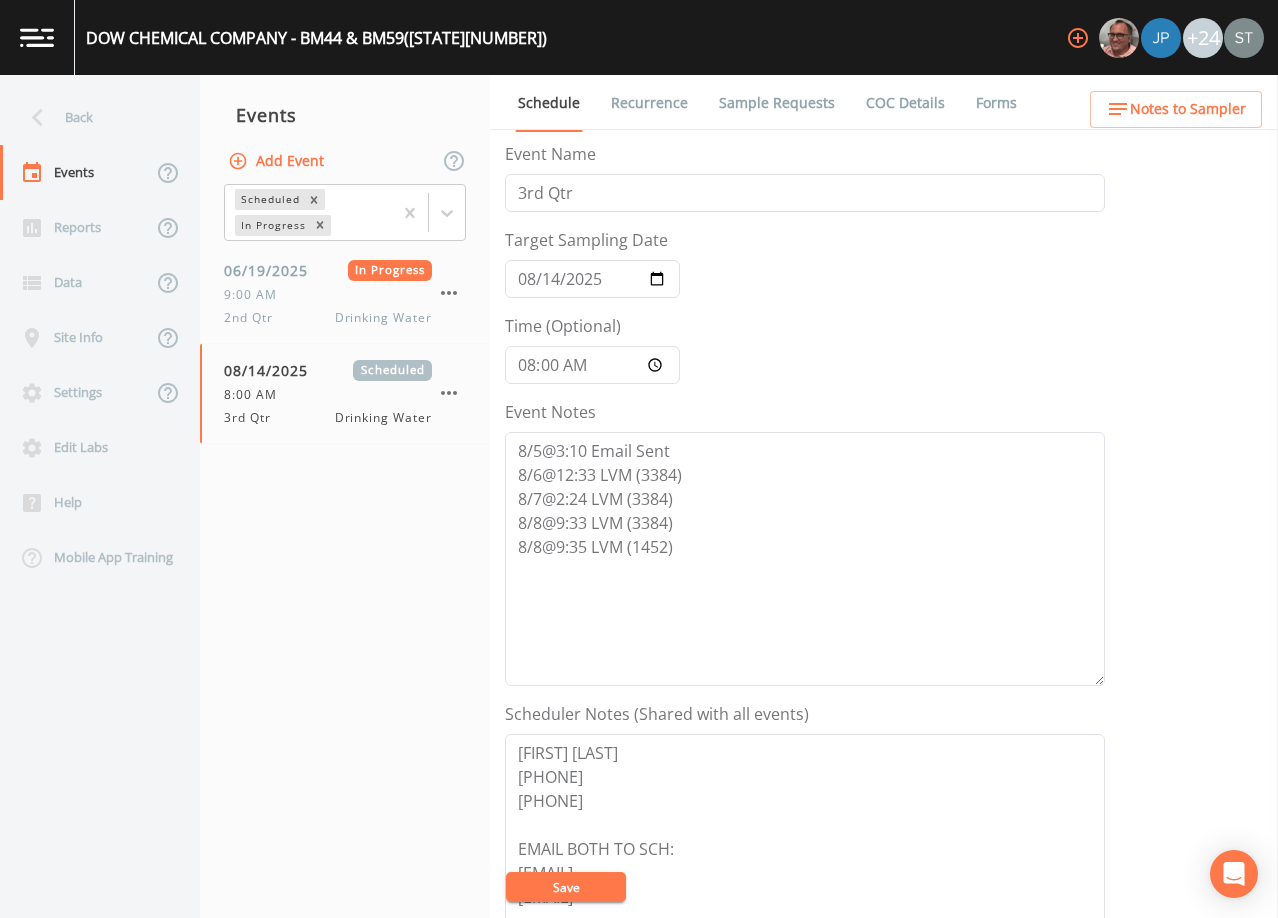 click on "Save" at bounding box center (566, 887) 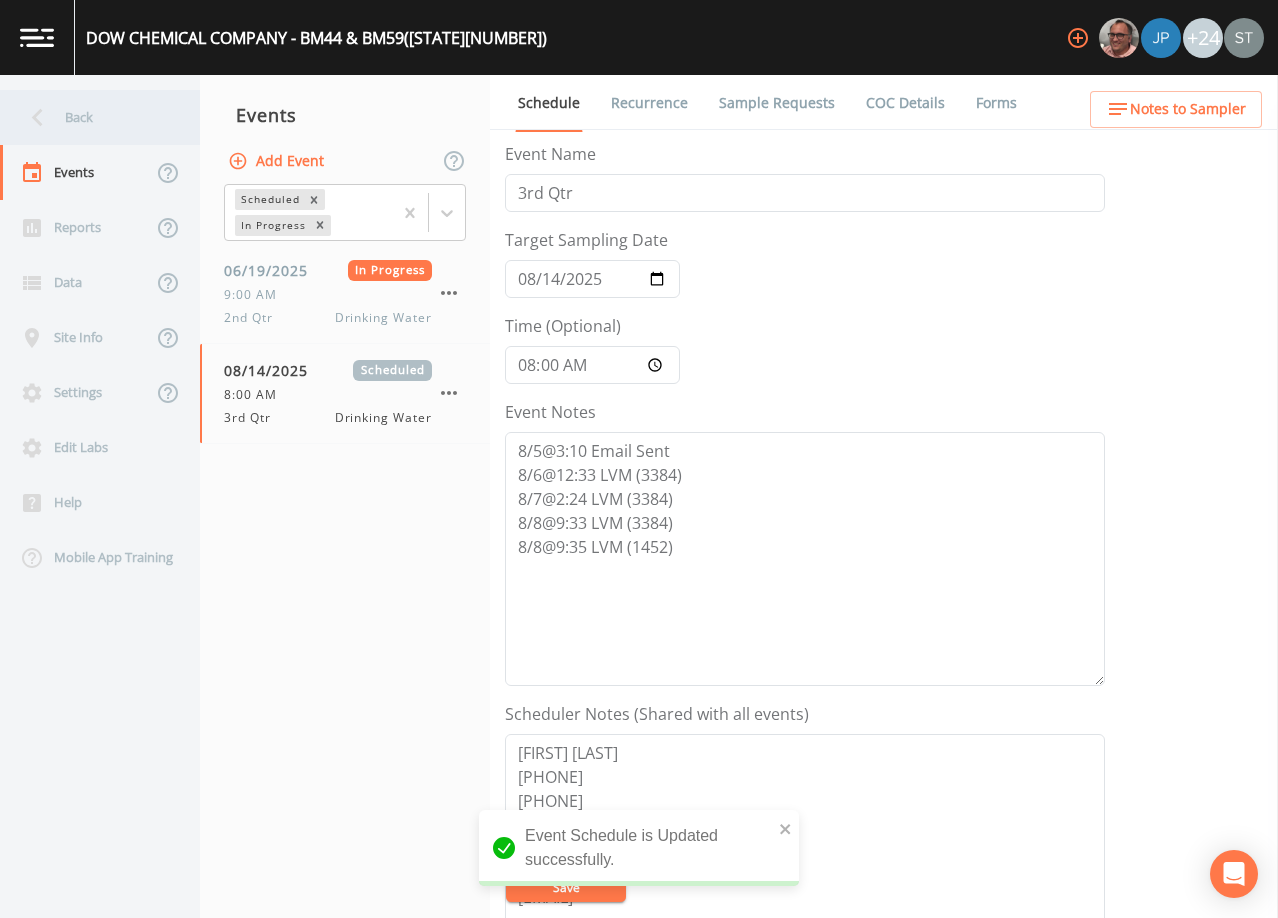 click on "Back" at bounding box center [90, 117] 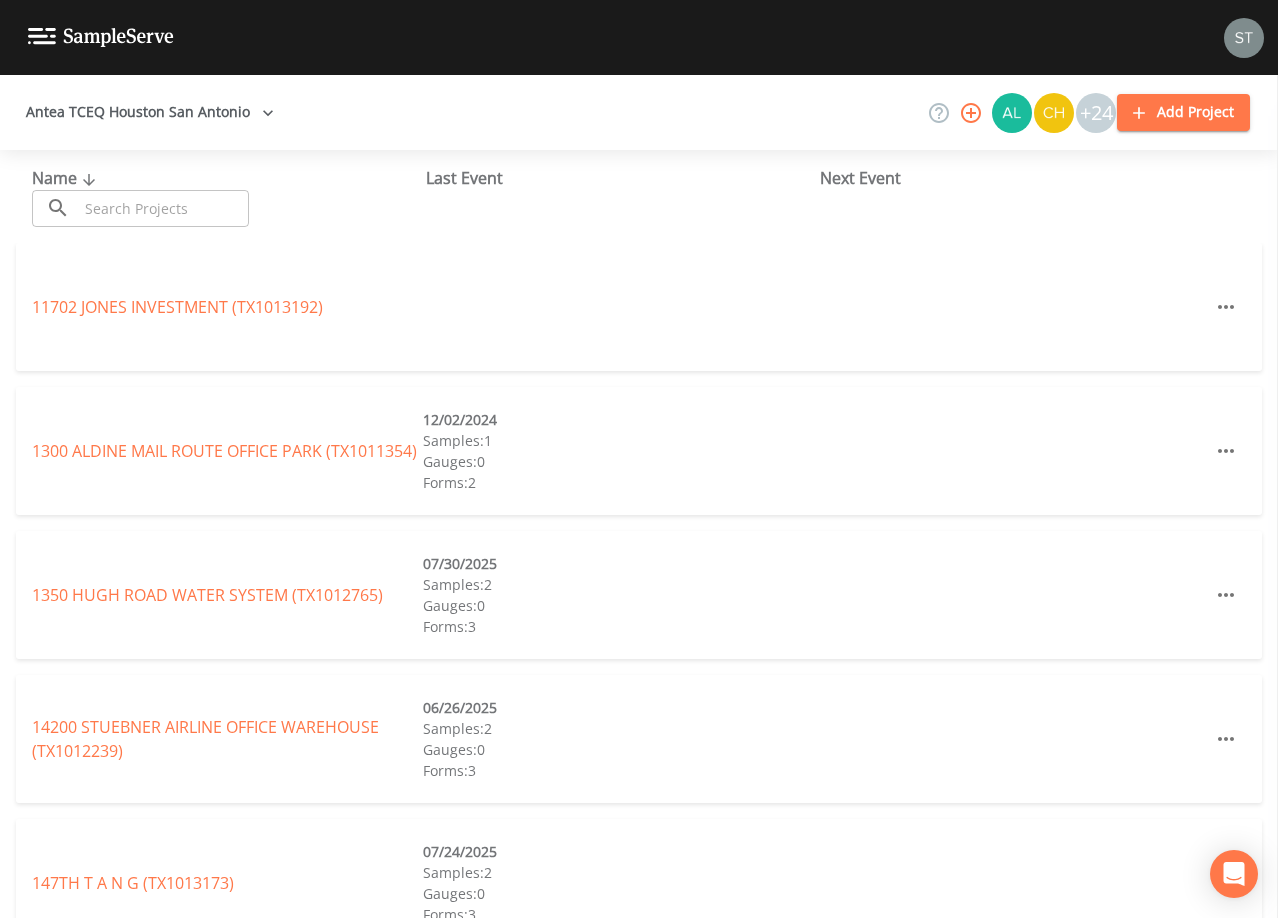 click at bounding box center (163, 208) 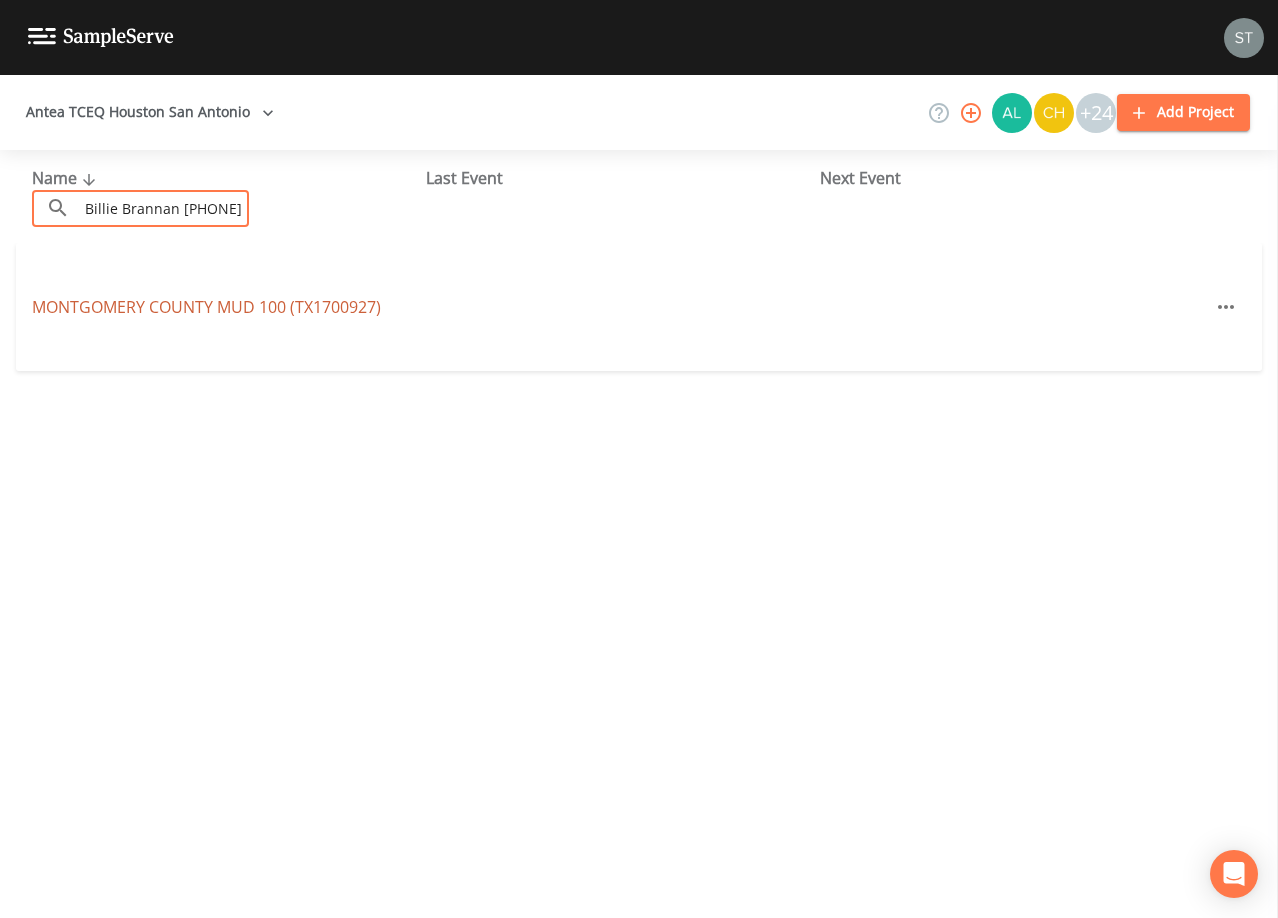 type on "Billie Brannan [PHONE]/[PHONE]
(LANE SMITH [PHONE]/[PHONE])
bbrannan2@example.com   jswango@example.com
Meeting Location: Dow Diamond Center in Lake Jackson
[NUMBER] Abner Jackson Parkway, Lake Jackson 77566" 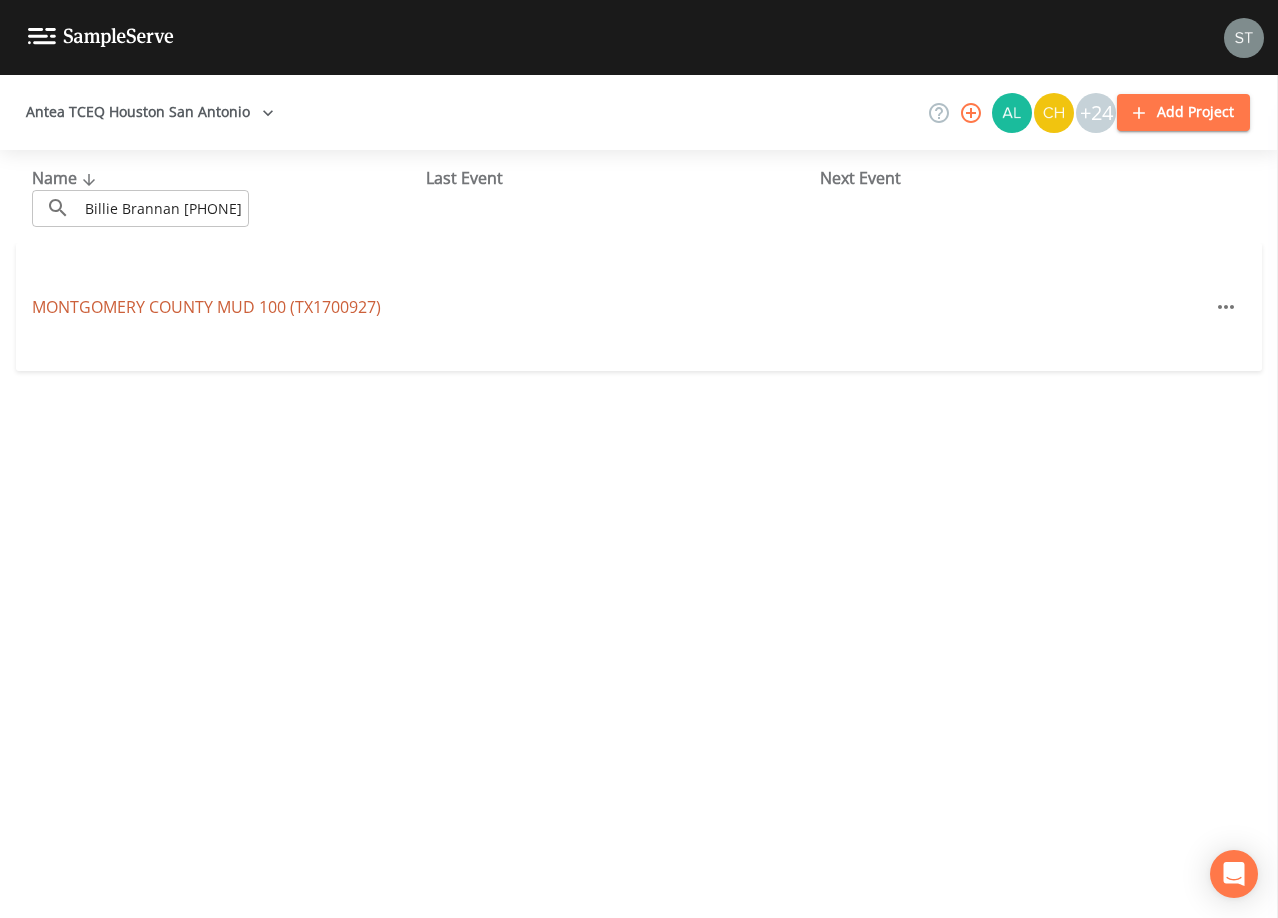 click on "([STATE][NUMBER])" at bounding box center [206, 307] 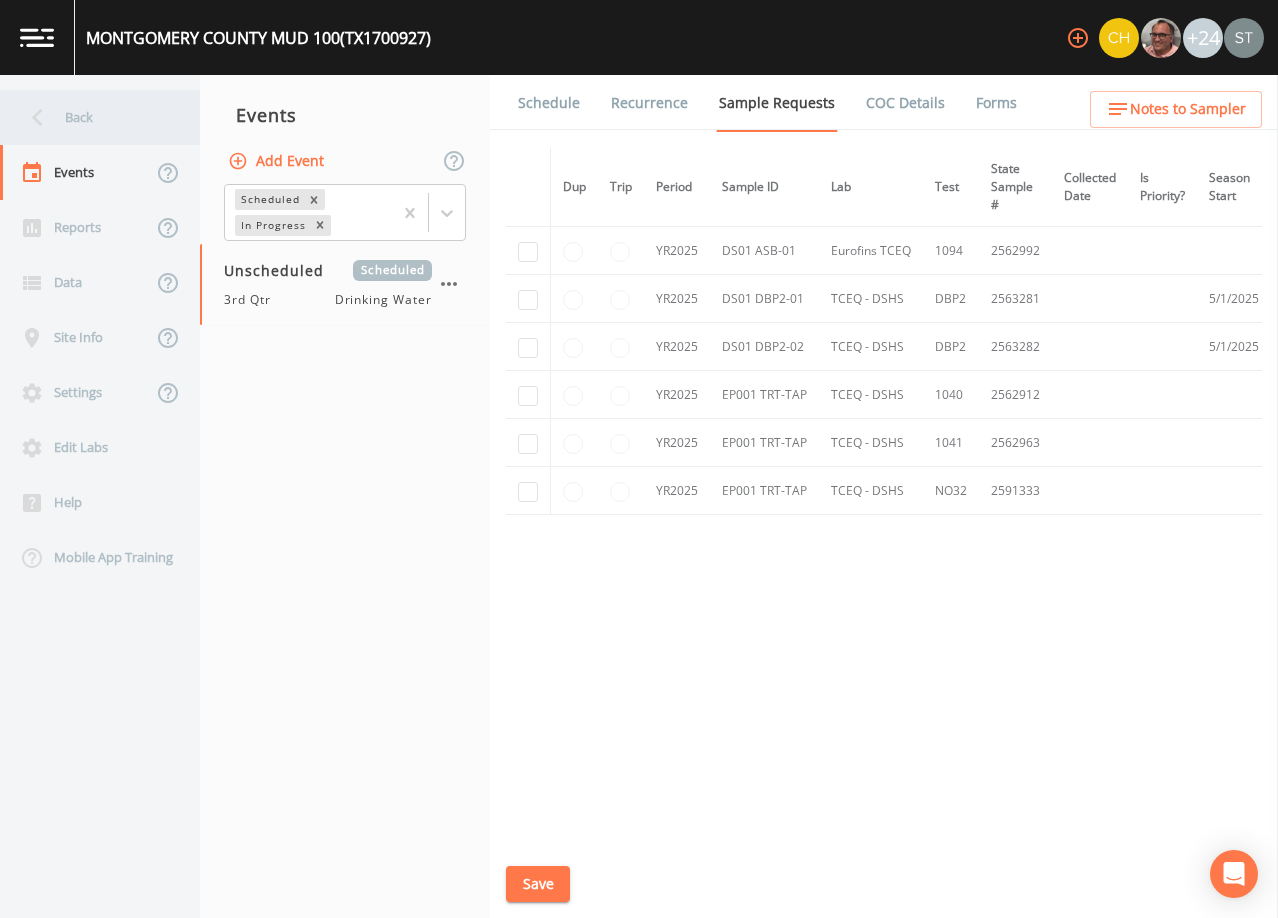 click on "Back" at bounding box center [90, 117] 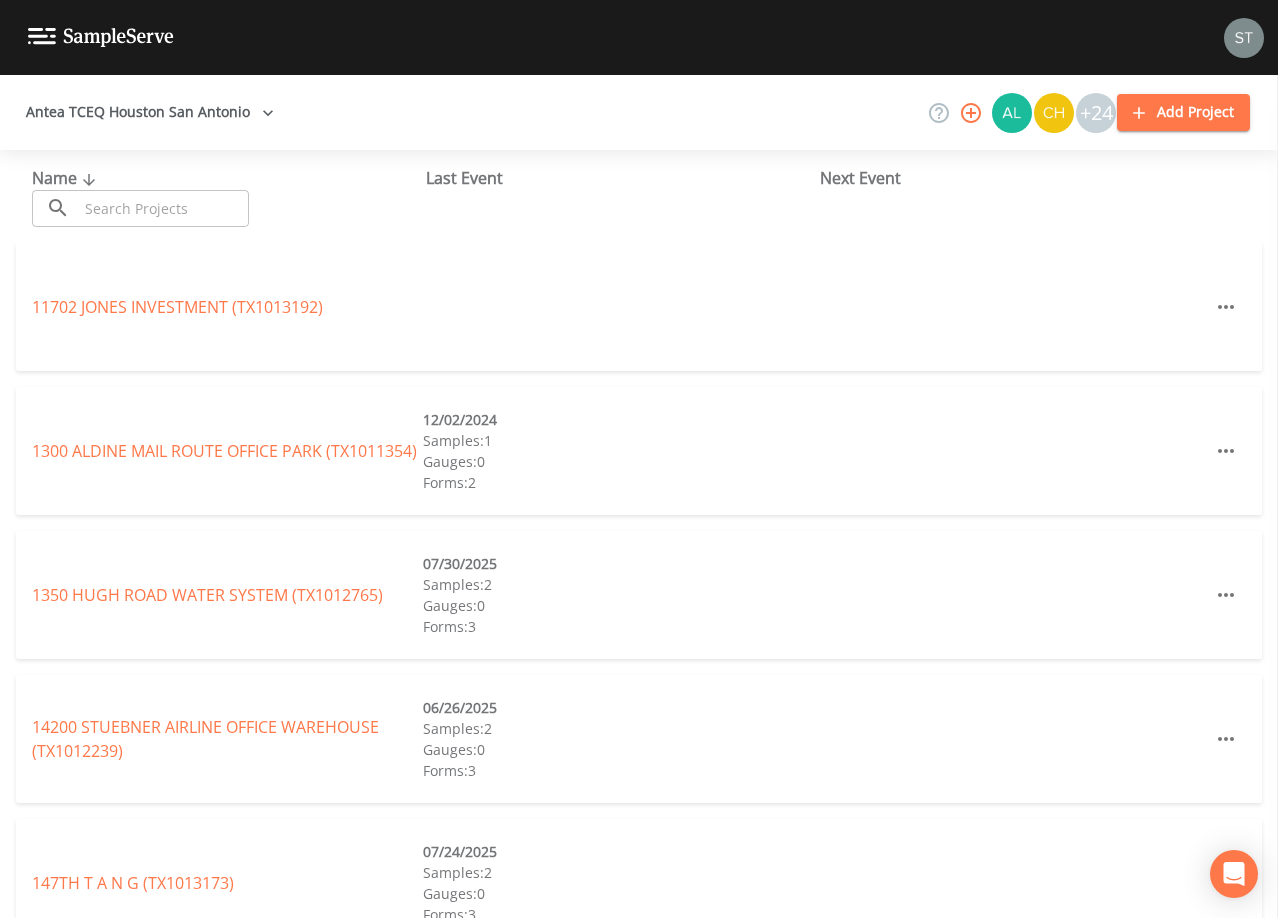 click at bounding box center (163, 208) 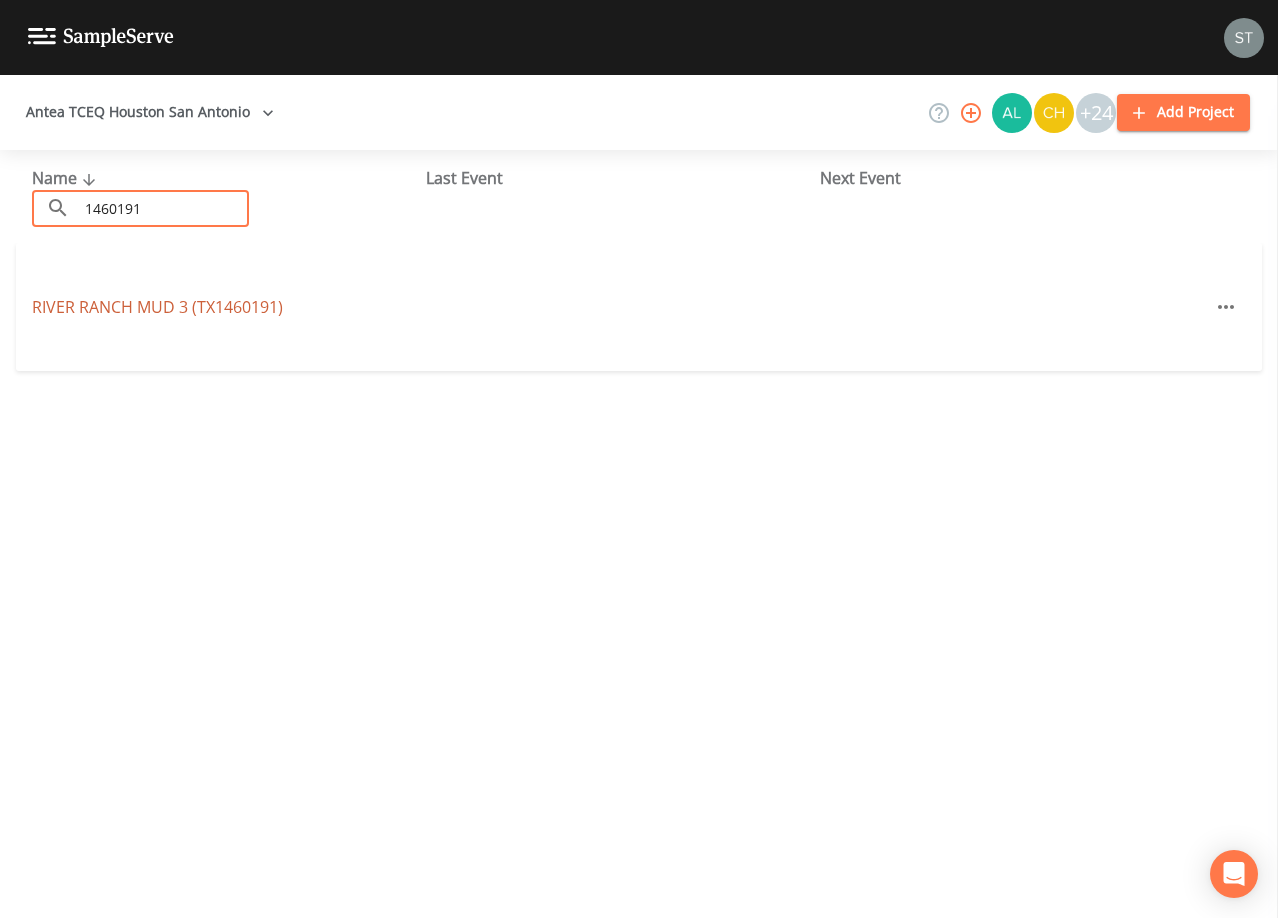 type on "1460191" 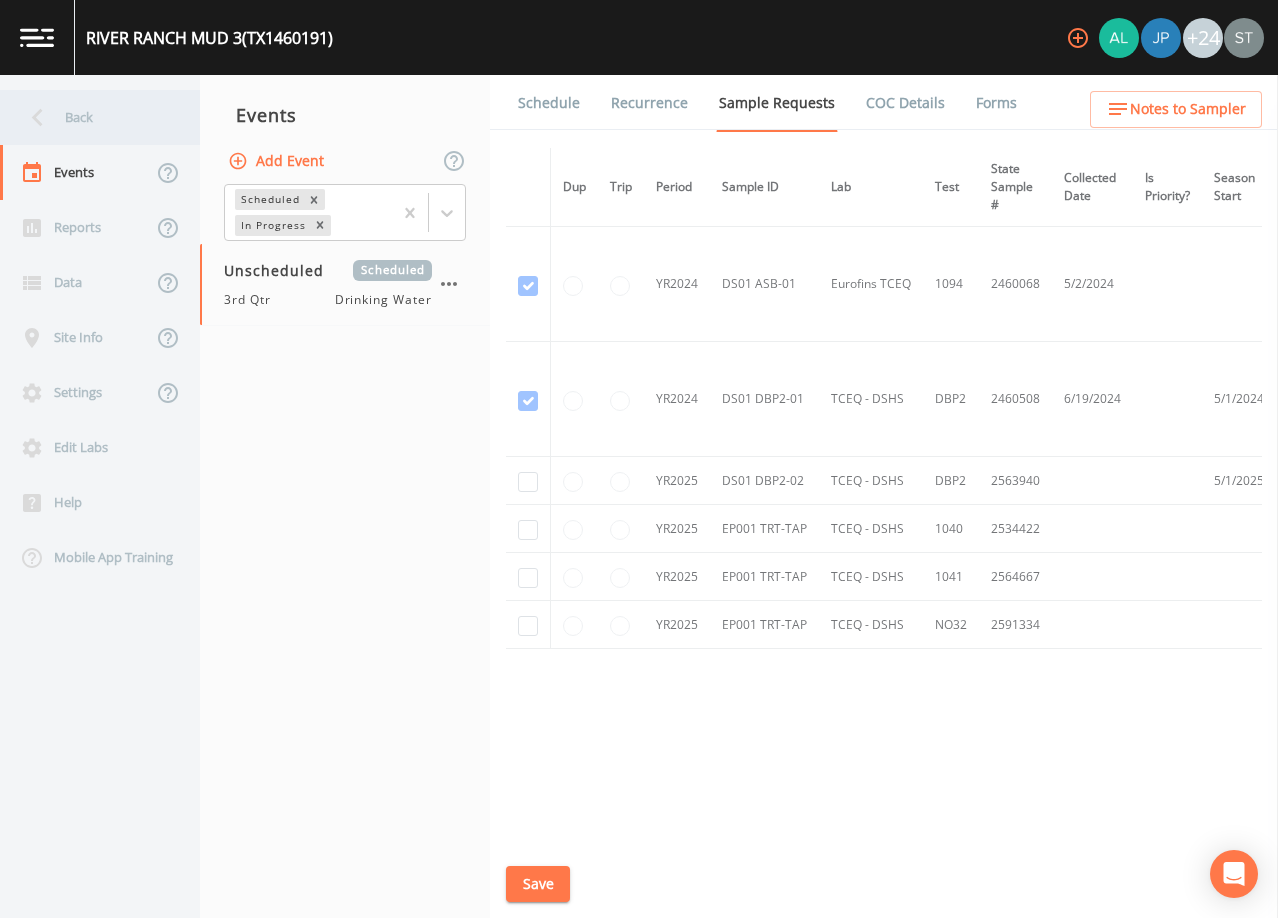 click on "Back" at bounding box center [90, 117] 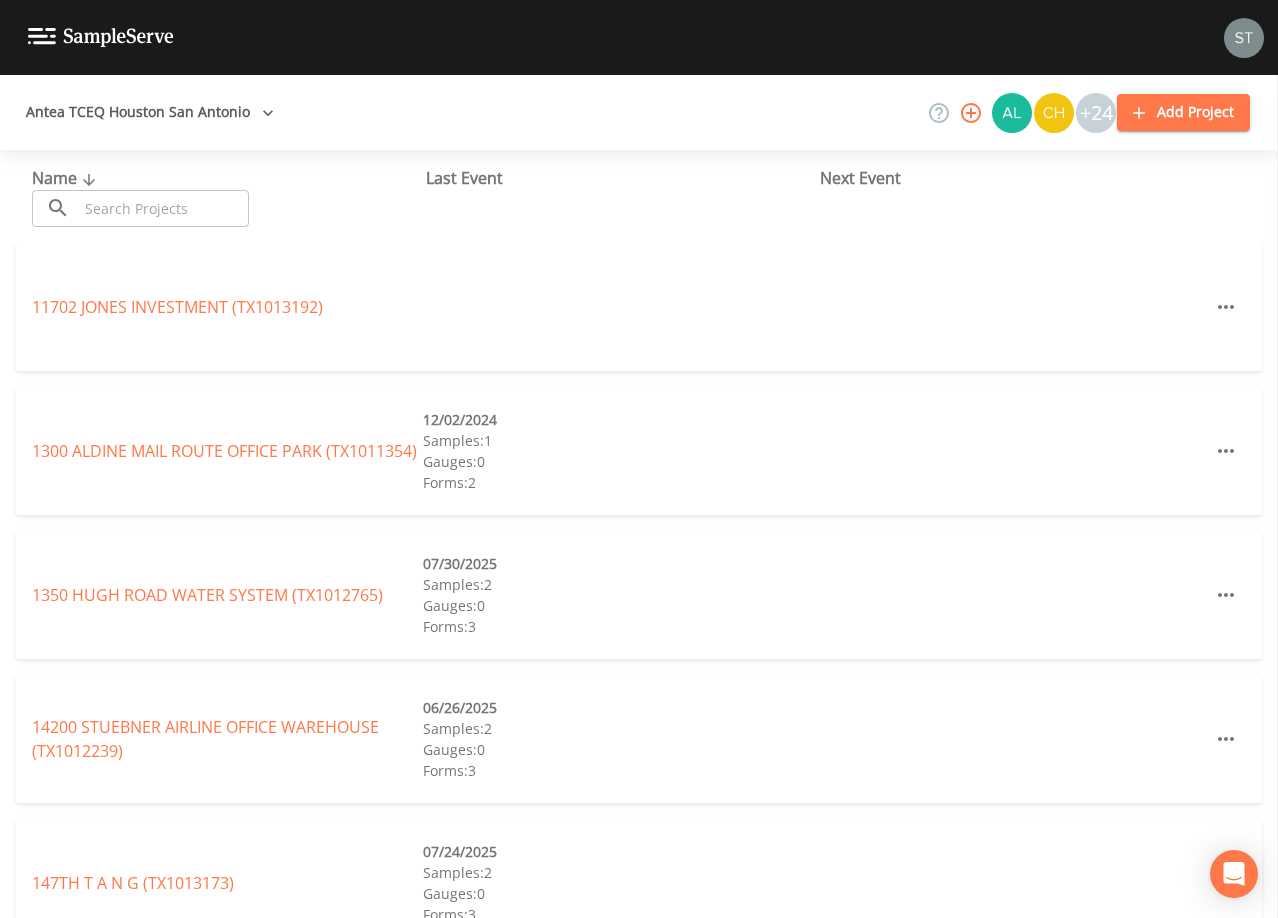 click at bounding box center [163, 208] 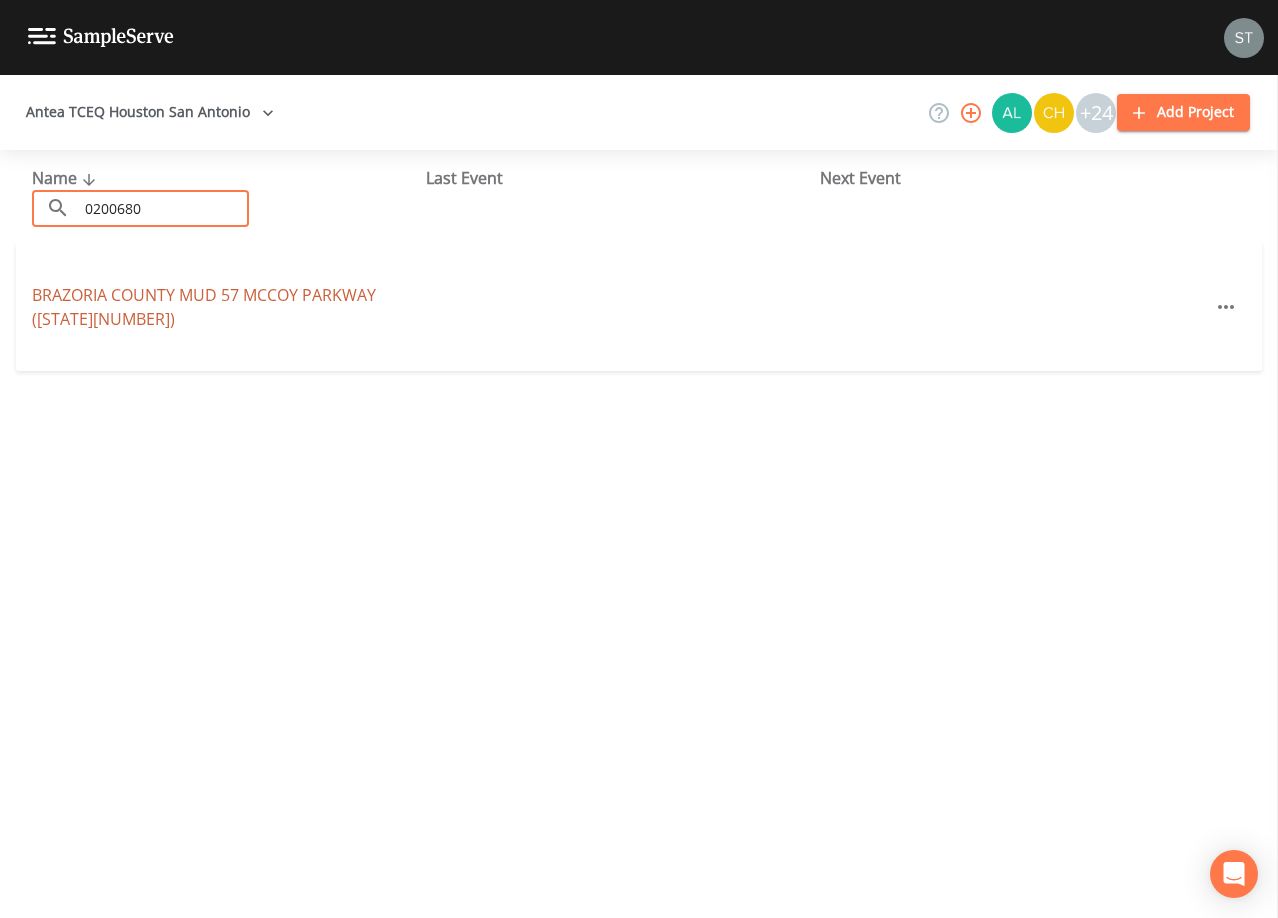 type on "0200680" 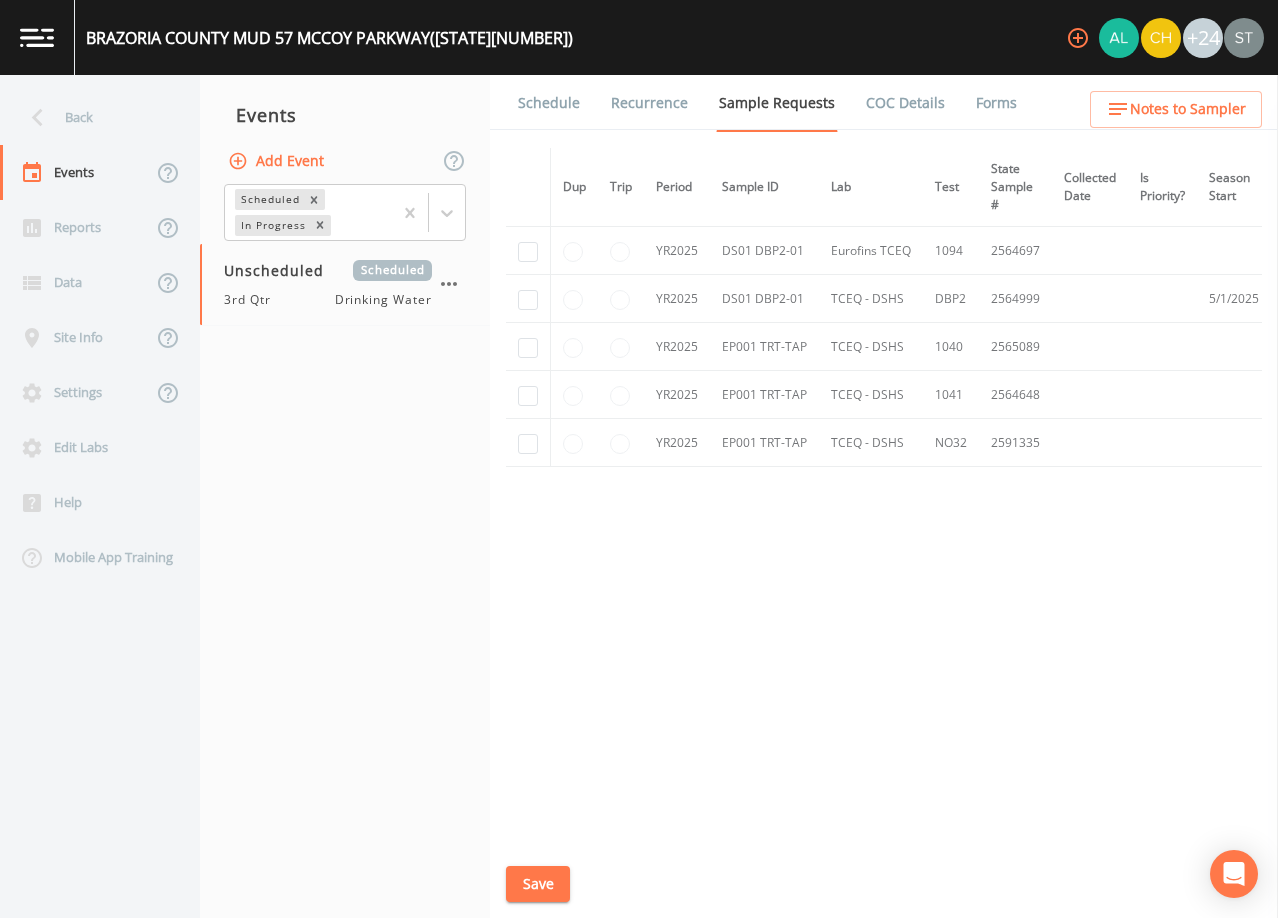 click on "Schedule" at bounding box center [549, 103] 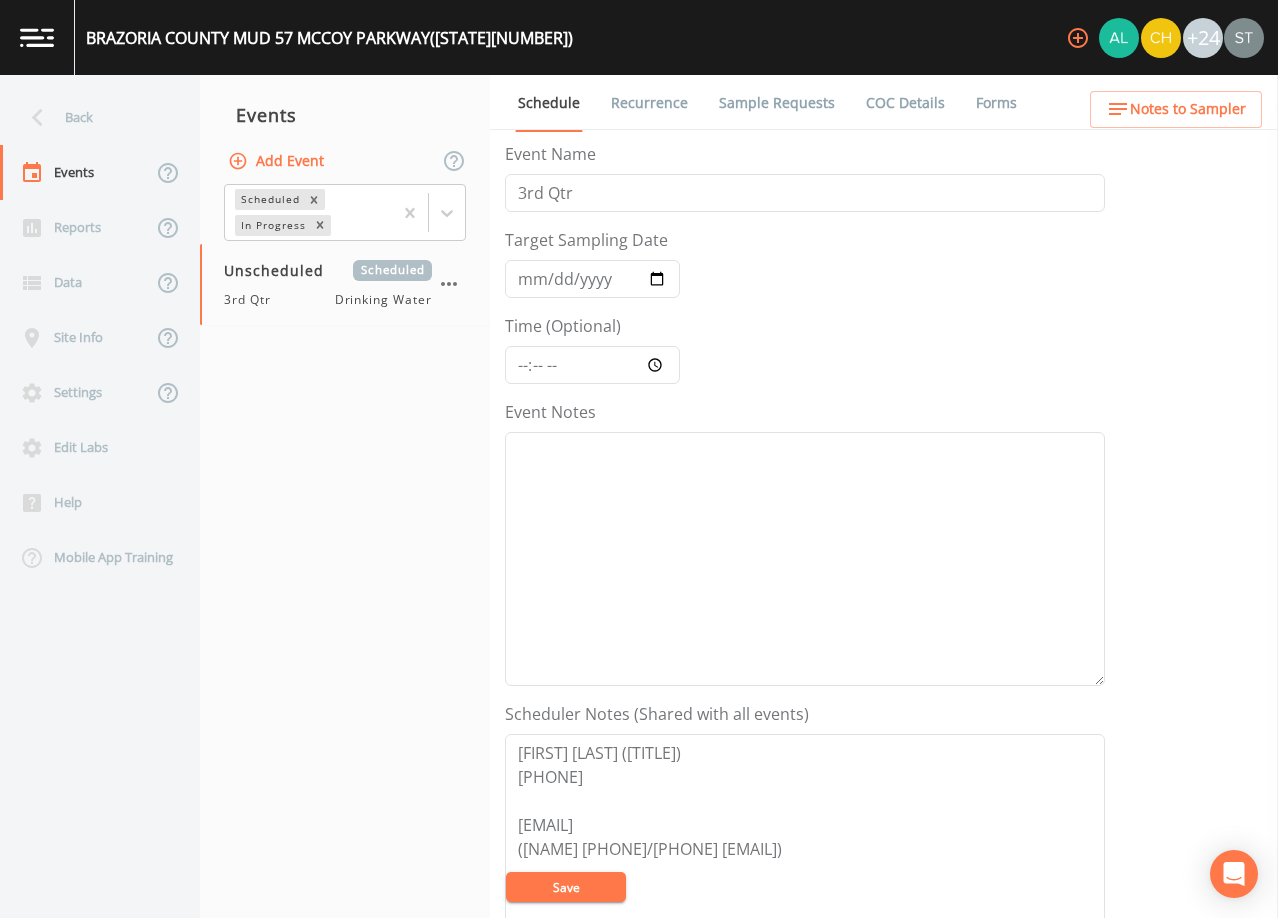 click on "Sample Requests" at bounding box center (777, 103) 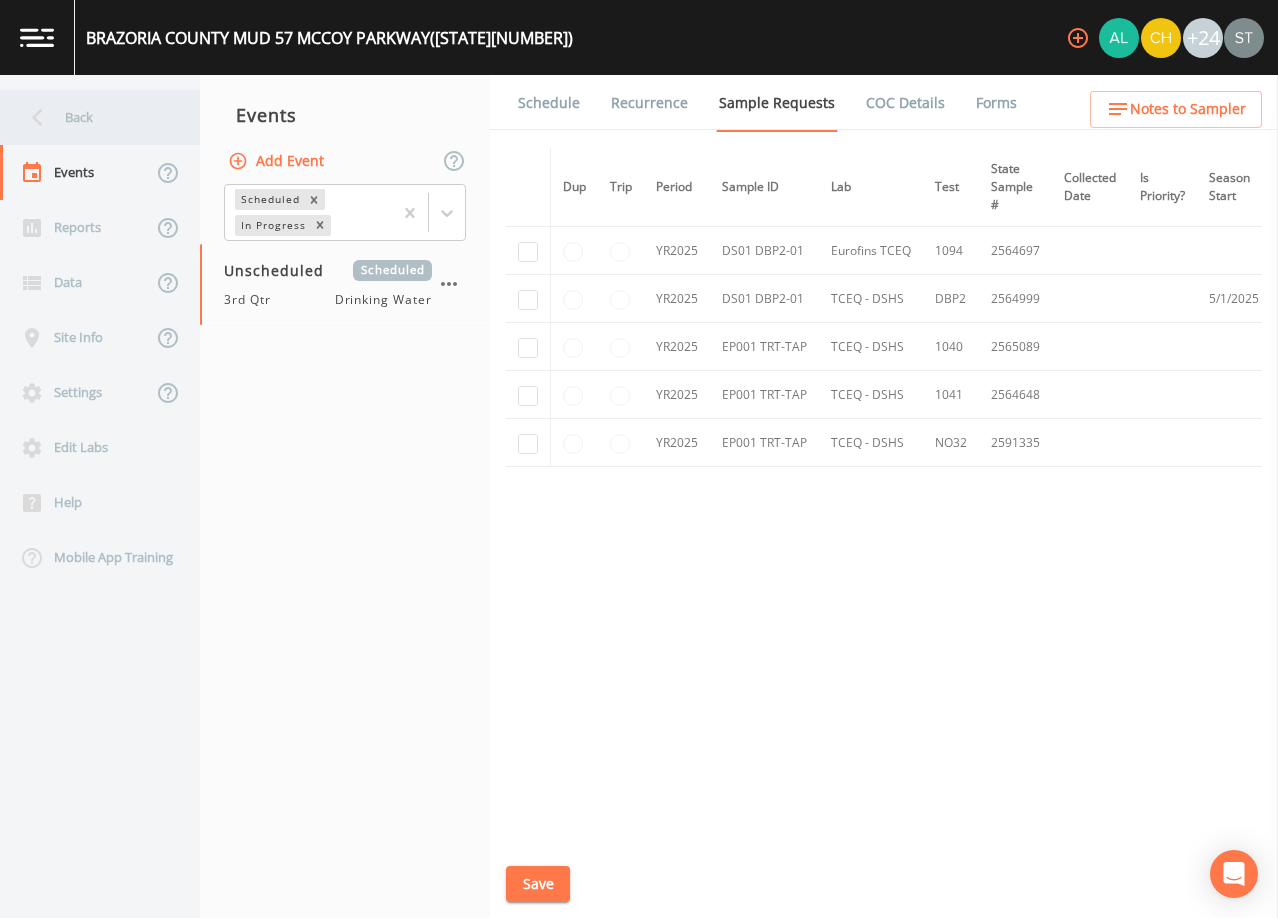 click on "Back" at bounding box center (90, 117) 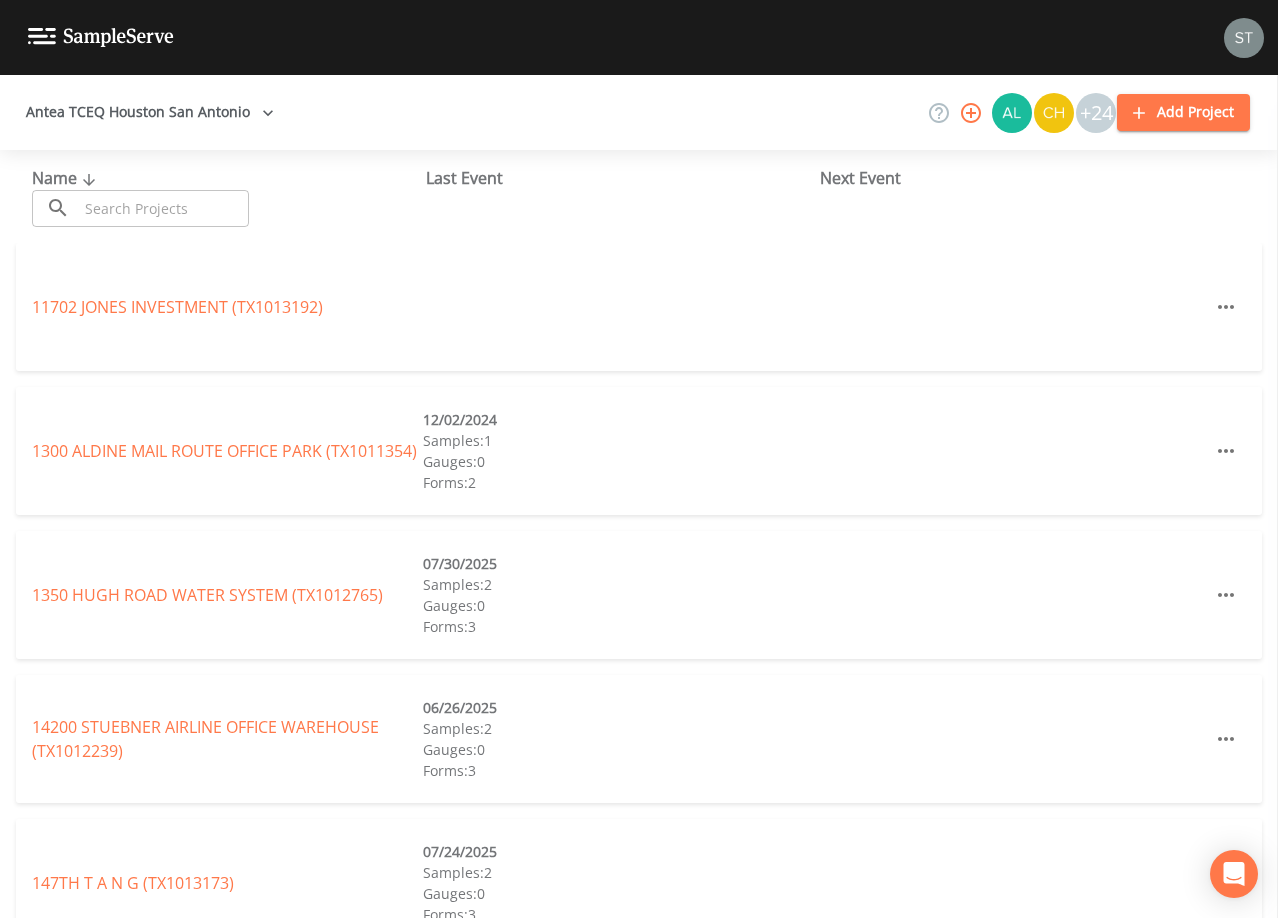 click at bounding box center [163, 208] 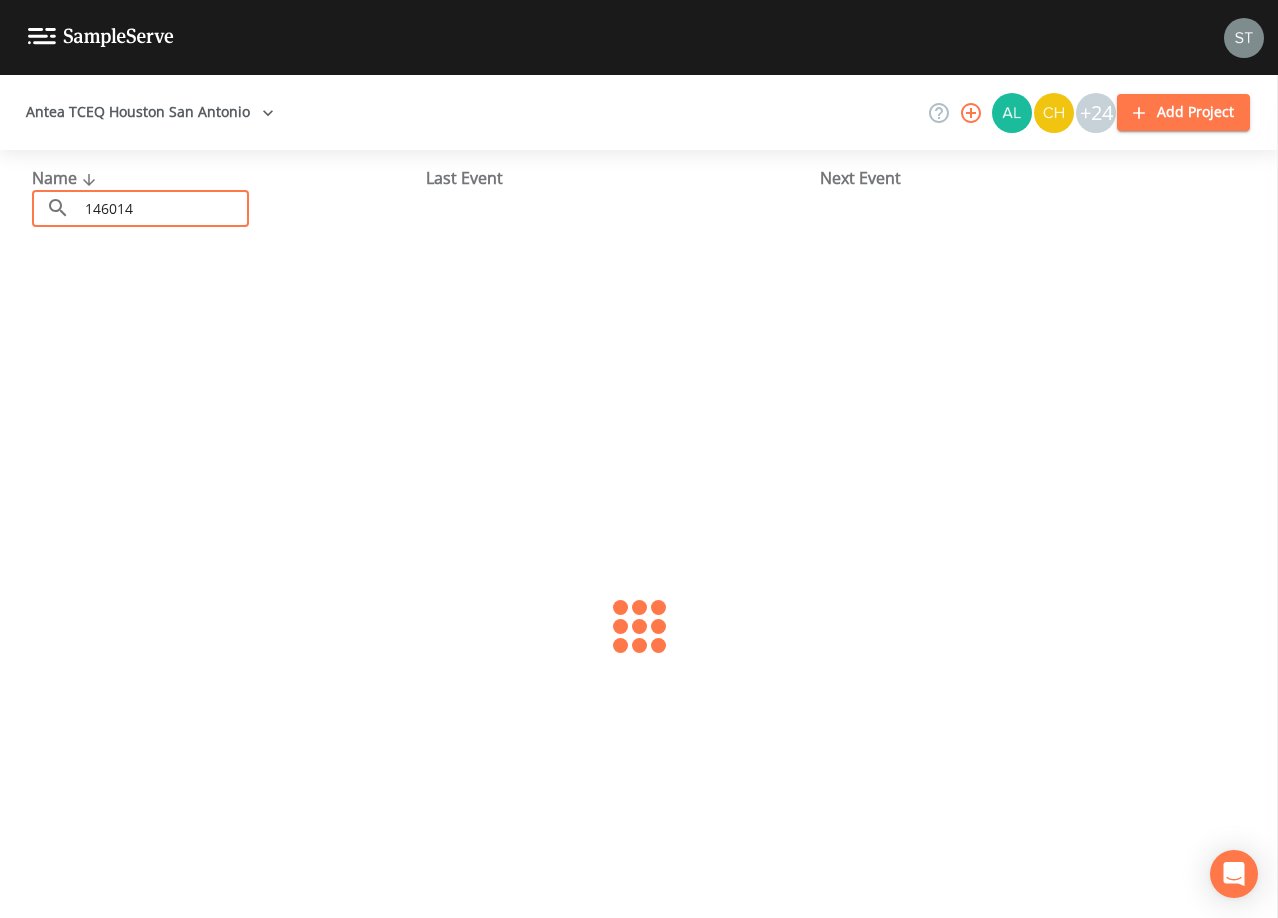 type on "1460142" 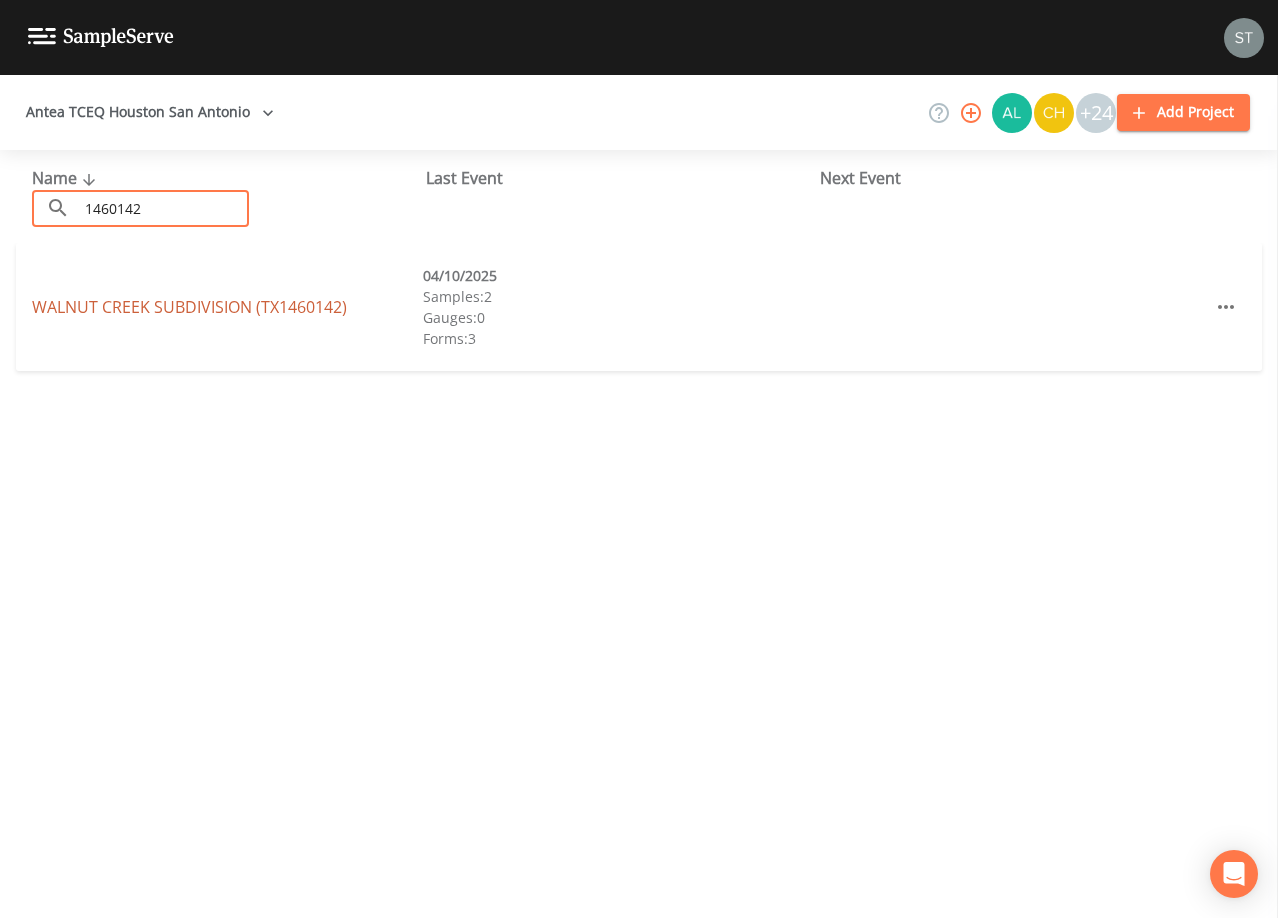 click on "([STATE][NUMBER])" at bounding box center [189, 307] 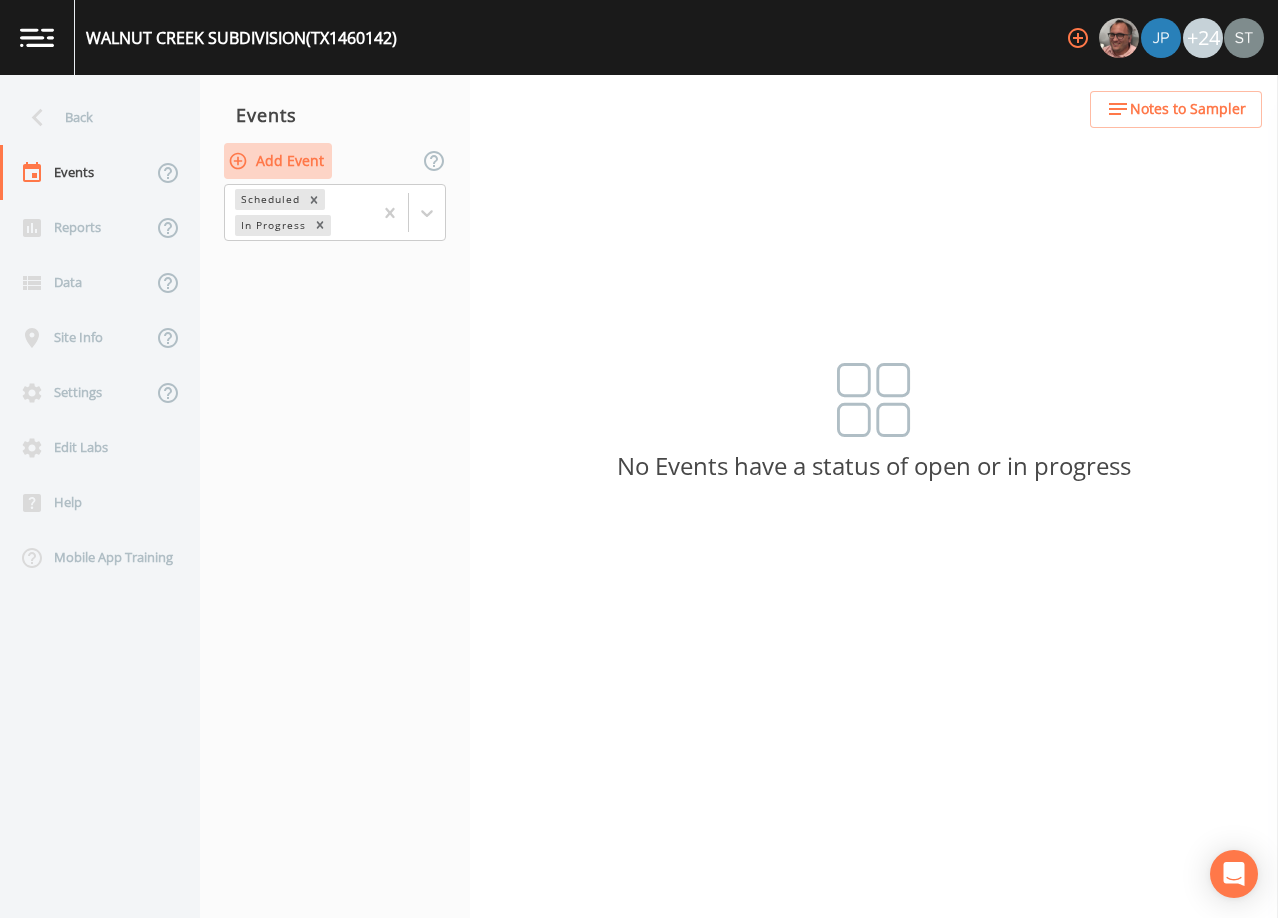 click on "Add Event" at bounding box center [278, 161] 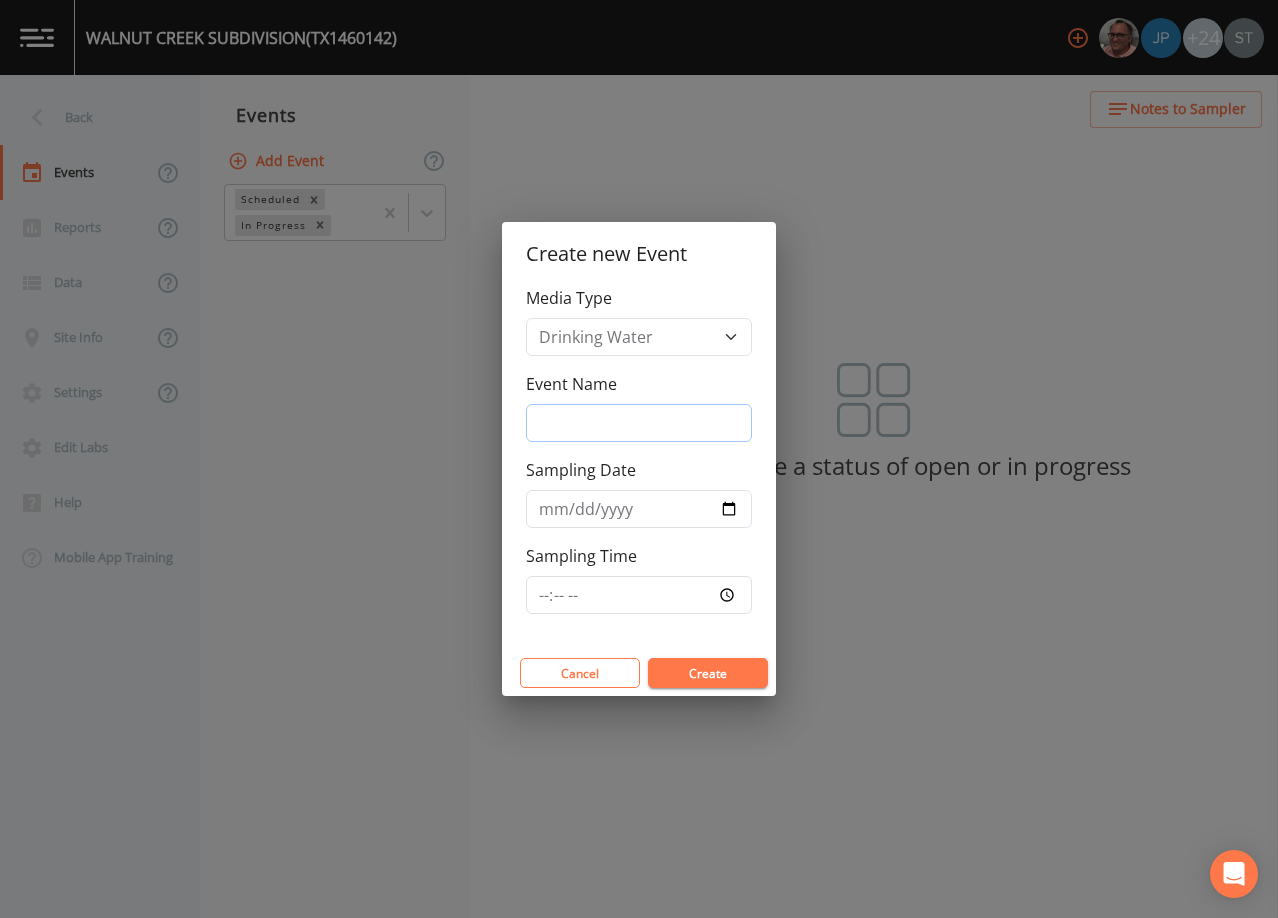 drag, startPoint x: 606, startPoint y: 409, endPoint x: 615, endPoint y: 417, distance: 12.0415945 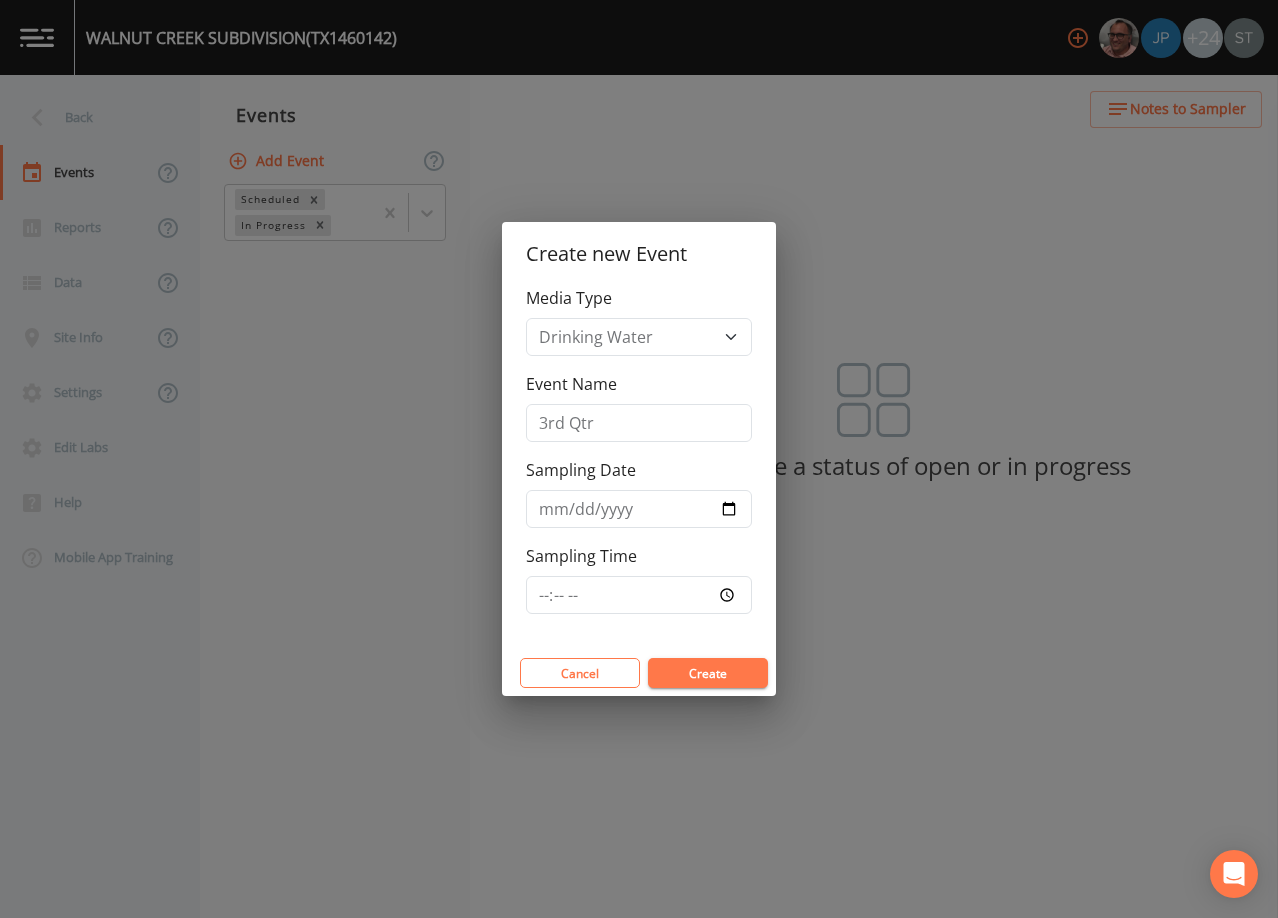 click on "Create" at bounding box center (708, 673) 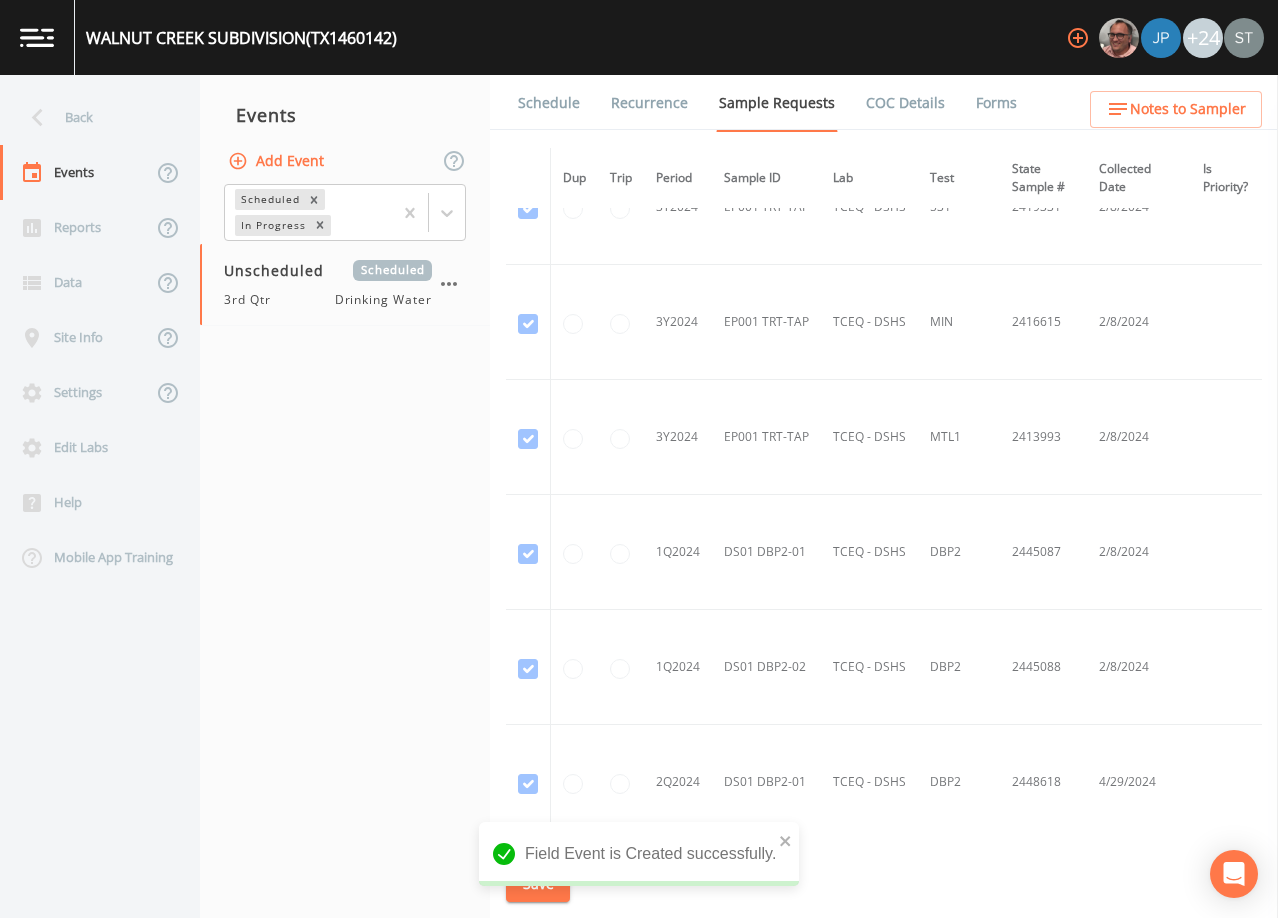 scroll, scrollTop: 800, scrollLeft: 0, axis: vertical 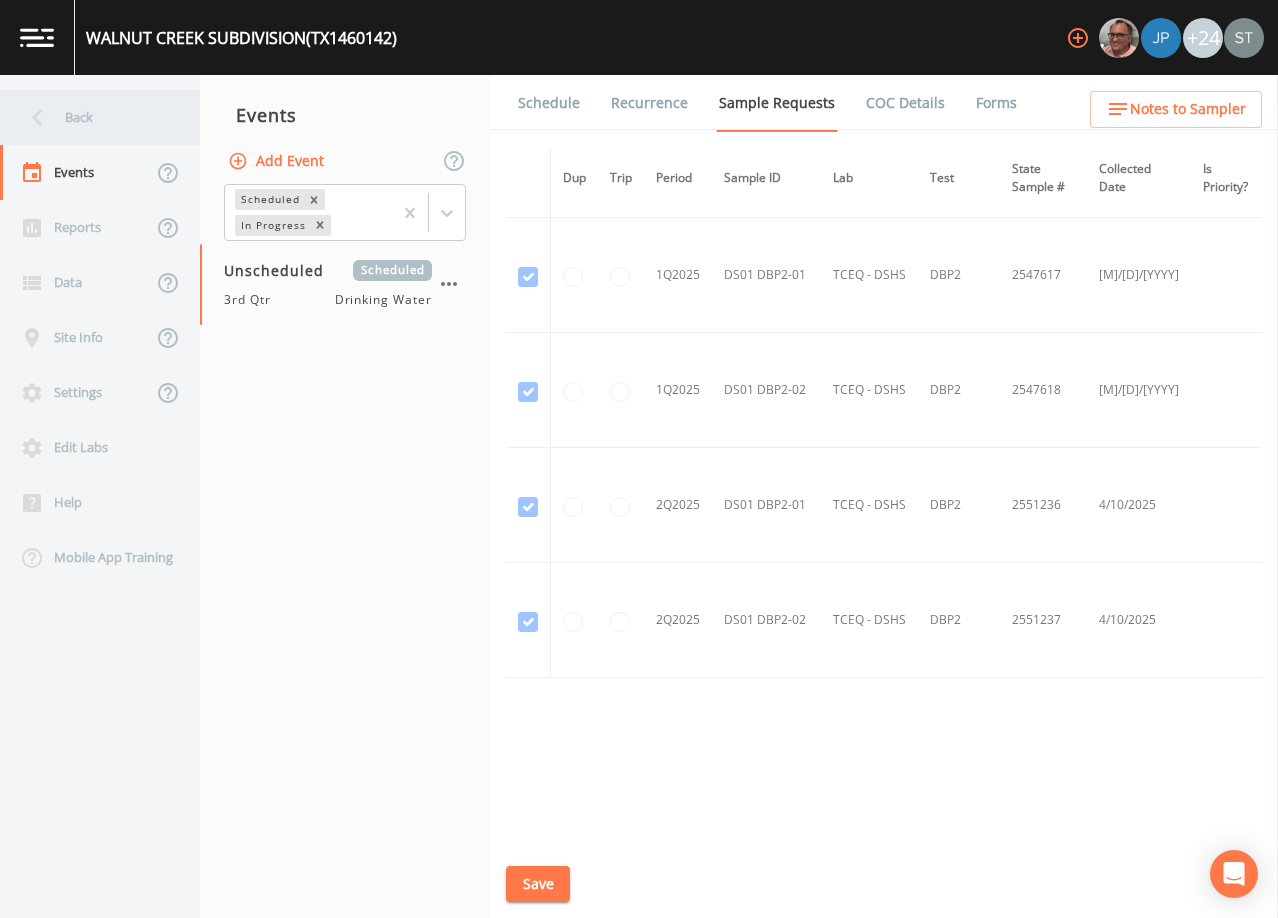 click on "Back" at bounding box center (90, 117) 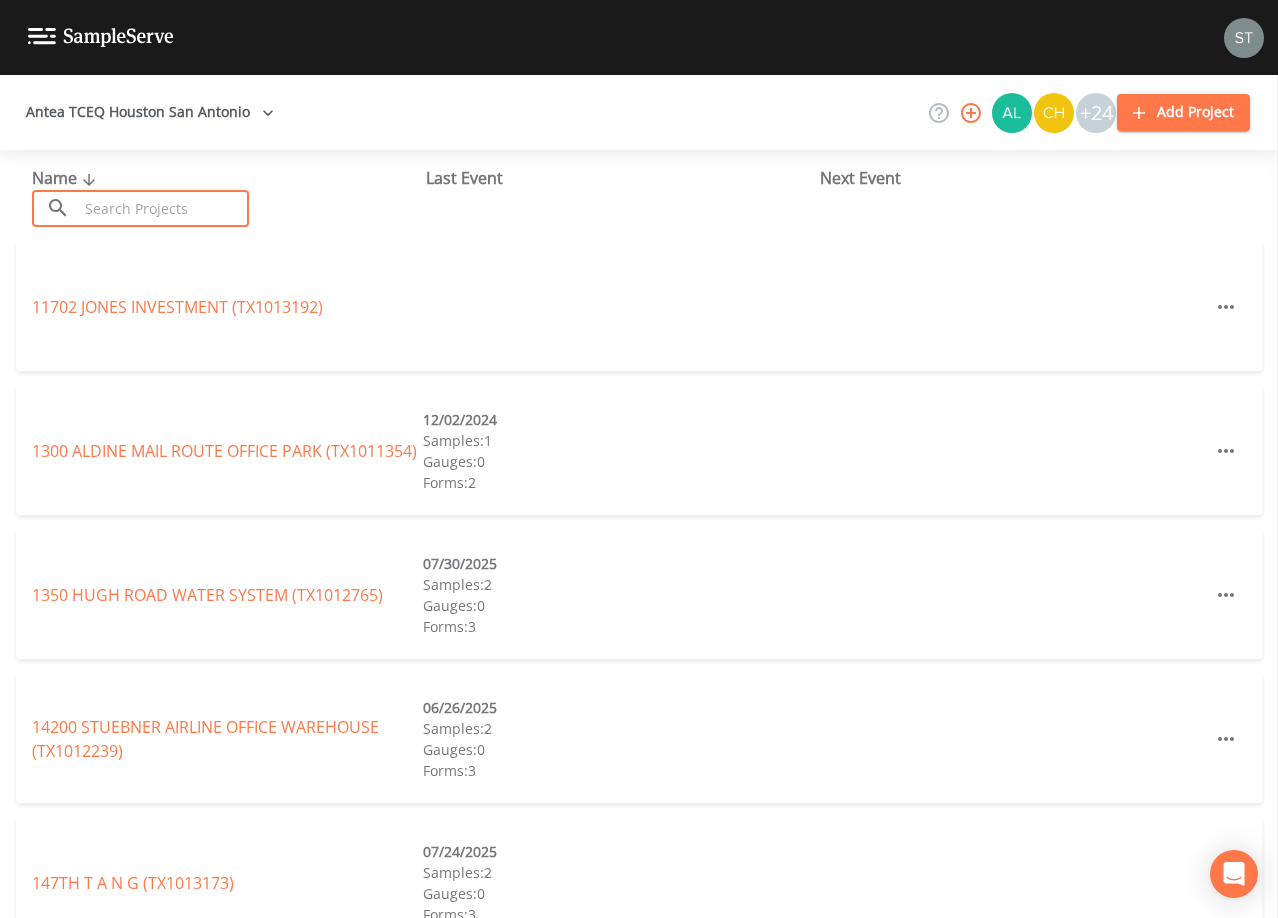 click at bounding box center (163, 208) 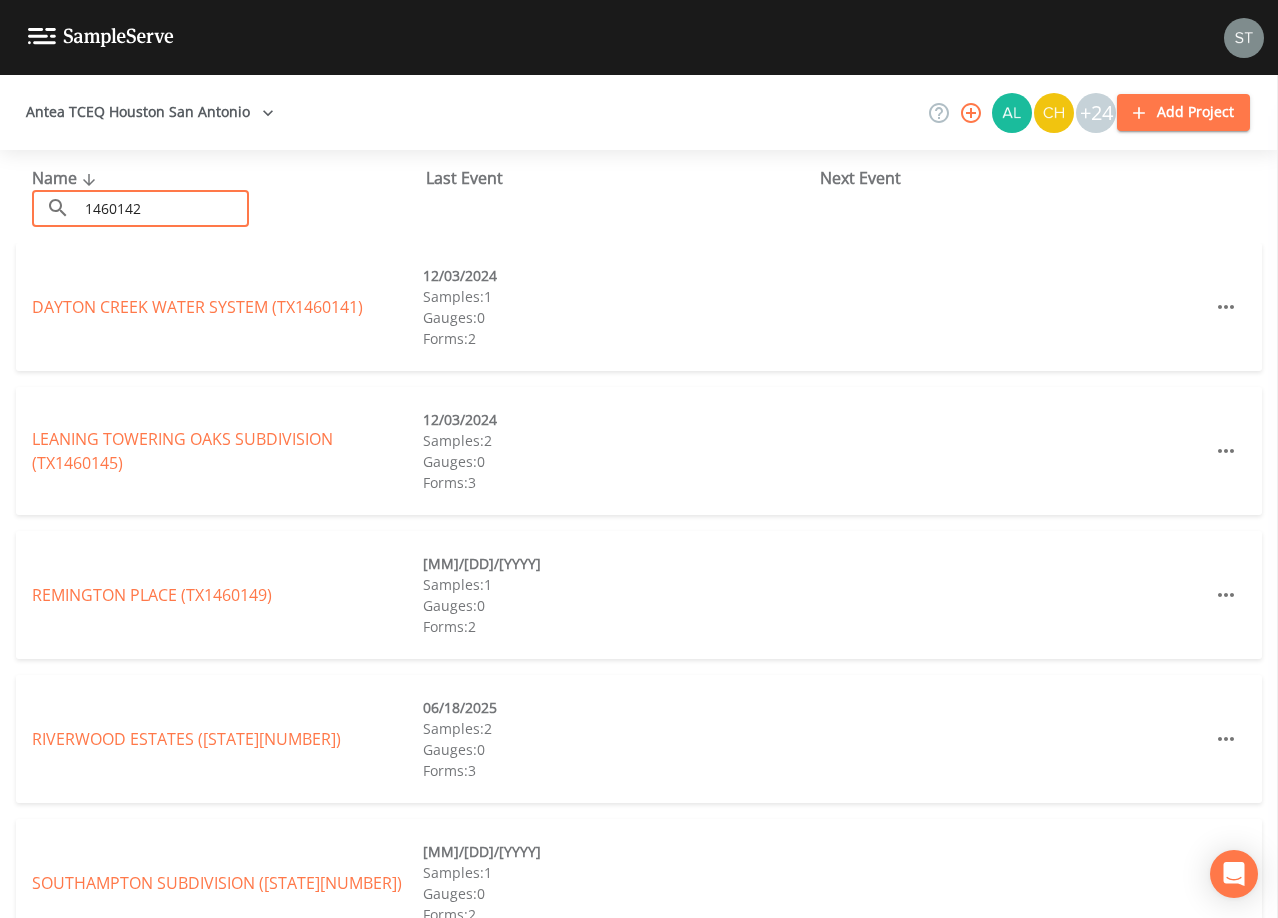 type on "1460142" 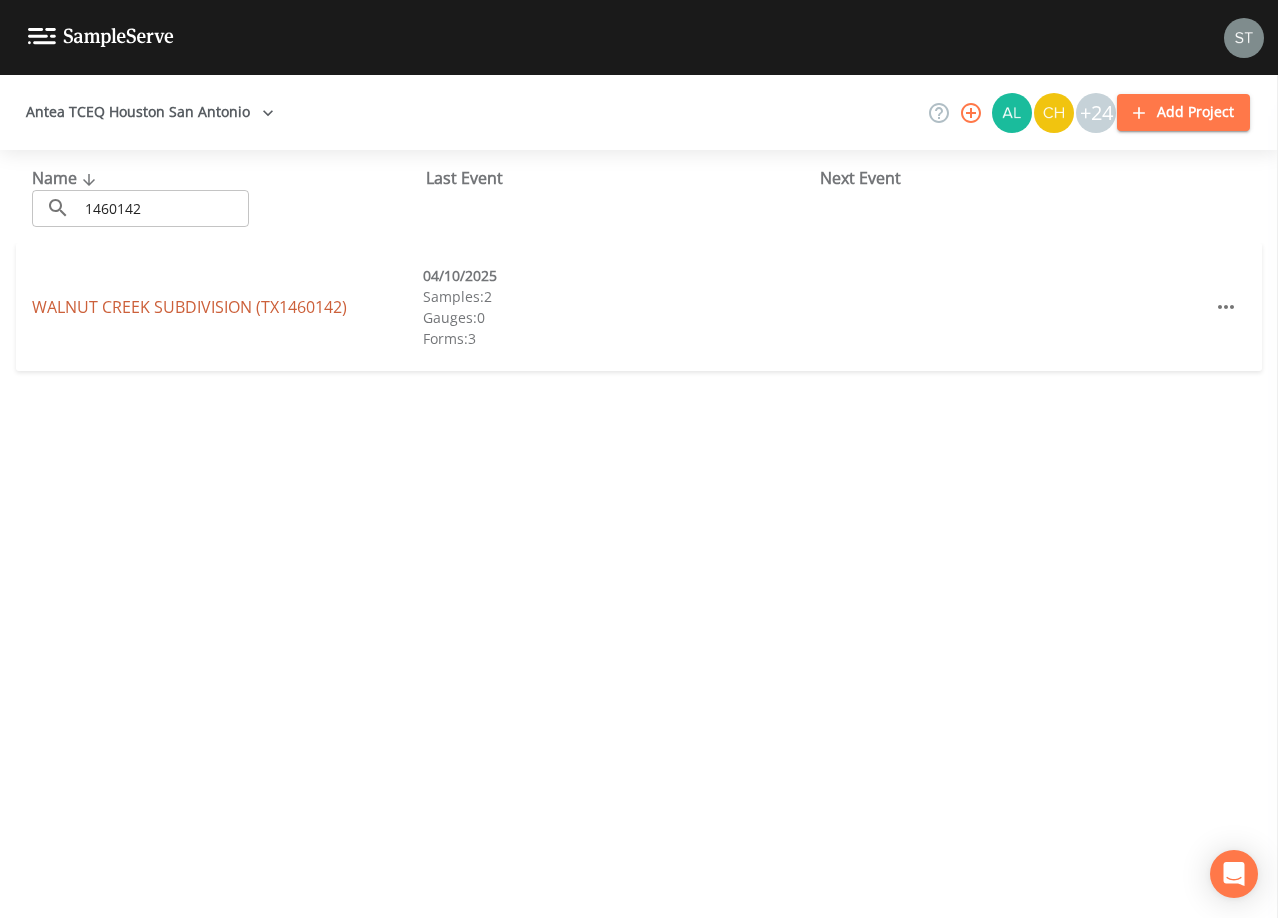 click on "([STATE][NUMBER])" at bounding box center (189, 307) 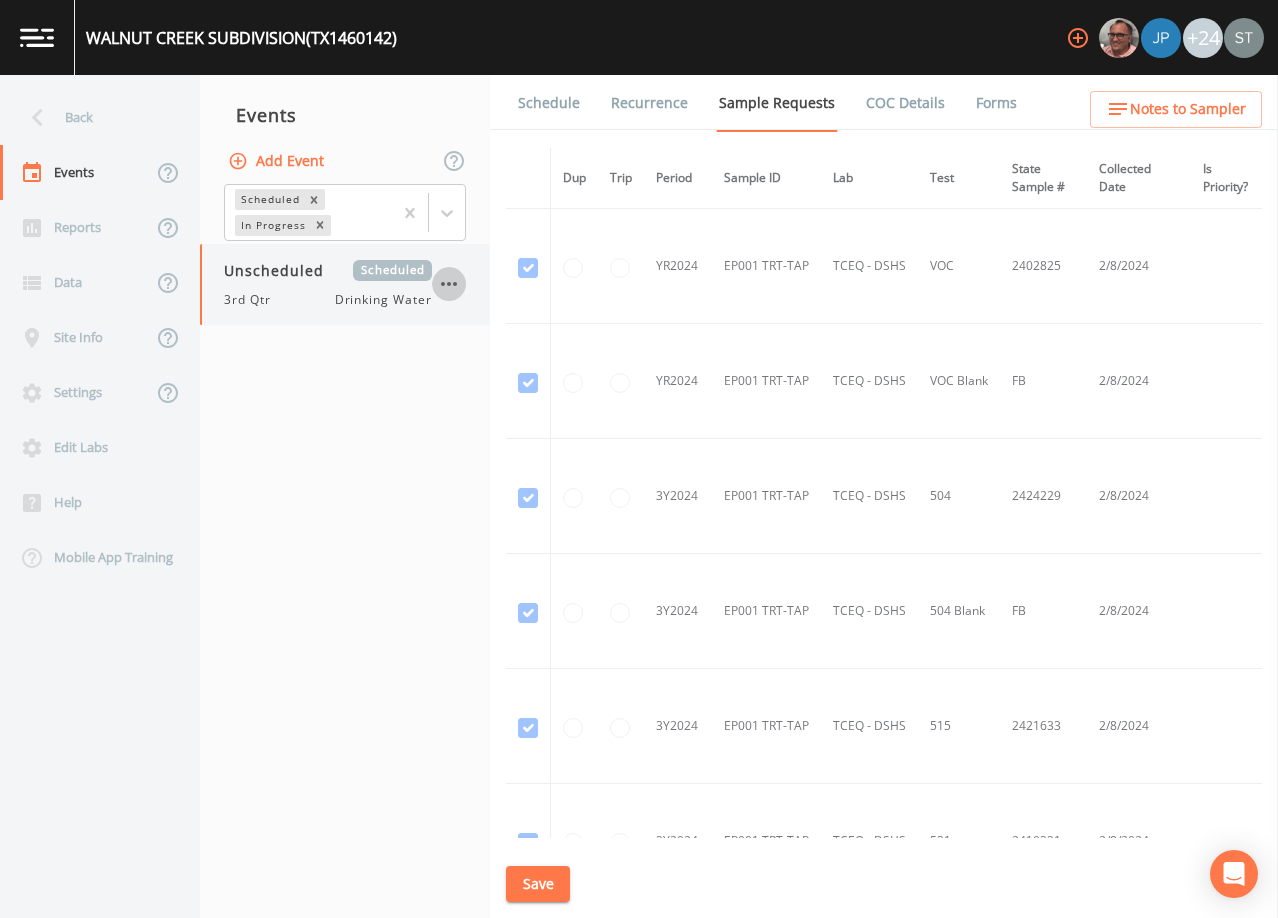 click 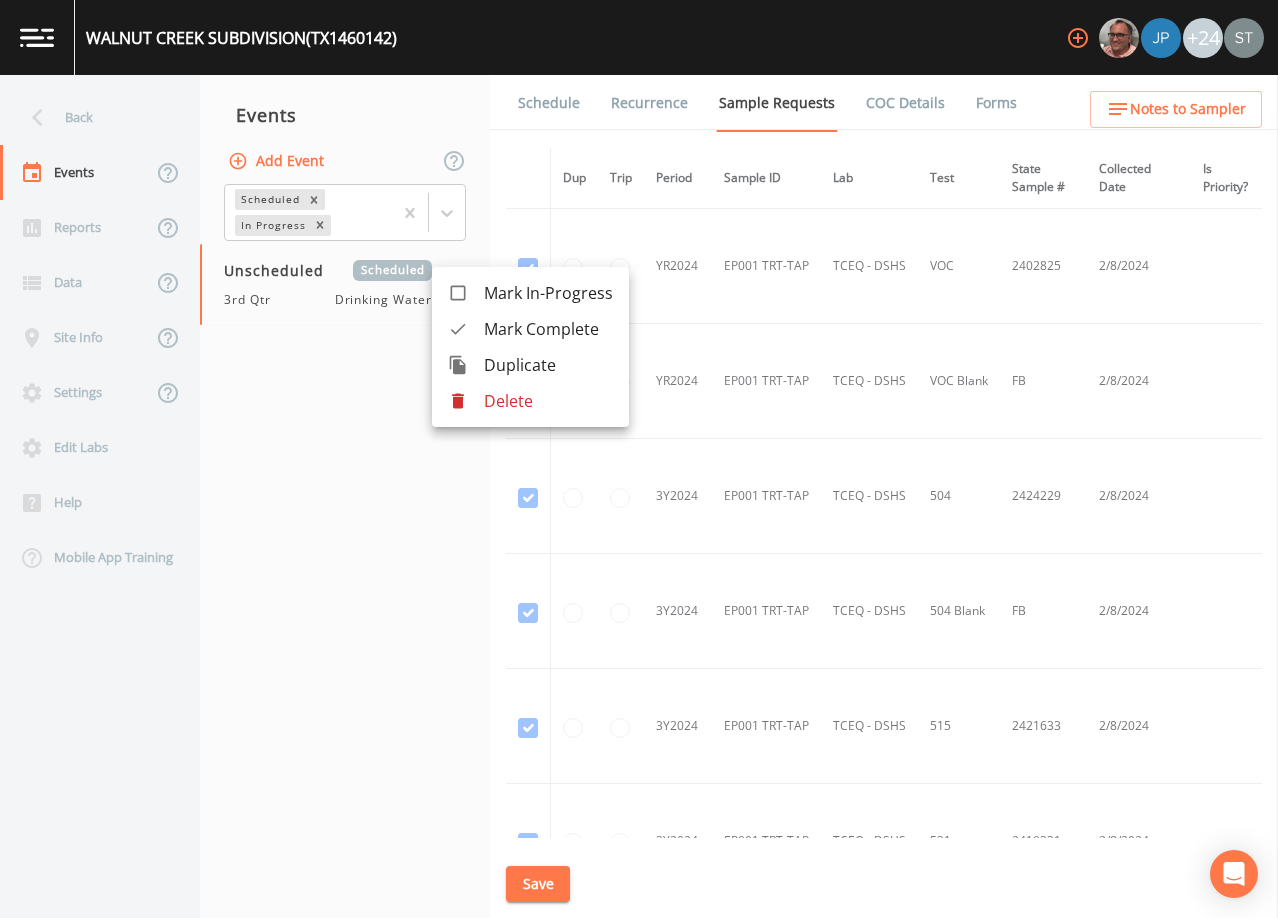 click at bounding box center [639, 459] 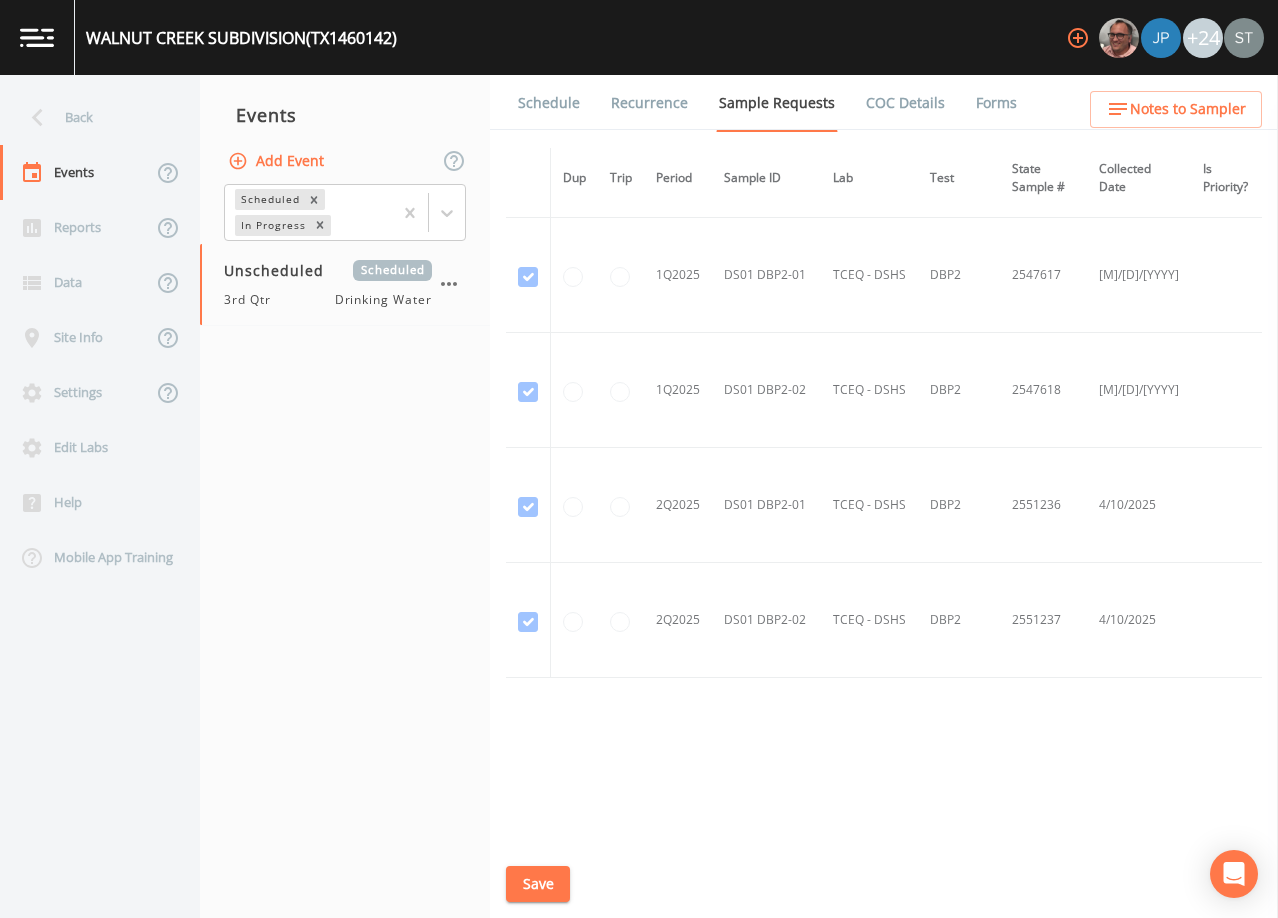 scroll, scrollTop: 2296, scrollLeft: 0, axis: vertical 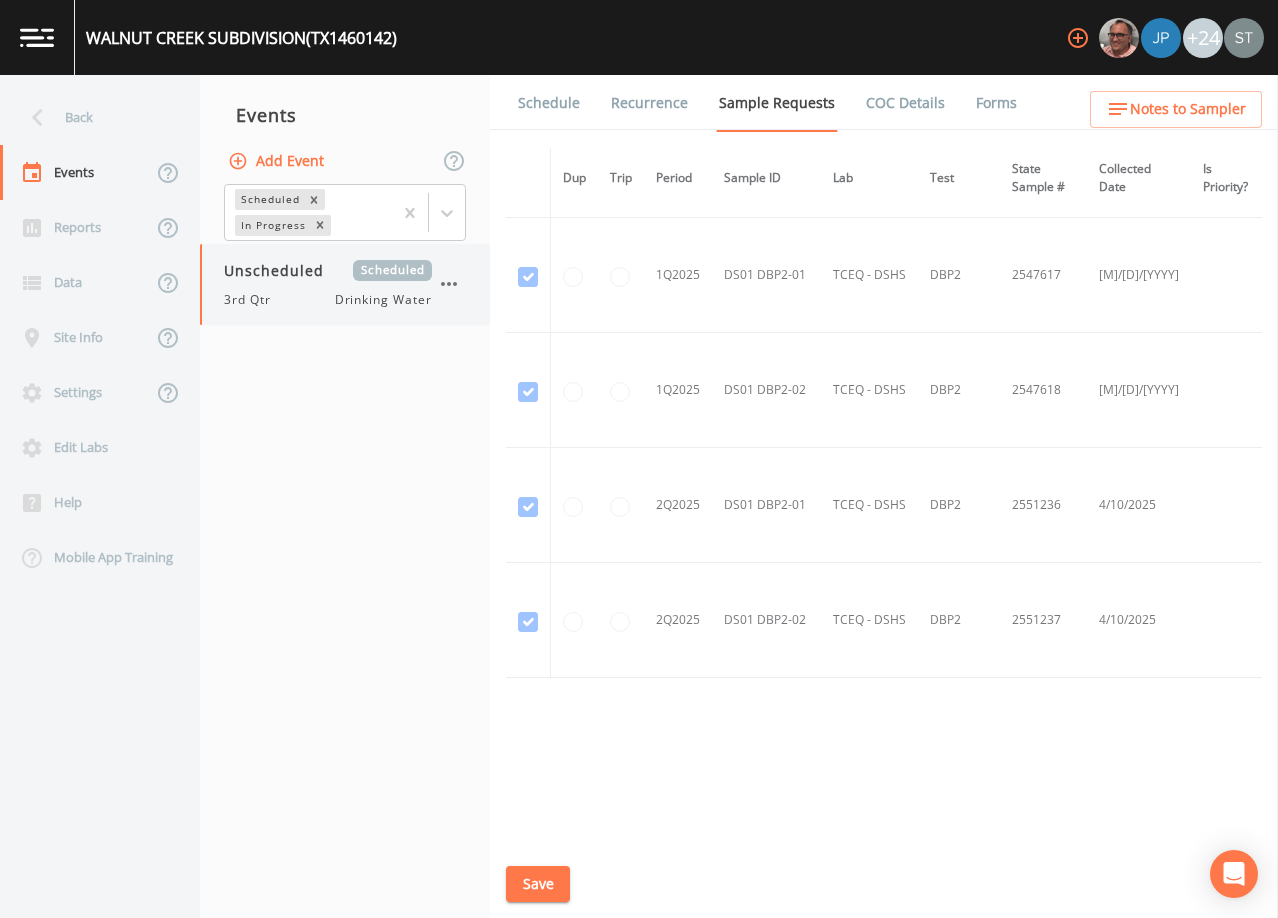click 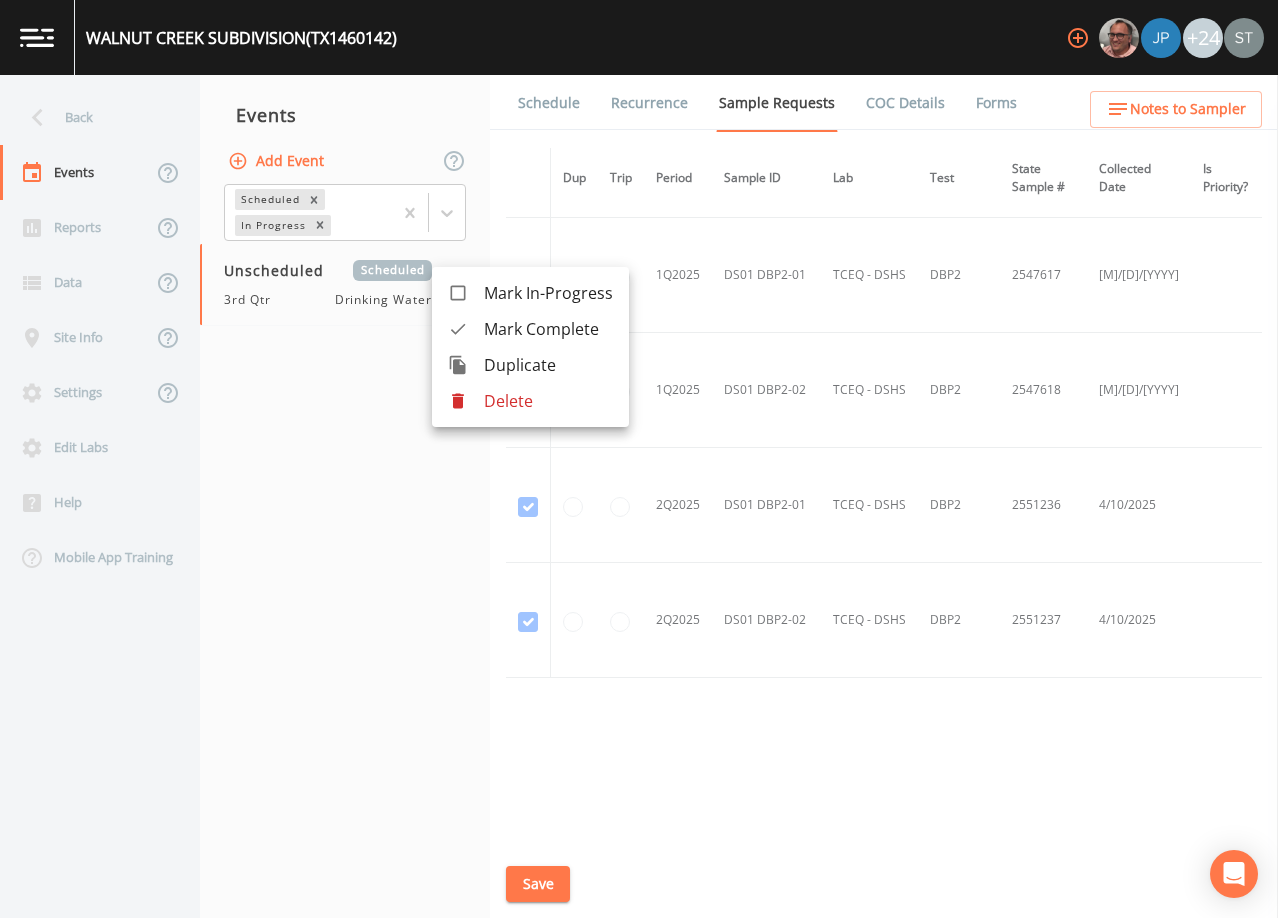 click on "Delete" at bounding box center (548, 401) 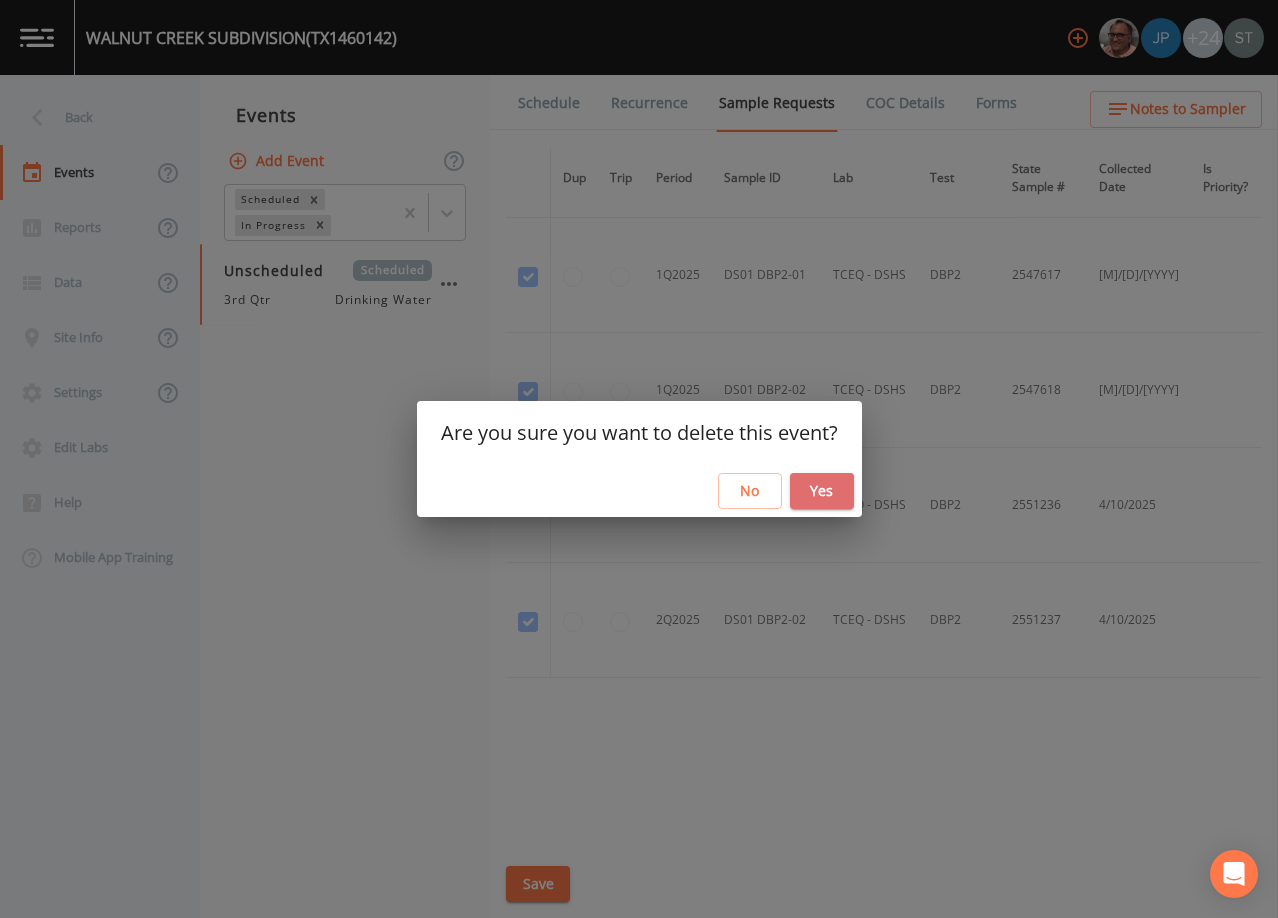 click on "Yes" at bounding box center [822, 491] 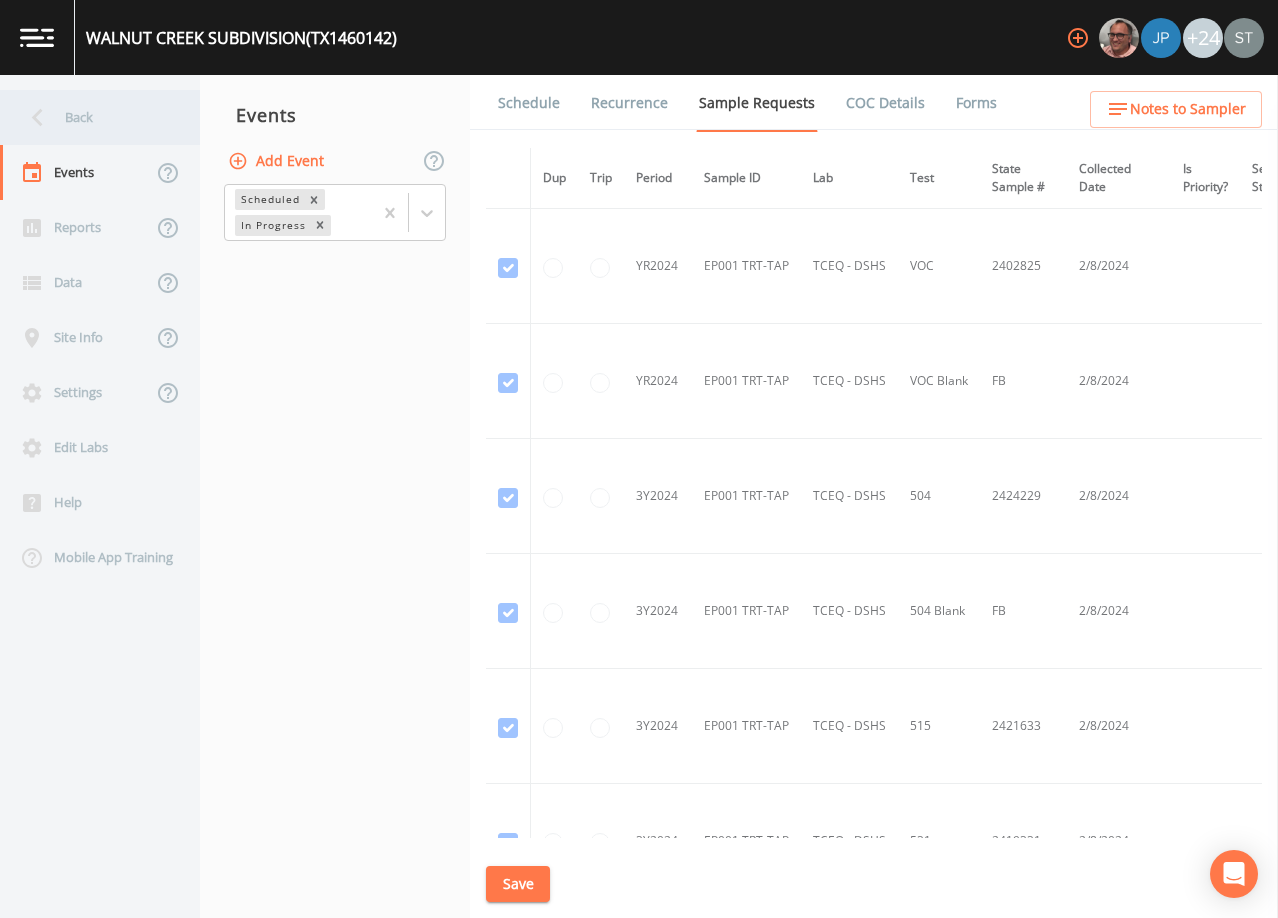 click on "Back" at bounding box center [90, 117] 